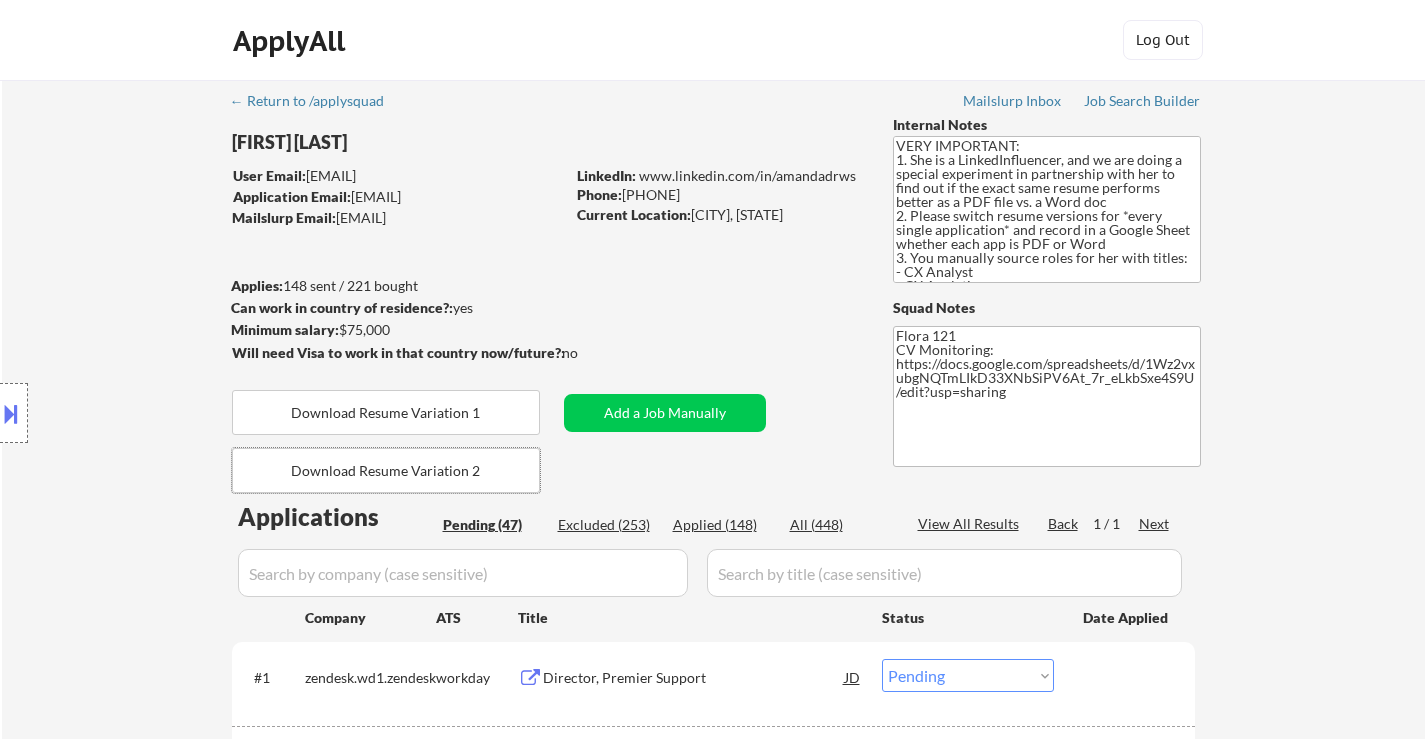 select on ""pending"" 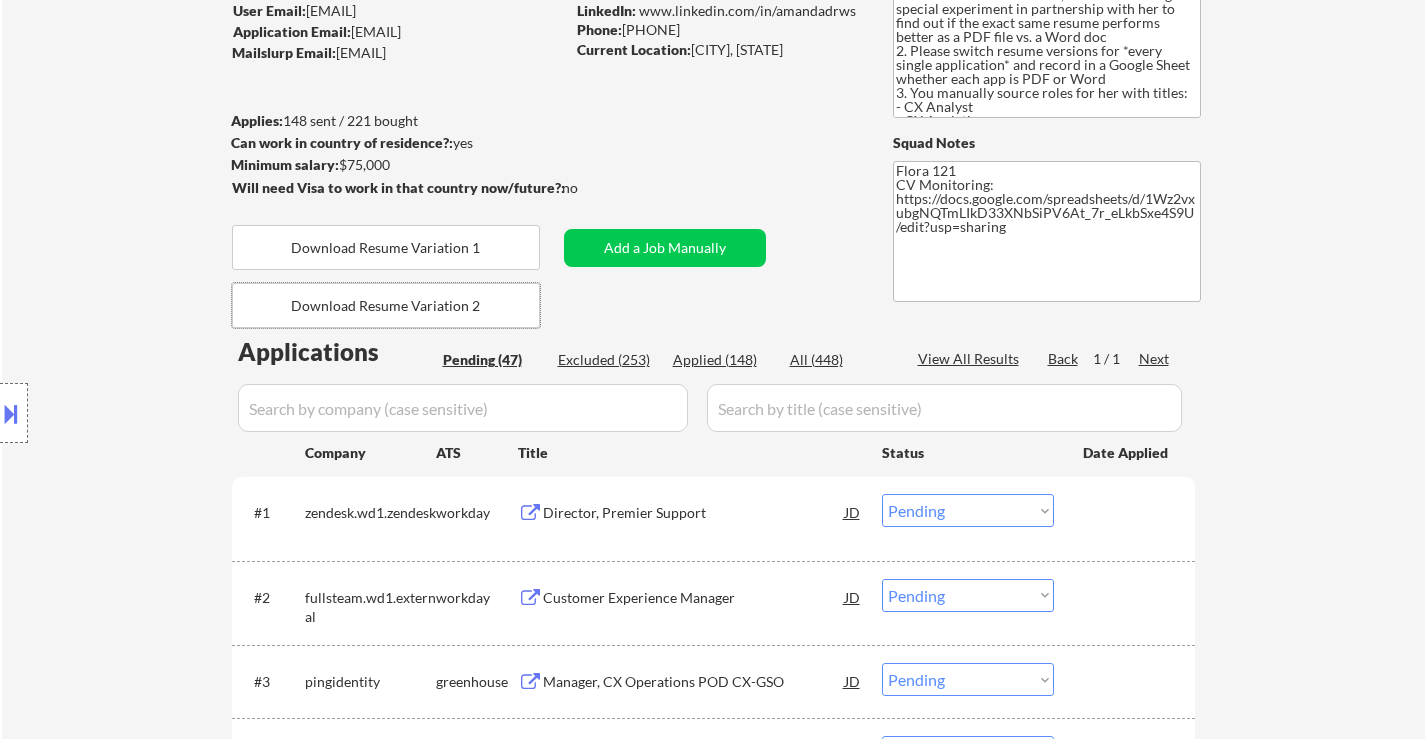 scroll, scrollTop: 200, scrollLeft: 0, axis: vertical 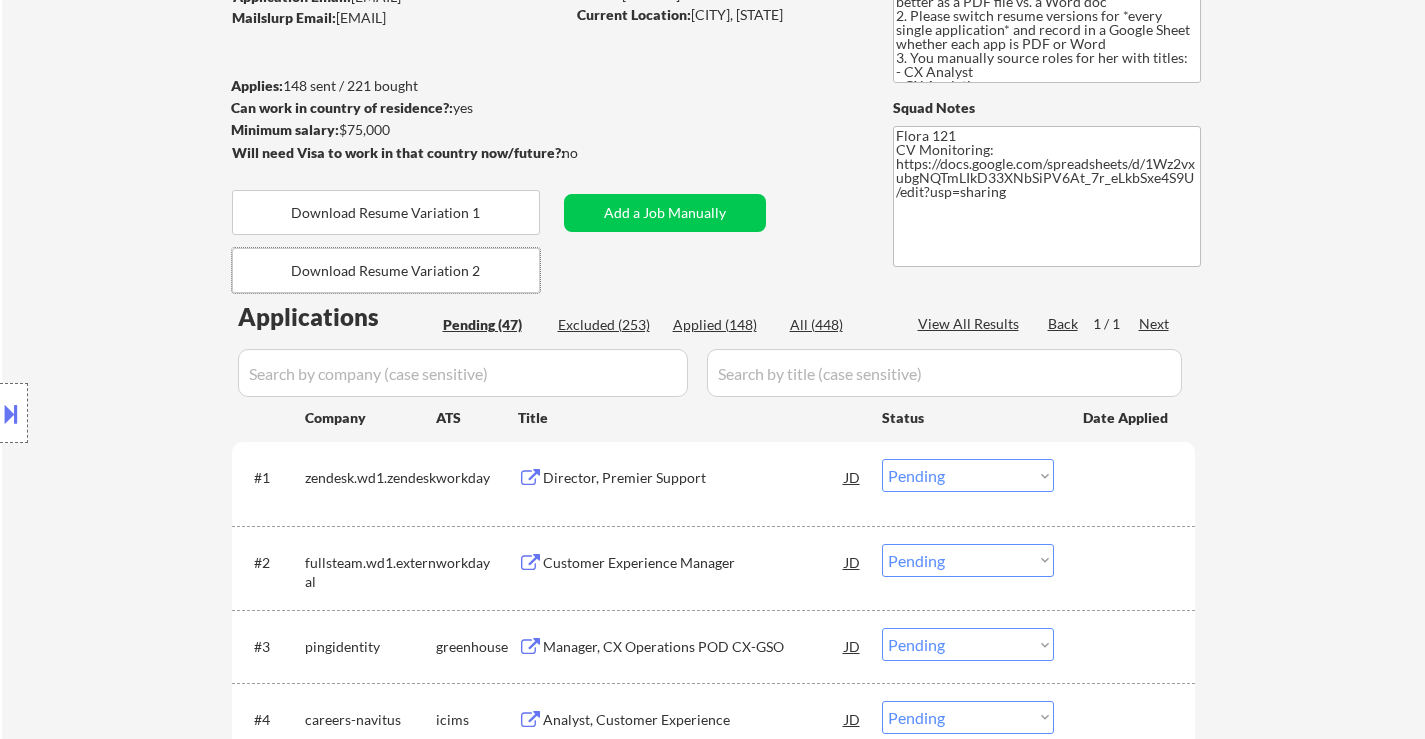 click on "Director, Premier Support" at bounding box center [694, 478] 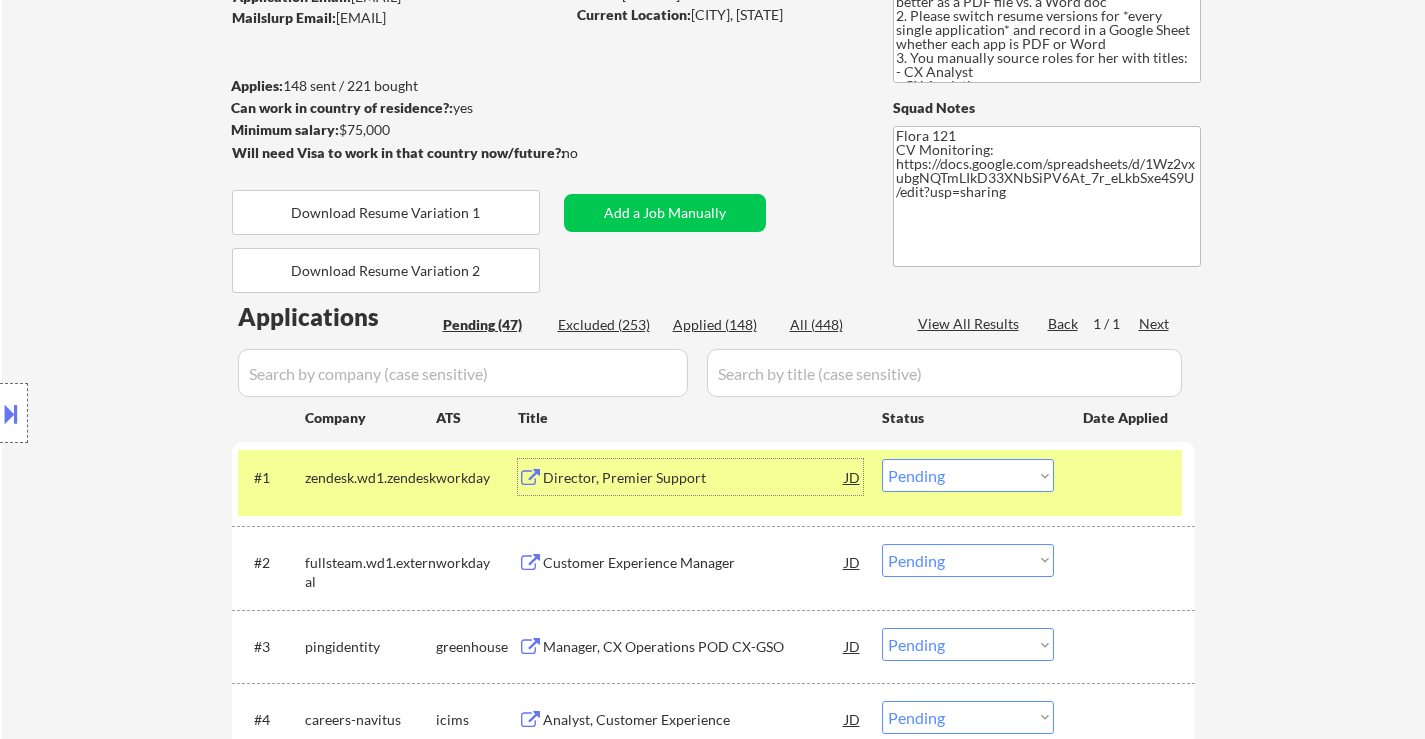 click on "Director, Premier Support" at bounding box center [694, 478] 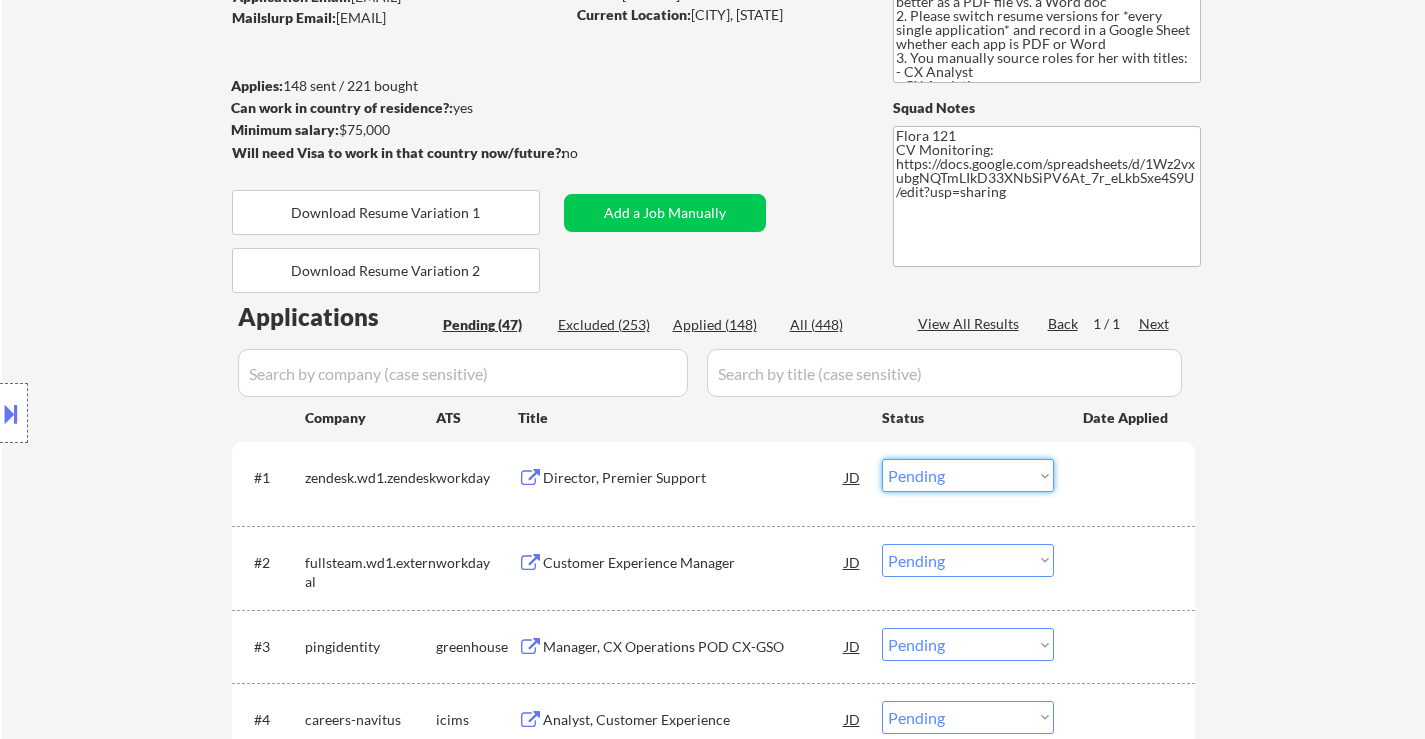 click on "Choose an option... Pending Applied Excluded (Questions) Excluded (Expired) Excluded (Location) Excluded (Bad Match) Excluded (Blocklist) Excluded (Salary) Excluded (Other)" at bounding box center [968, 475] 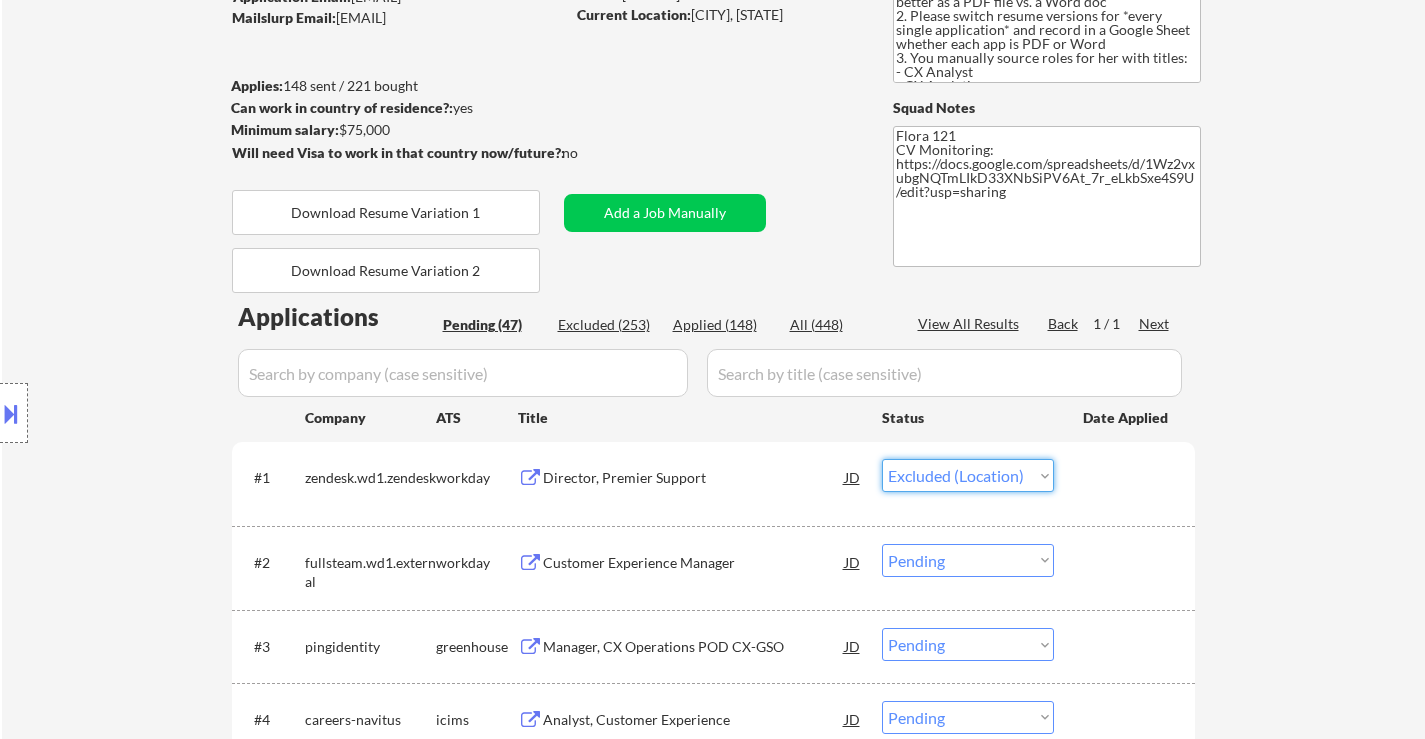 click on "Choose an option... Pending Applied Excluded (Questions) Excluded (Expired) Excluded (Location) Excluded (Bad Match) Excluded (Blocklist) Excluded (Salary) Excluded (Other)" at bounding box center [968, 475] 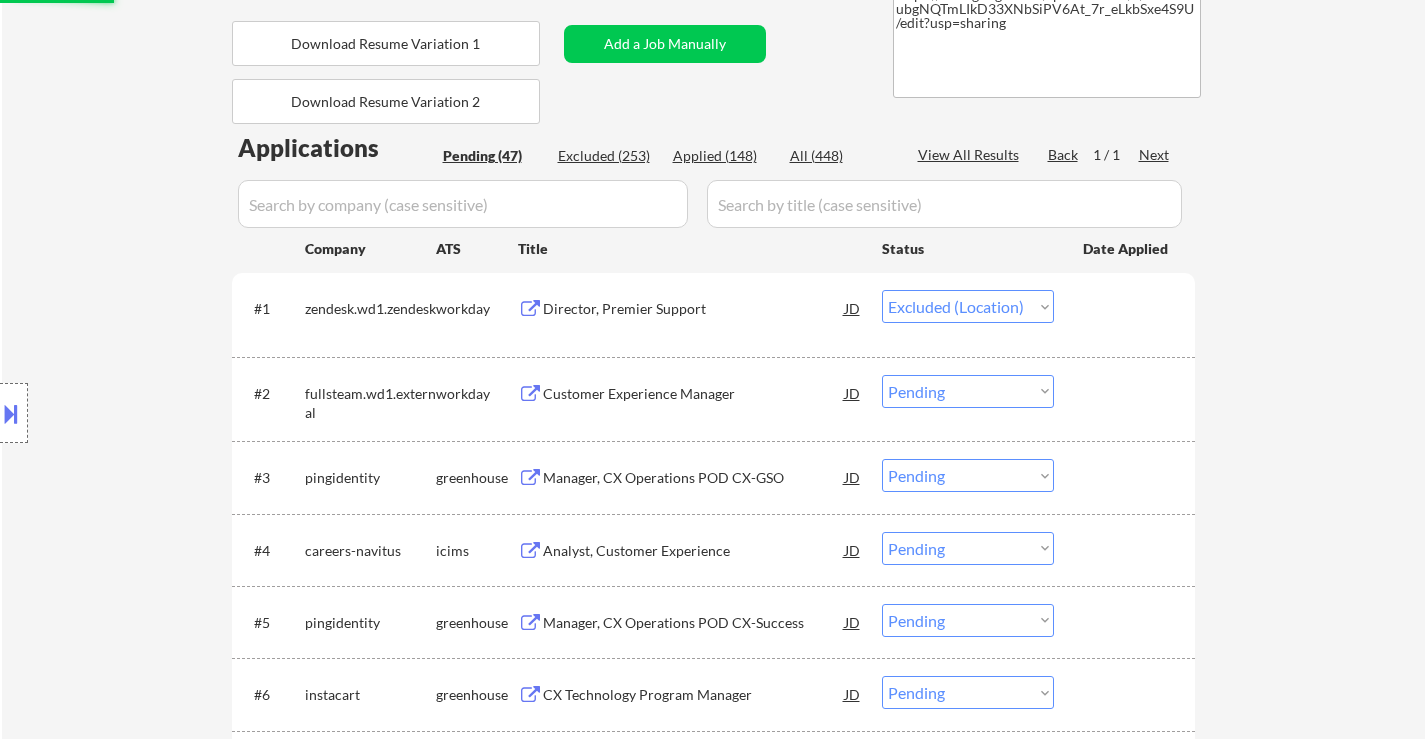 scroll, scrollTop: 400, scrollLeft: 0, axis: vertical 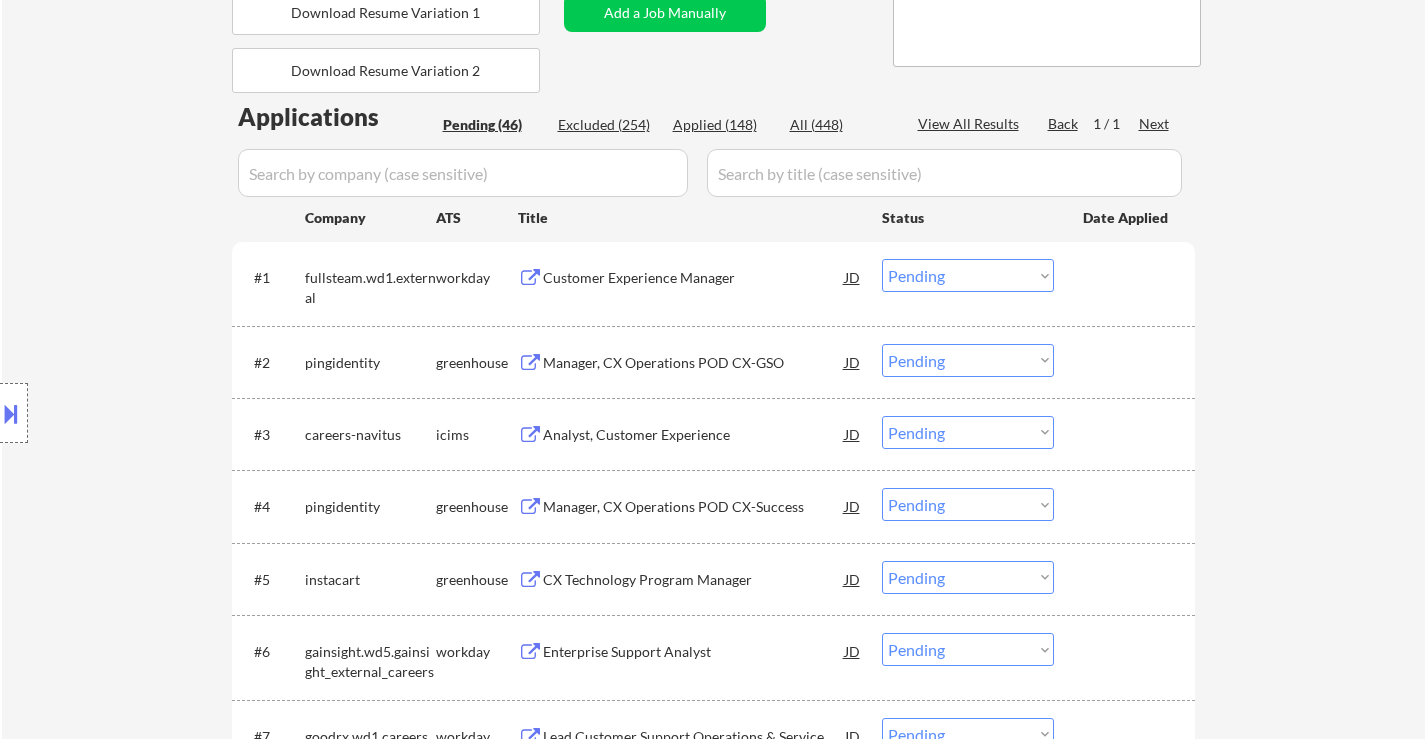 click on "Customer Experience Manager" at bounding box center [694, 278] 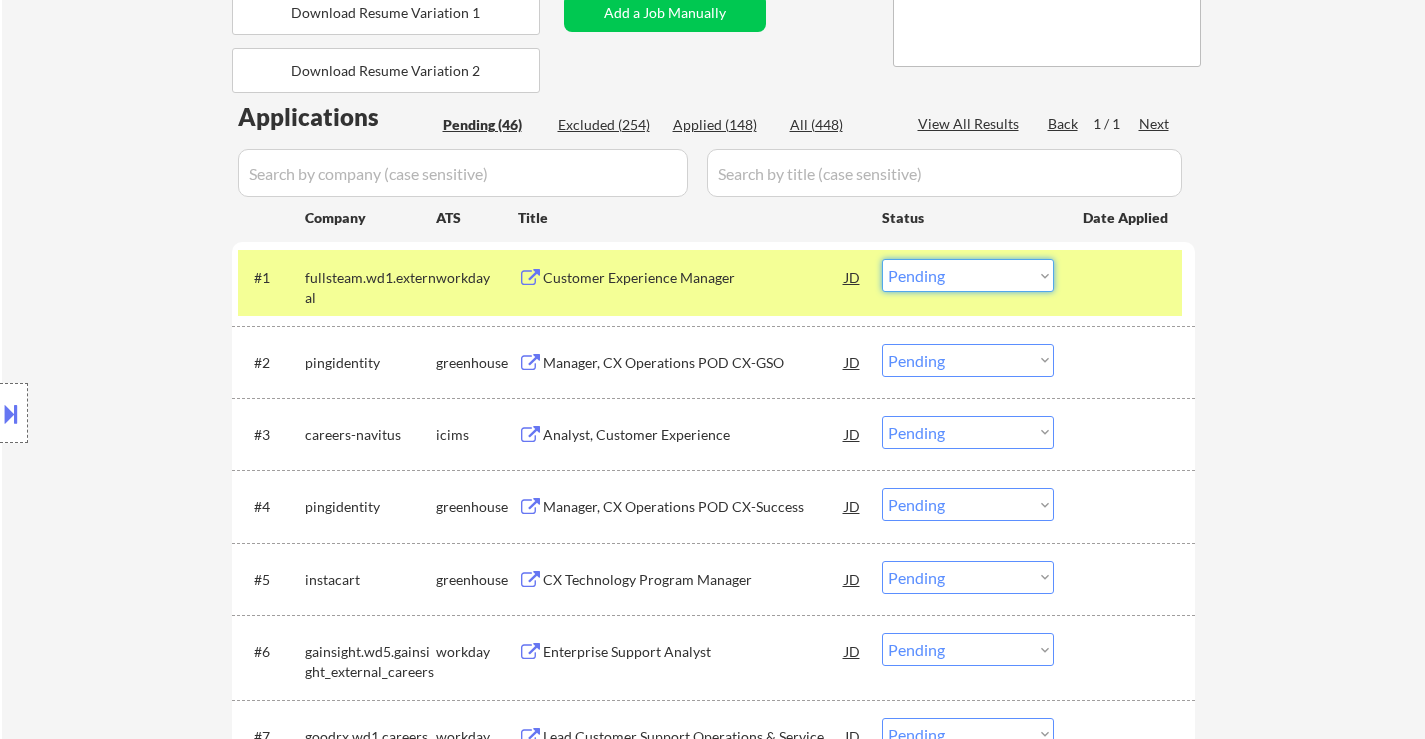 click on "Choose an option... Pending Applied Excluded (Questions) Excluded (Expired) Excluded (Location) Excluded (Bad Match) Excluded (Blocklist) Excluded (Salary) Excluded (Other)" at bounding box center [968, 275] 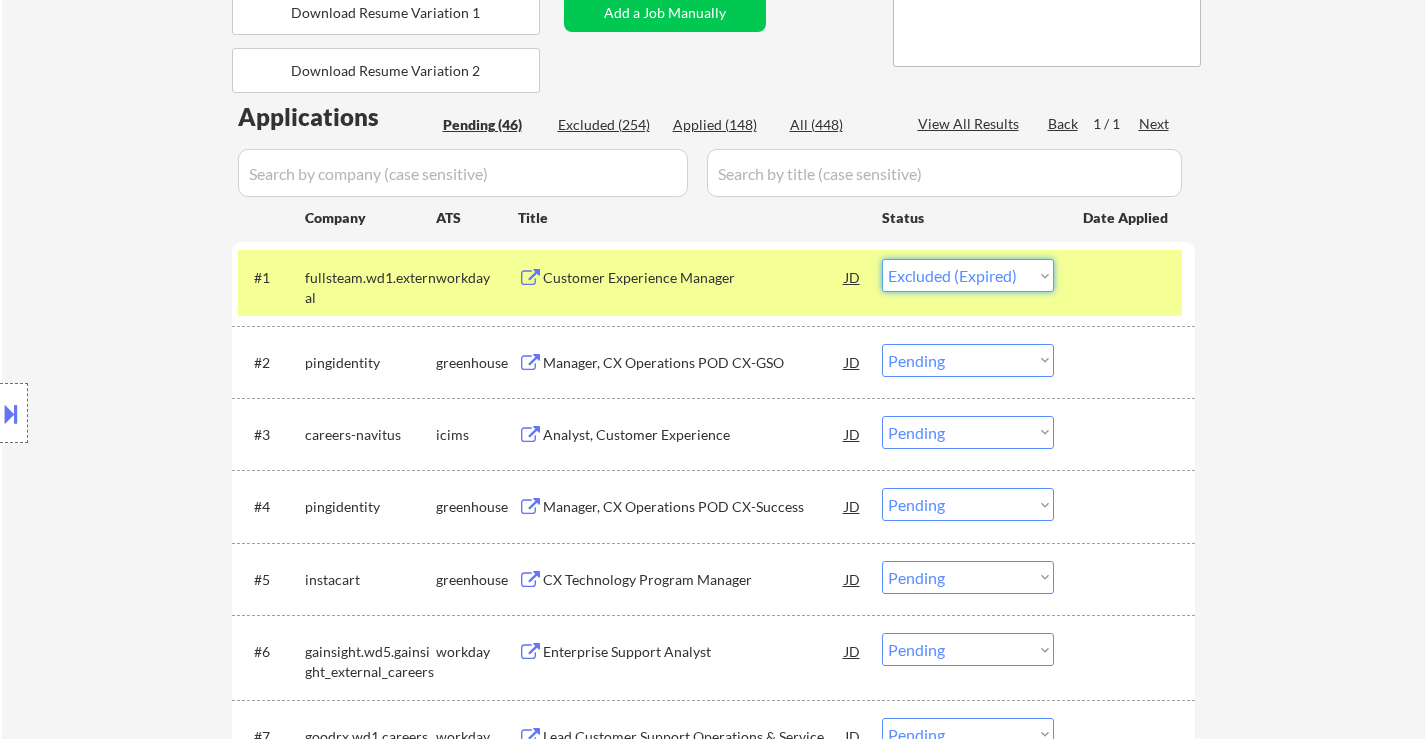 click on "Choose an option... Pending Applied Excluded (Questions) Excluded (Expired) Excluded (Location) Excluded (Bad Match) Excluded (Blocklist) Excluded (Salary) Excluded (Other)" at bounding box center (968, 275) 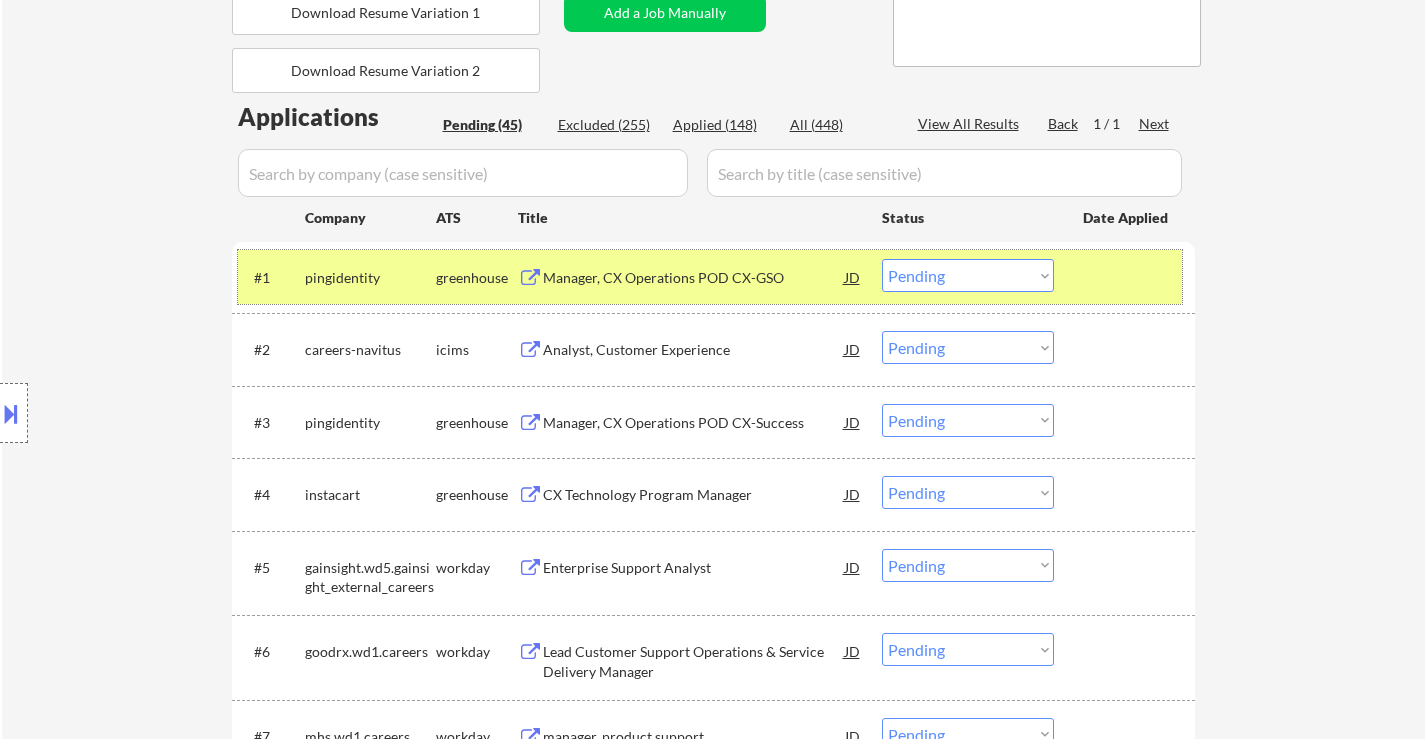 click at bounding box center [1127, 277] 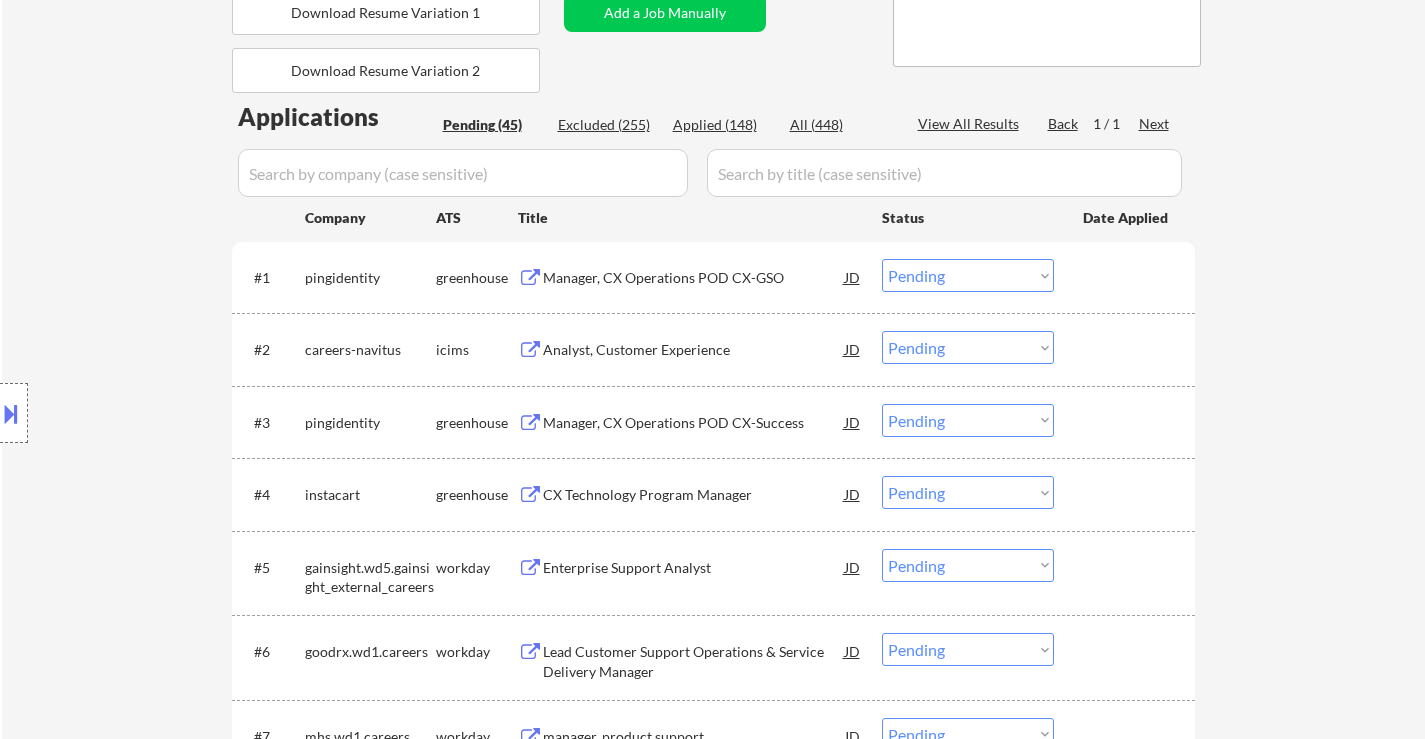 click on "Manager, CX Operations POD CX-GSO" at bounding box center (694, 278) 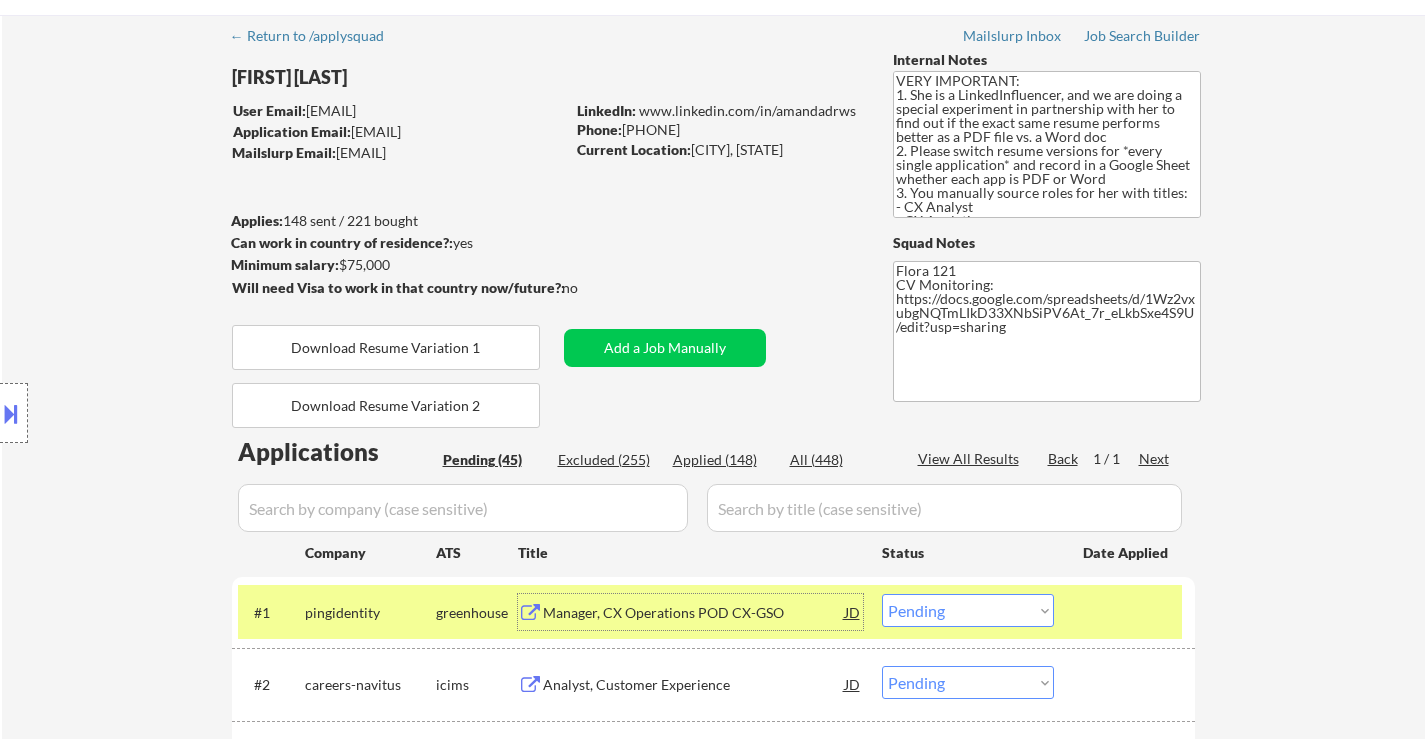 scroll, scrollTop: 100, scrollLeft: 0, axis: vertical 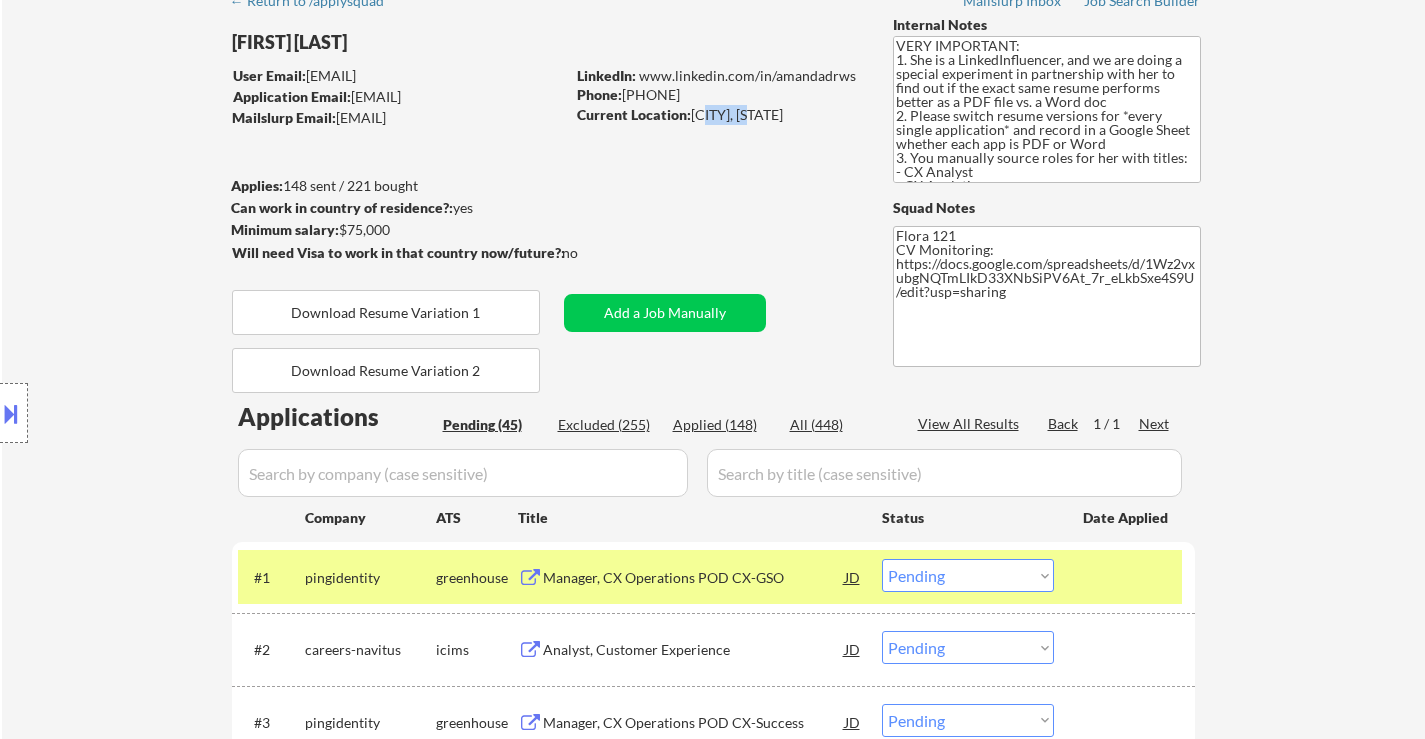 drag, startPoint x: 696, startPoint y: 116, endPoint x: 759, endPoint y: 113, distance: 63.07139 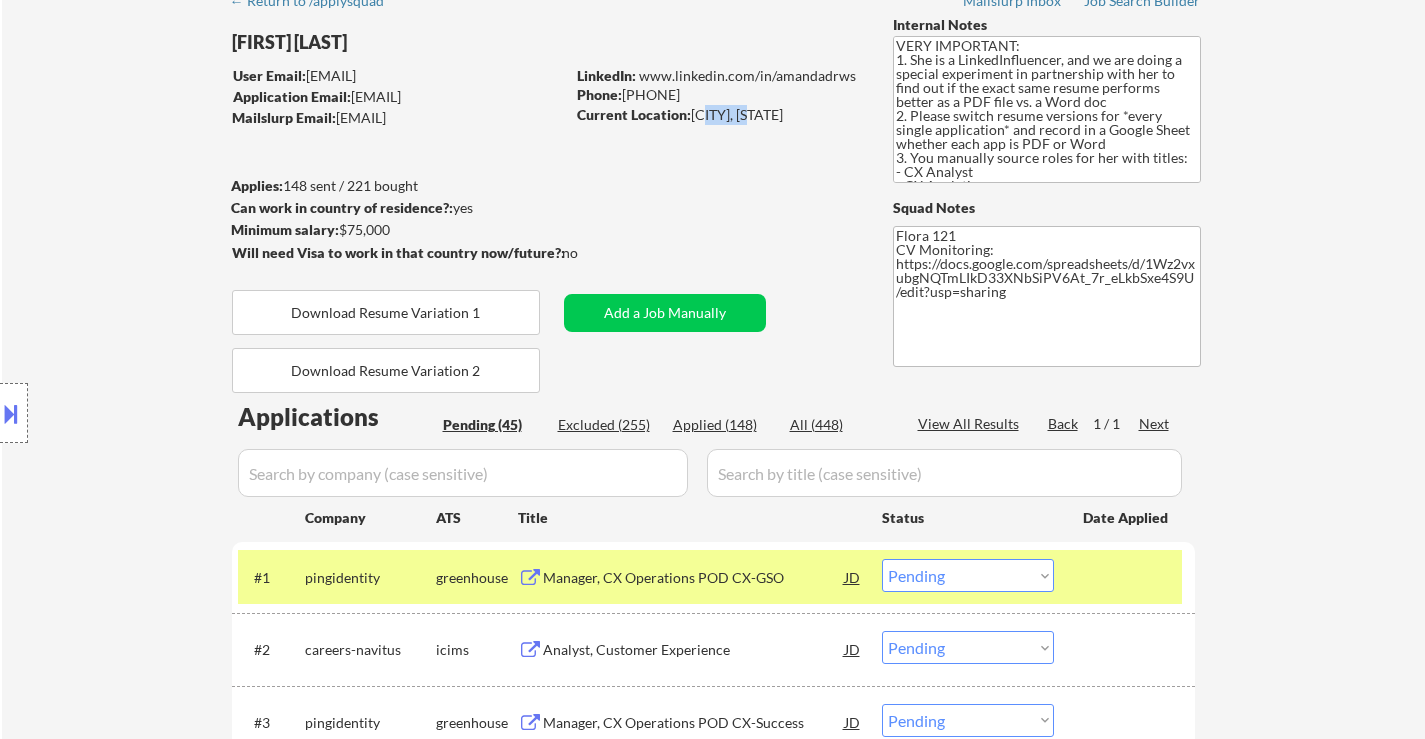 click on "Current Location:  Sacramento, California" at bounding box center [718, 115] 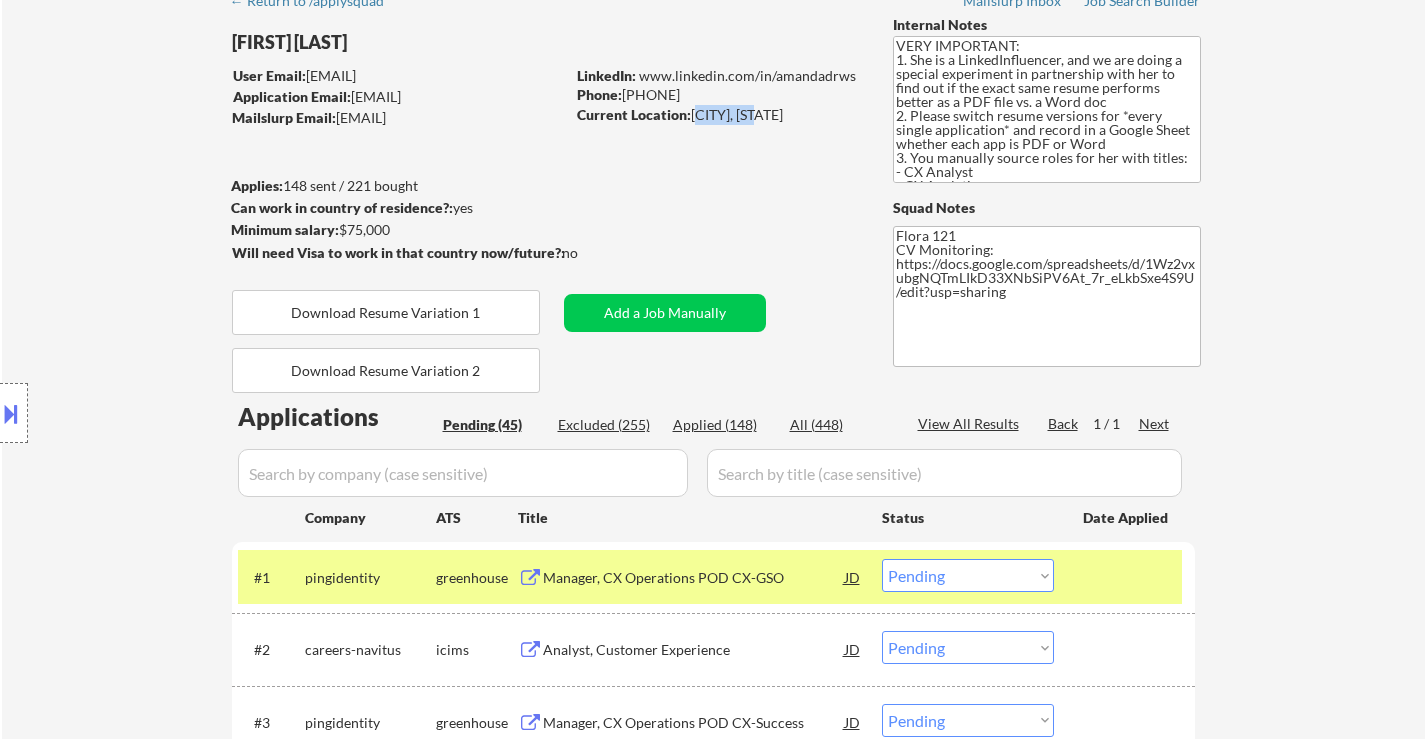 drag, startPoint x: 691, startPoint y: 121, endPoint x: 763, endPoint y: 119, distance: 72.02777 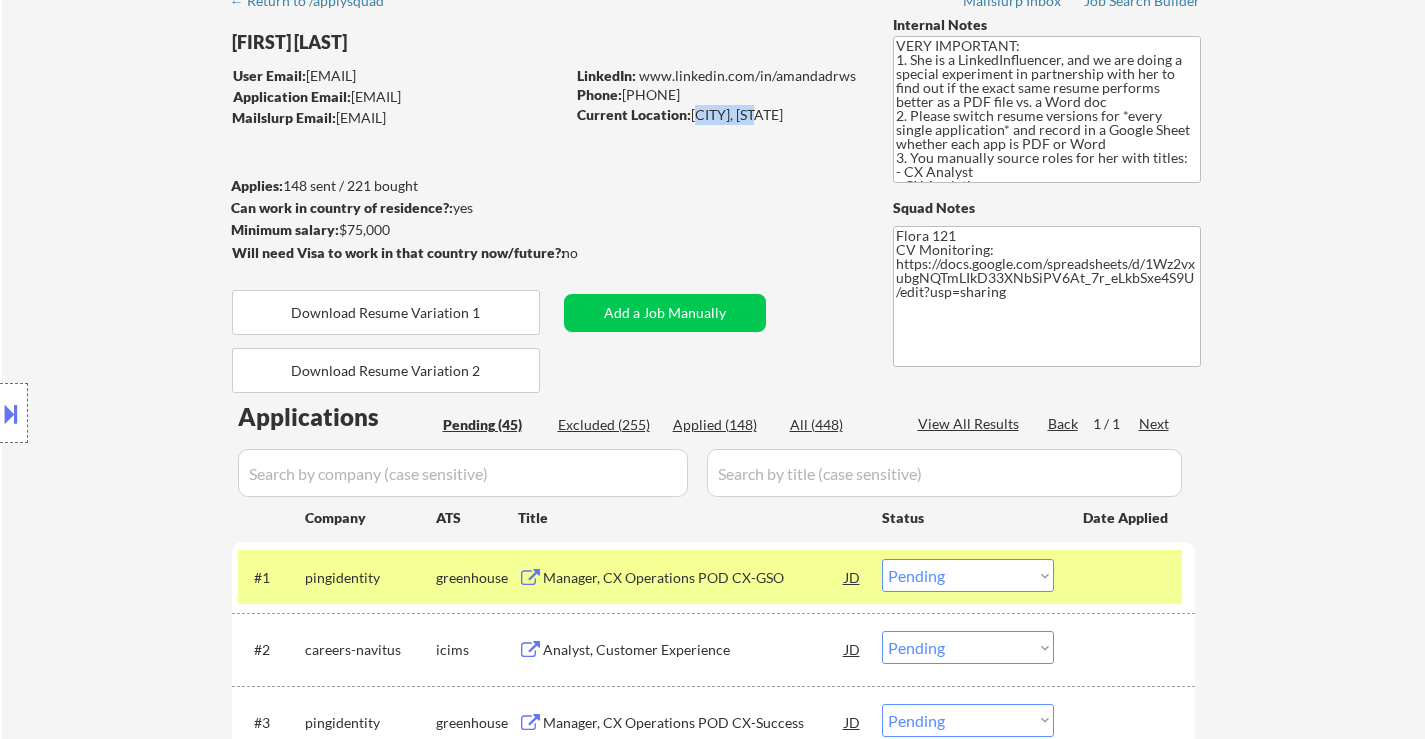 click on "Current Location:  Sacramento, California" at bounding box center (718, 115) 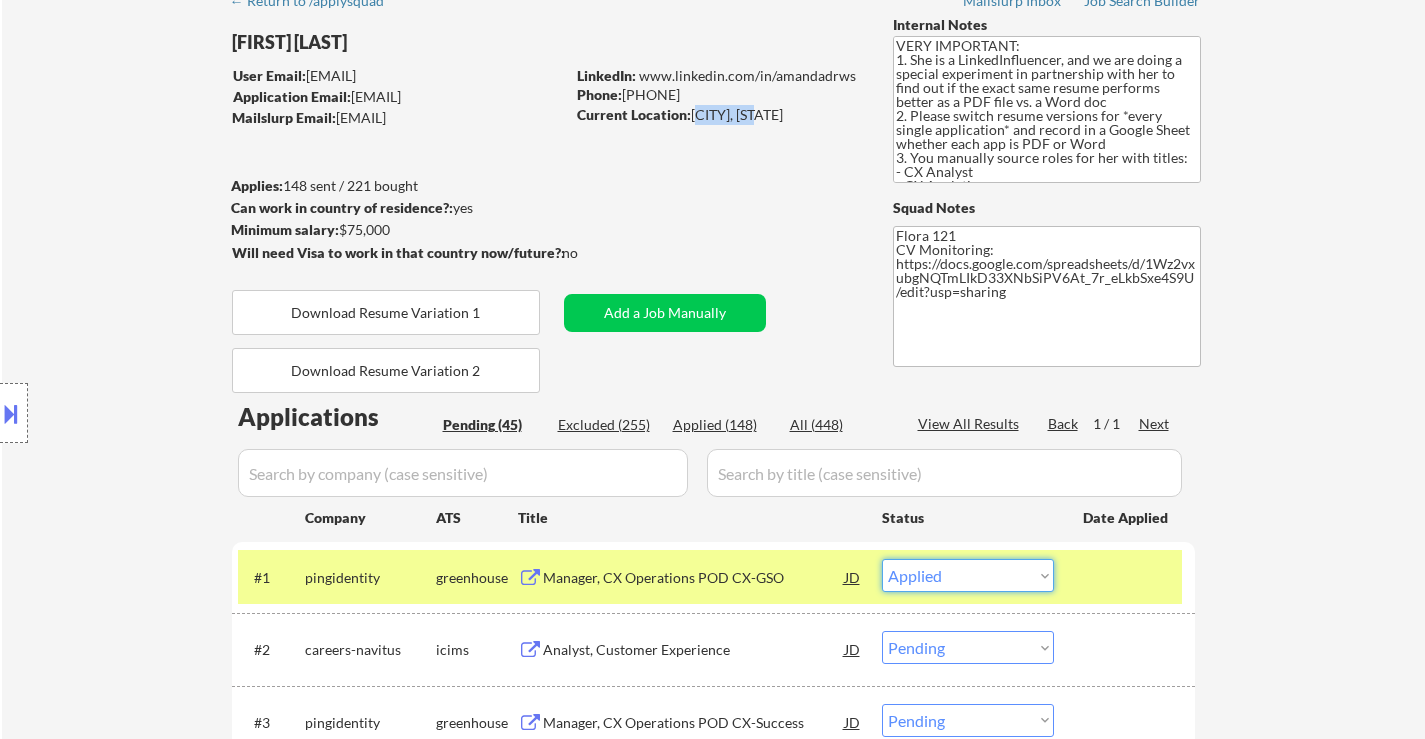 click on "Choose an option... Pending Applied Excluded (Questions) Excluded (Expired) Excluded (Location) Excluded (Bad Match) Excluded (Blocklist) Excluded (Salary) Excluded (Other)" at bounding box center (968, 575) 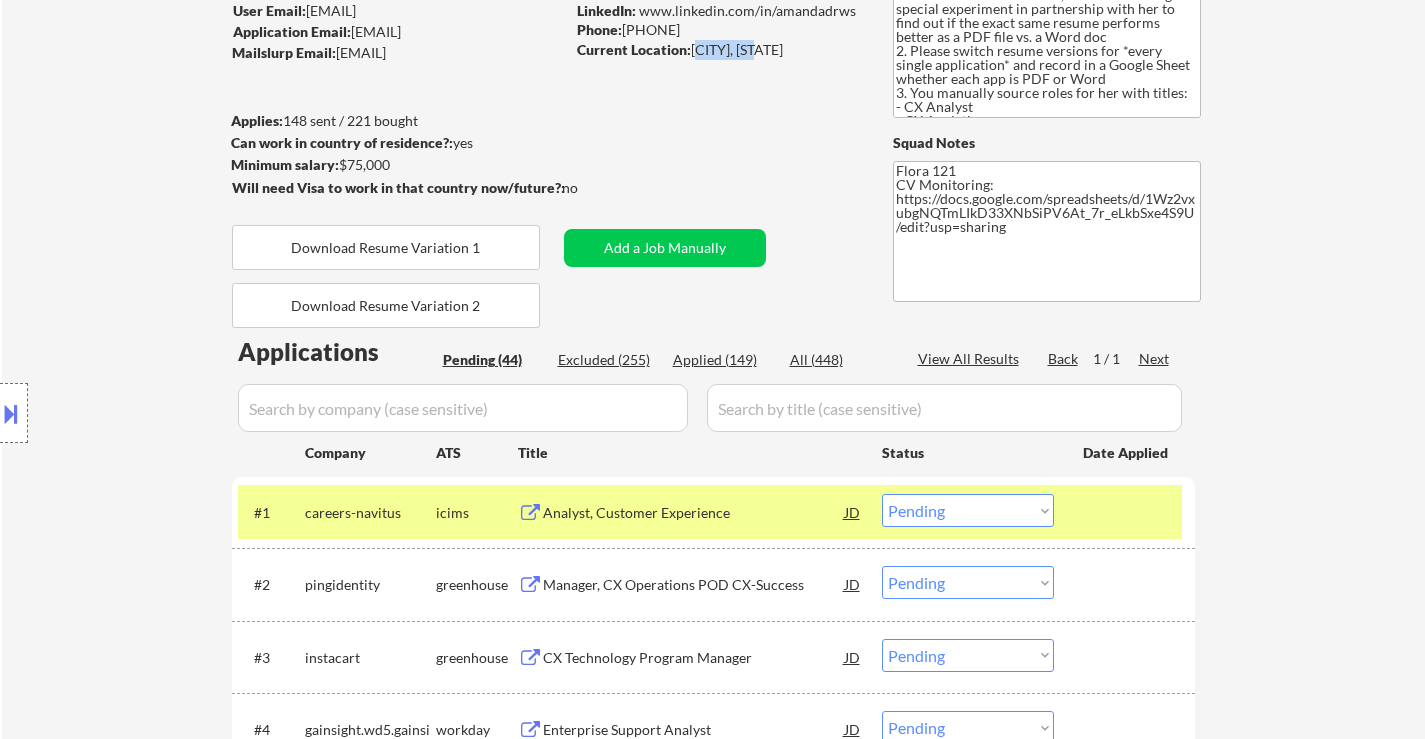 scroll, scrollTop: 200, scrollLeft: 0, axis: vertical 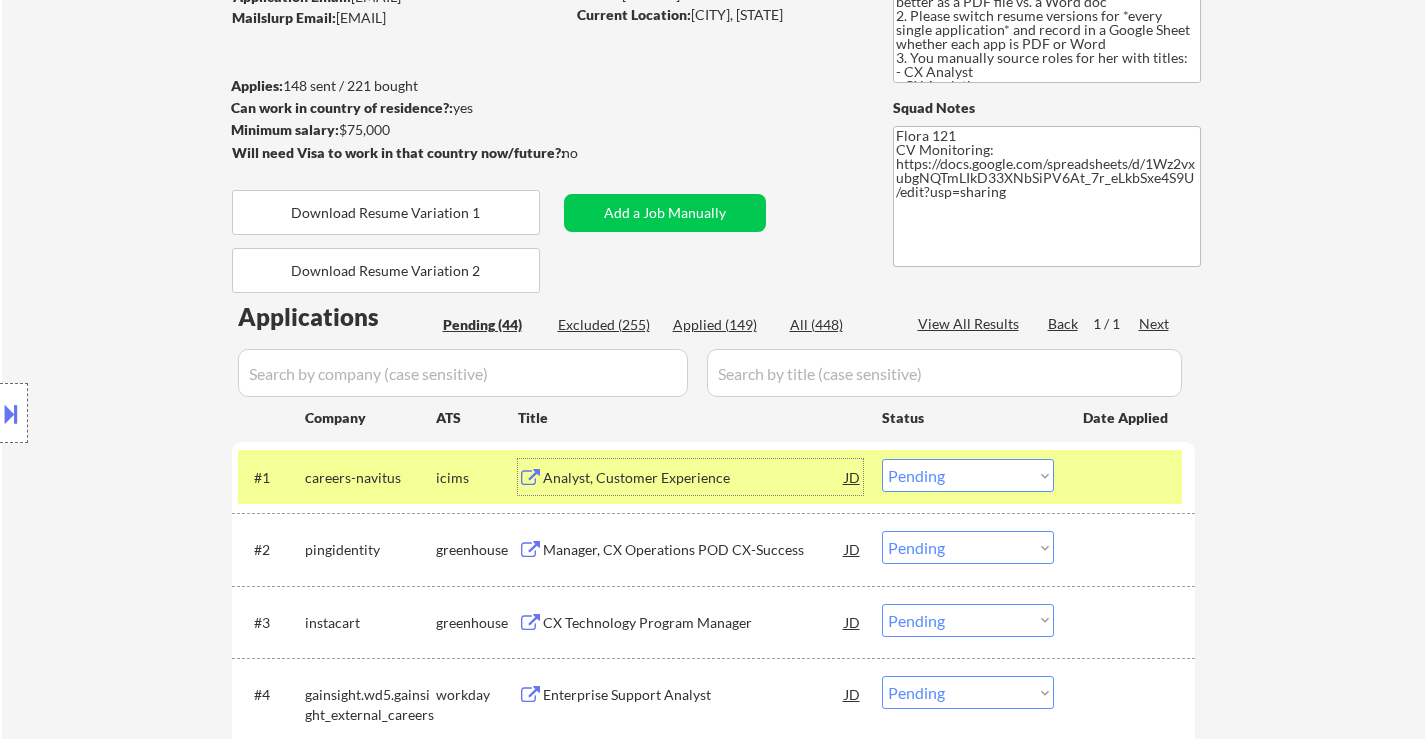 click on "Analyst, Customer Experience" at bounding box center (694, 478) 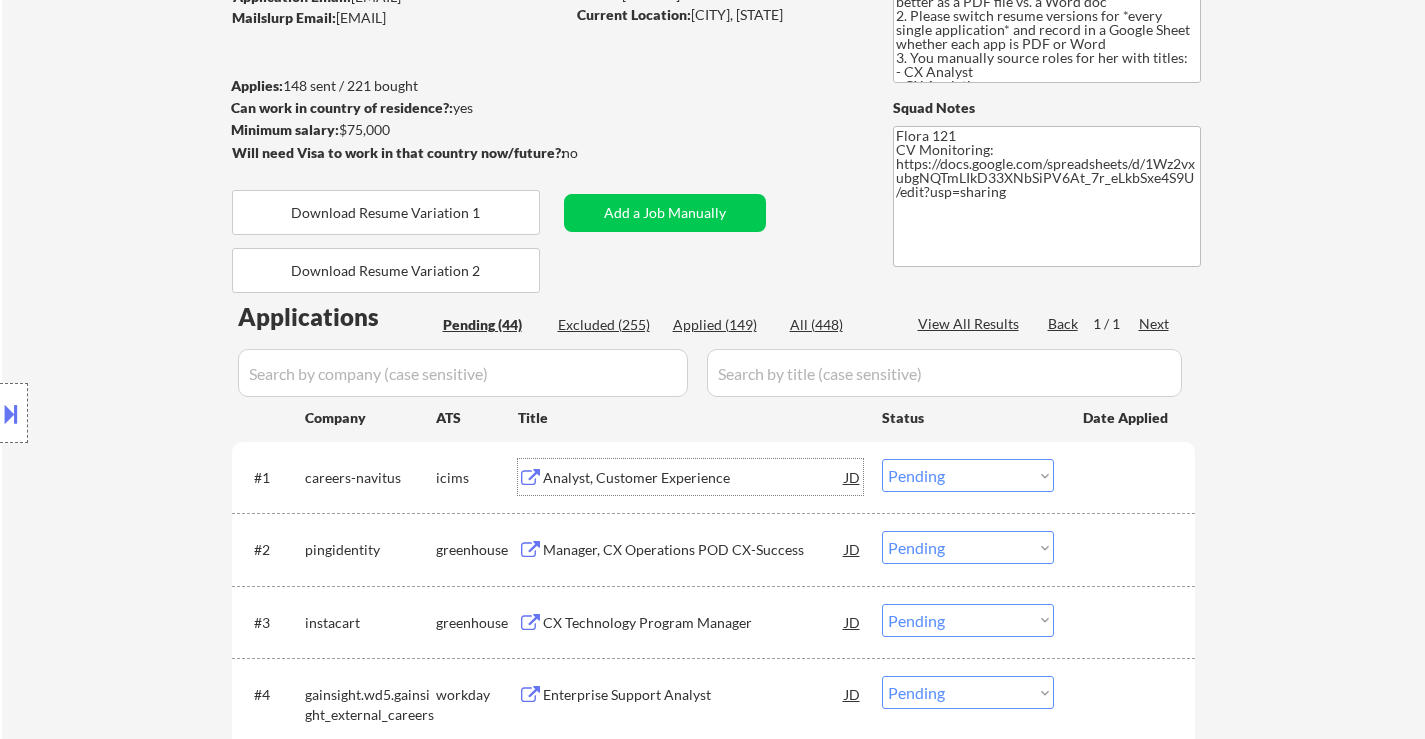 click on "Choose an option... Pending Applied Excluded (Questions) Excluded (Expired) Excluded (Location) Excluded (Bad Match) Excluded (Blocklist) Excluded (Salary) Excluded (Other)" at bounding box center [968, 475] 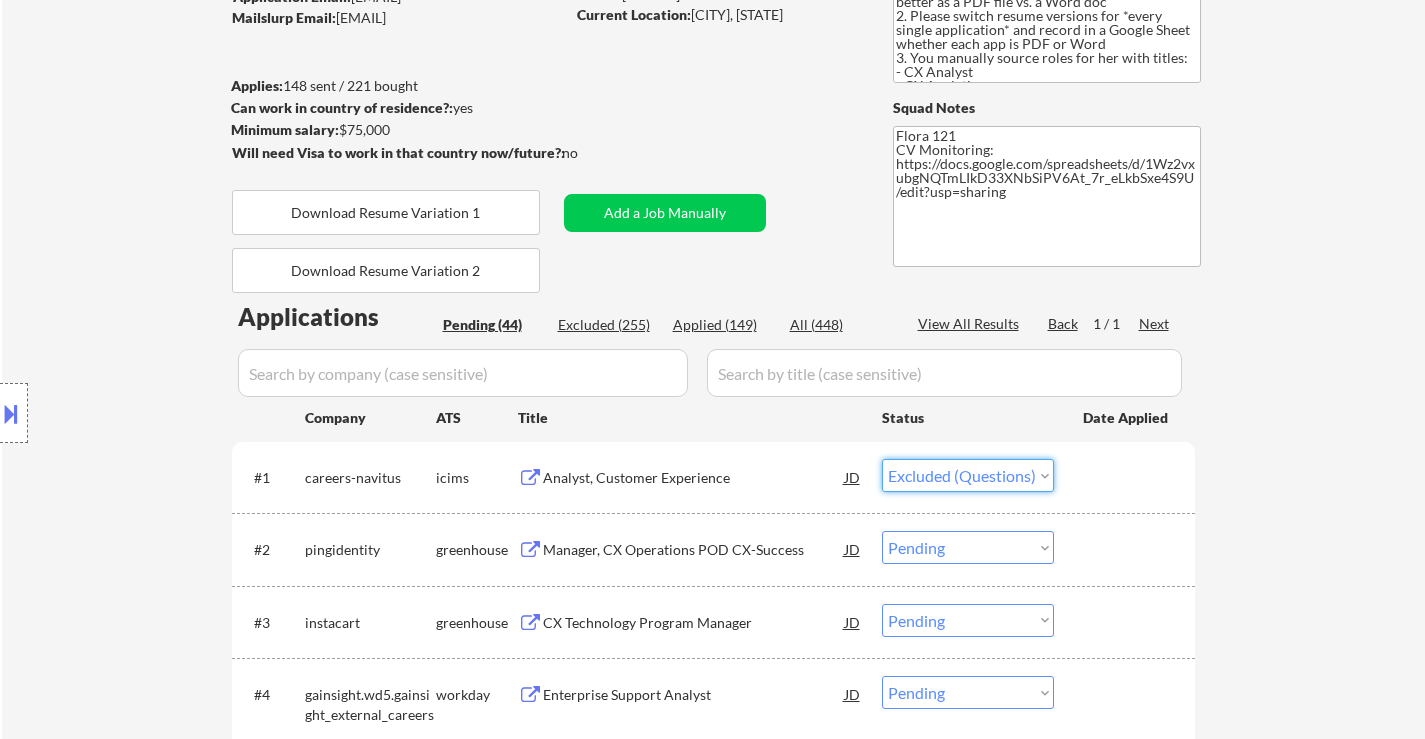 click on "Choose an option... Pending Applied Excluded (Questions) Excluded (Expired) Excluded (Location) Excluded (Bad Match) Excluded (Blocklist) Excluded (Salary) Excluded (Other)" at bounding box center [968, 475] 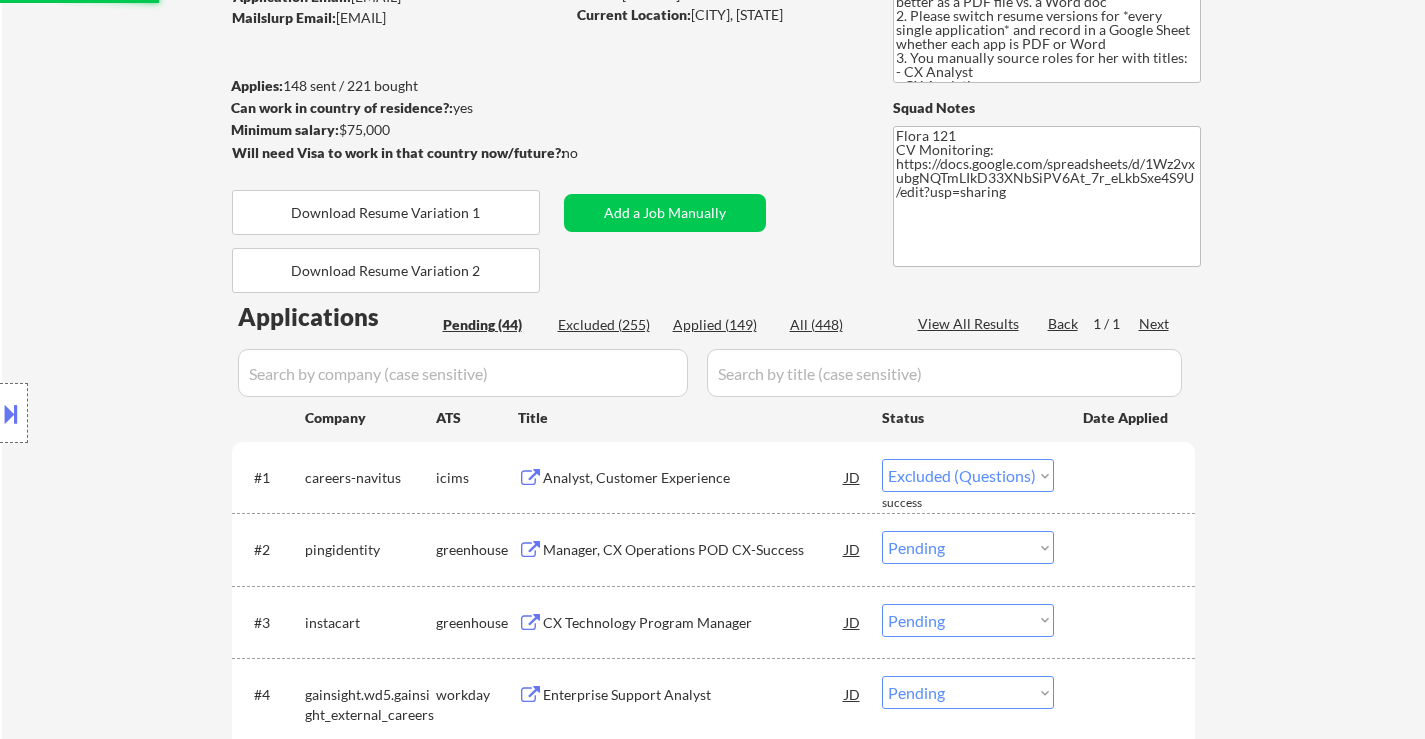 select on ""pending"" 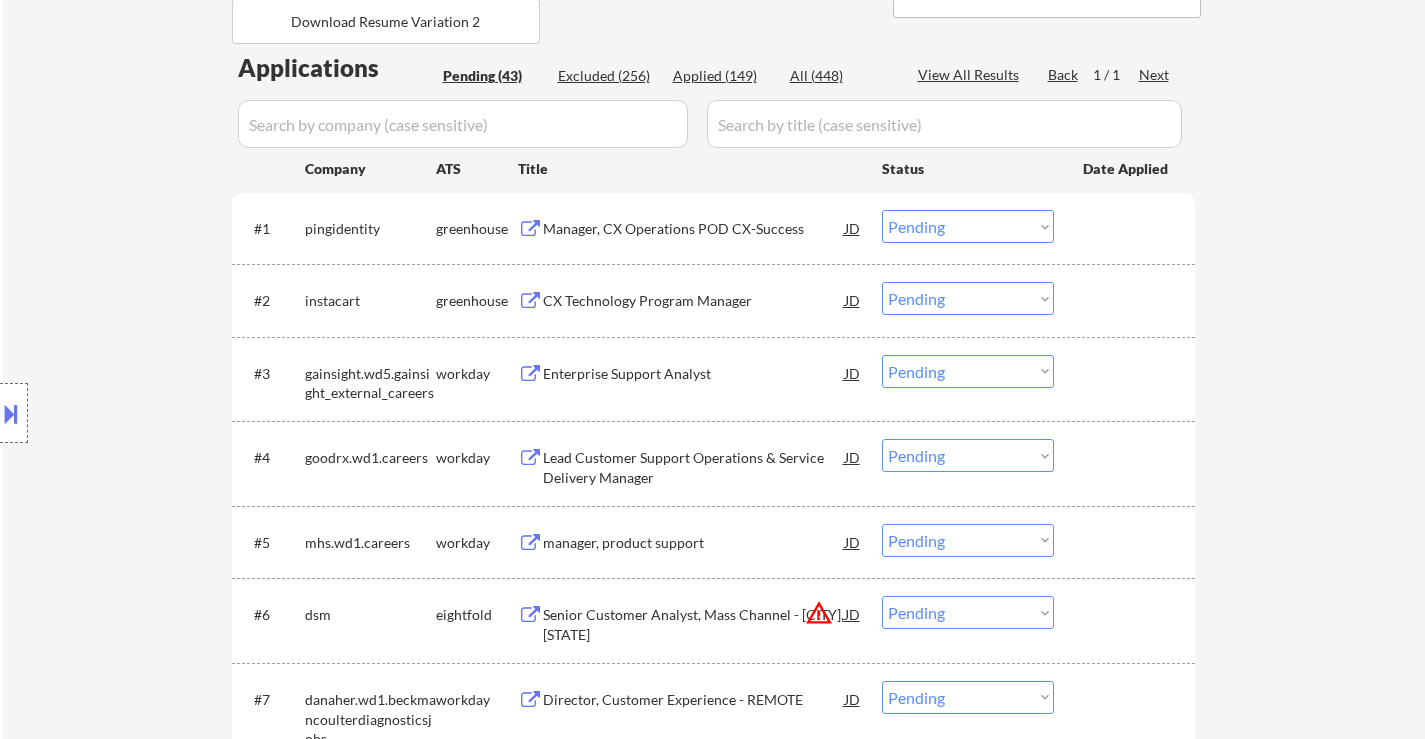 scroll, scrollTop: 500, scrollLeft: 0, axis: vertical 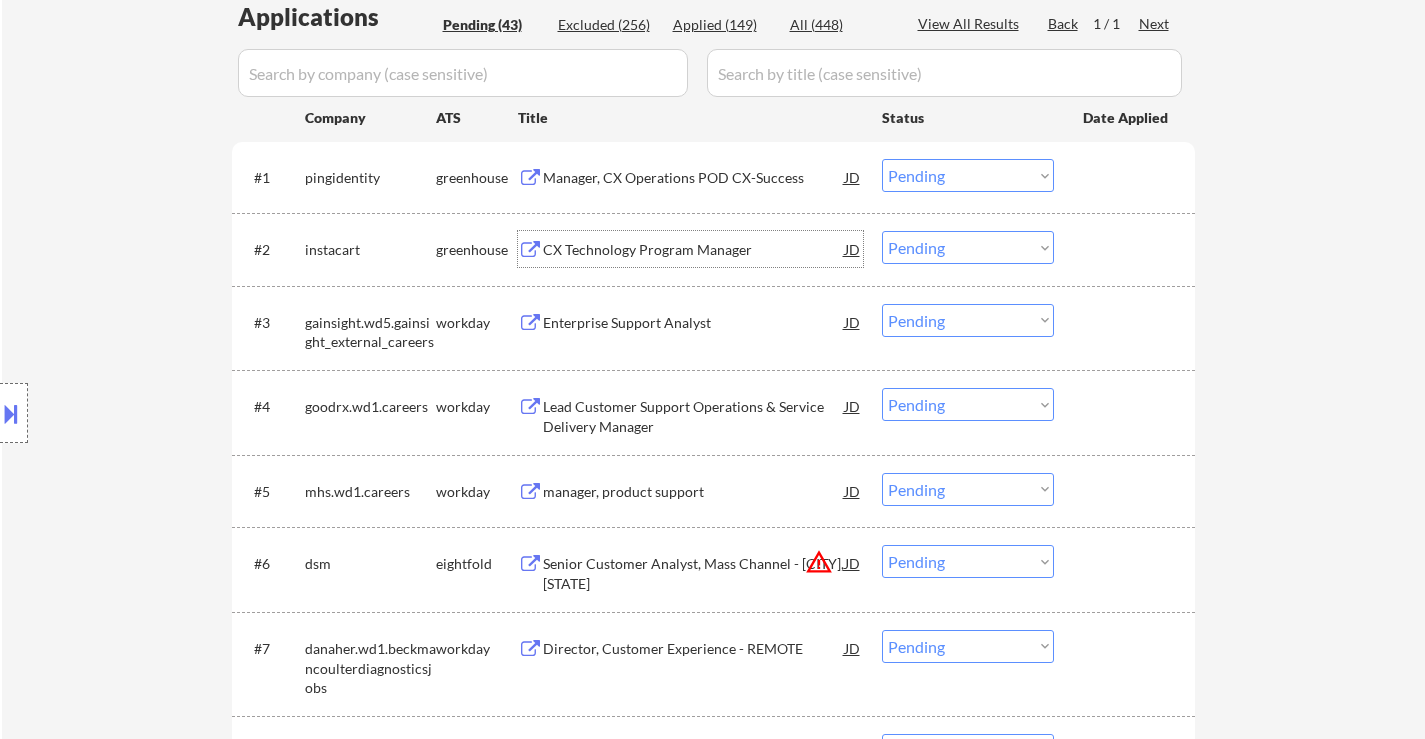 click on "CX Technology Program Manager" at bounding box center [694, 250] 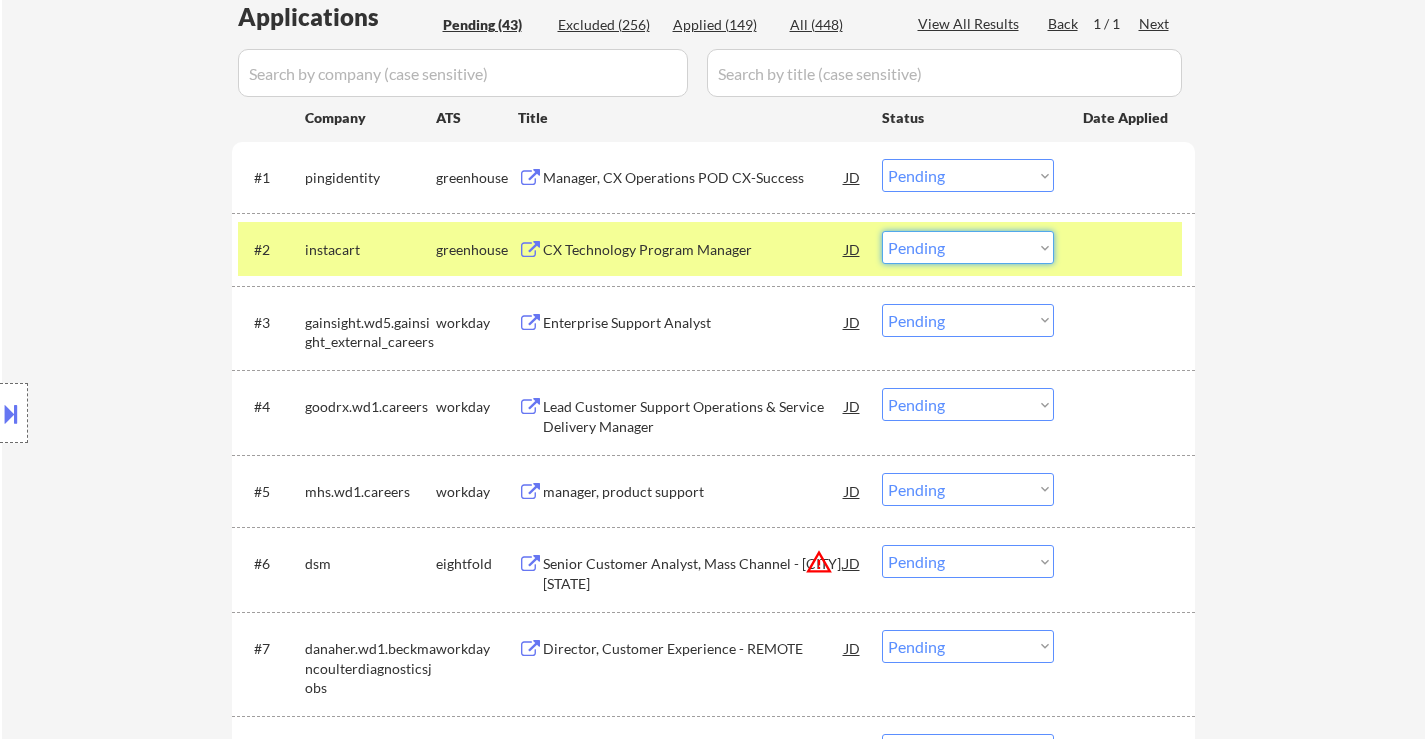 click on "Choose an option... Pending Applied Excluded (Questions) Excluded (Expired) Excluded (Location) Excluded (Bad Match) Excluded (Blocklist) Excluded (Salary) Excluded (Other)" at bounding box center (968, 247) 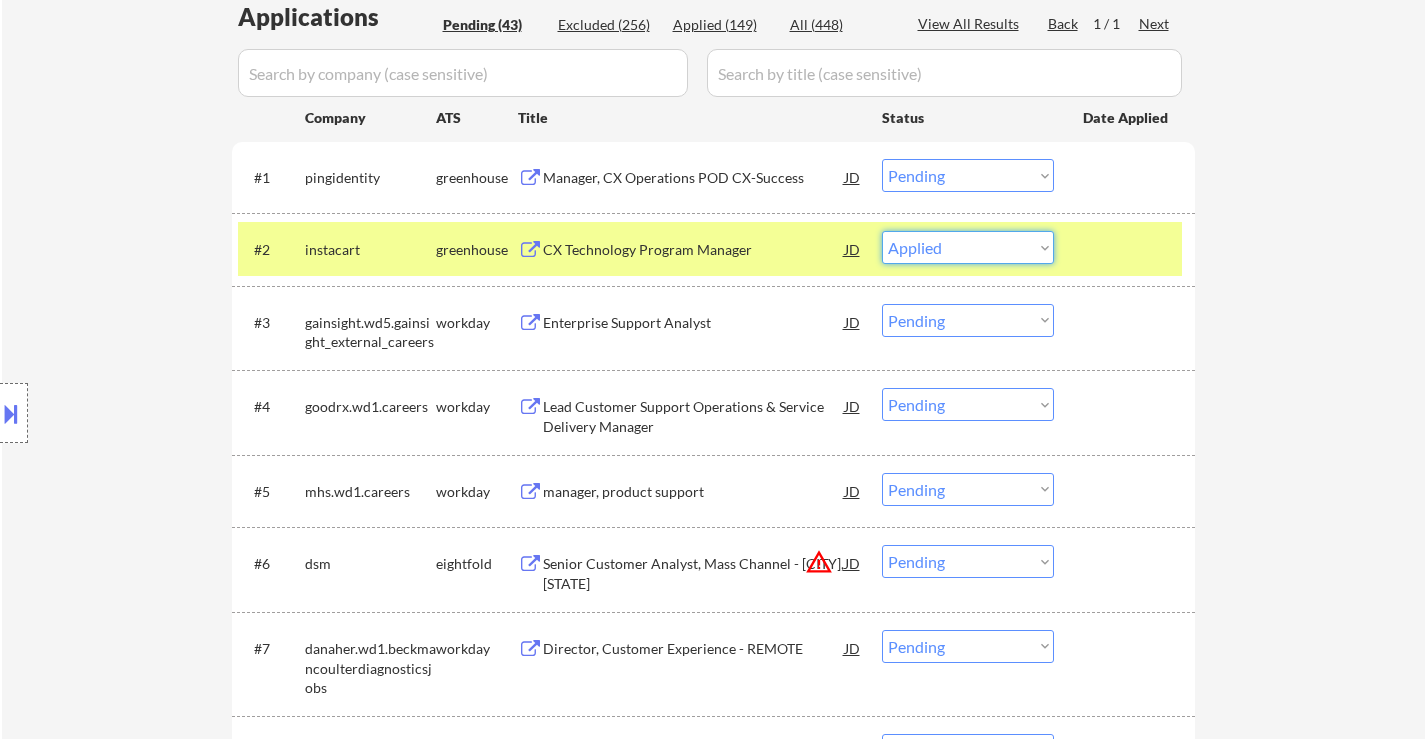 click on "Choose an option... Pending Applied Excluded (Questions) Excluded (Expired) Excluded (Location) Excluded (Bad Match) Excluded (Blocklist) Excluded (Salary) Excluded (Other)" at bounding box center [968, 247] 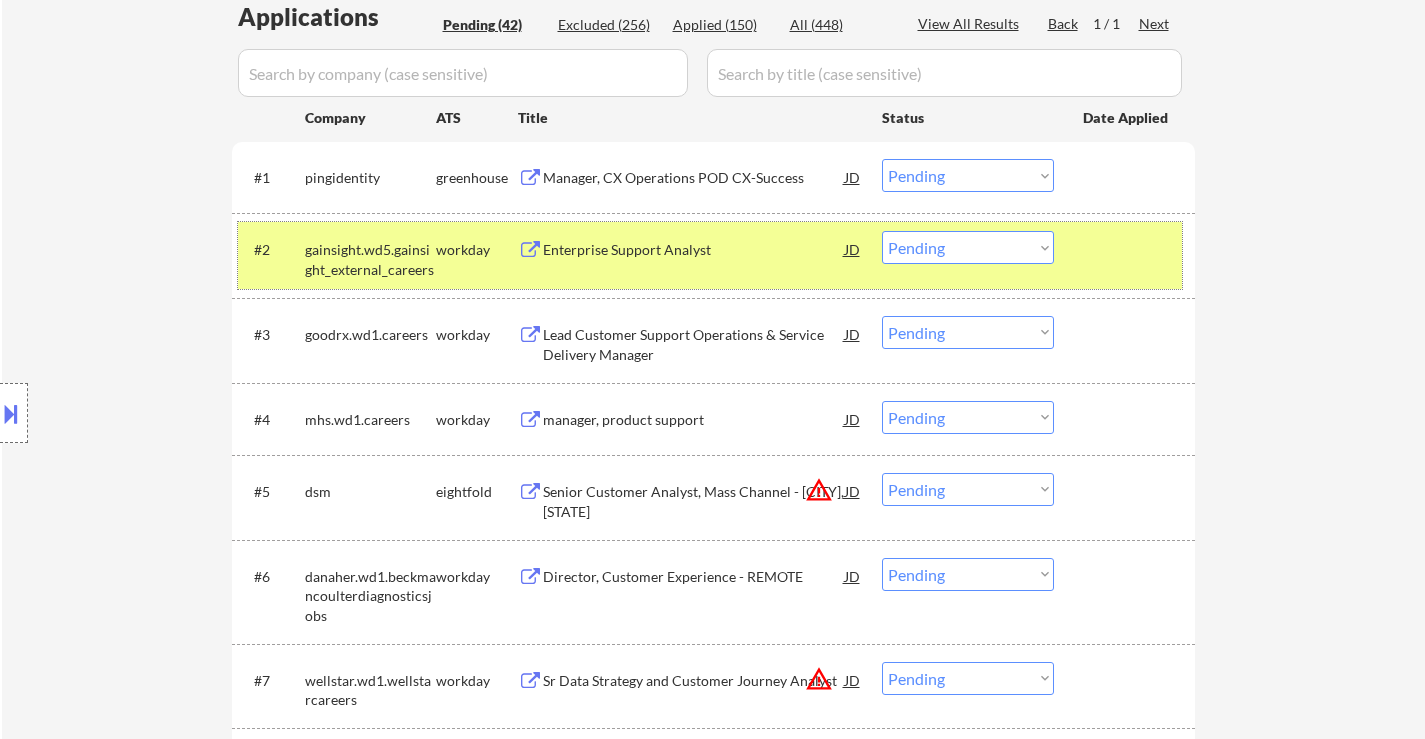 click on "#2 gainsight.wd5.gainsight_external_careers workday Enterprise Support Analyst JD Choose an option... Pending Applied Excluded (Questions) Excluded (Expired) Excluded (Location) Excluded (Bad Match) Excluded (Blocklist) Excluded (Salary) Excluded (Other)" at bounding box center (710, 255) 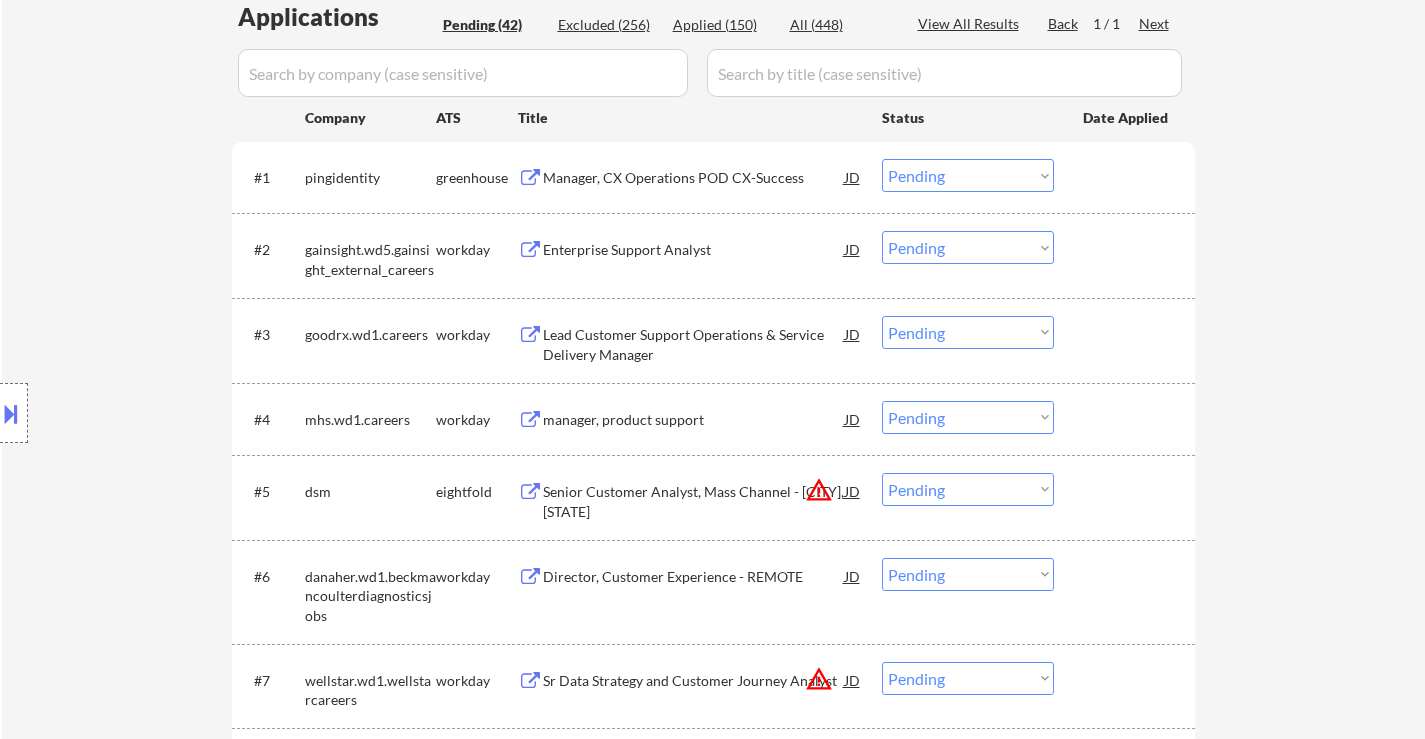 click on "#2 gainsight.wd5.gainsight_external_careers workday Enterprise Support Analyst JD Choose an option... Pending Applied Excluded (Questions) Excluded (Expired) Excluded (Location) Excluded (Bad Match) Excluded (Blocklist) Excluded (Salary) Excluded (Other)" at bounding box center [710, 255] 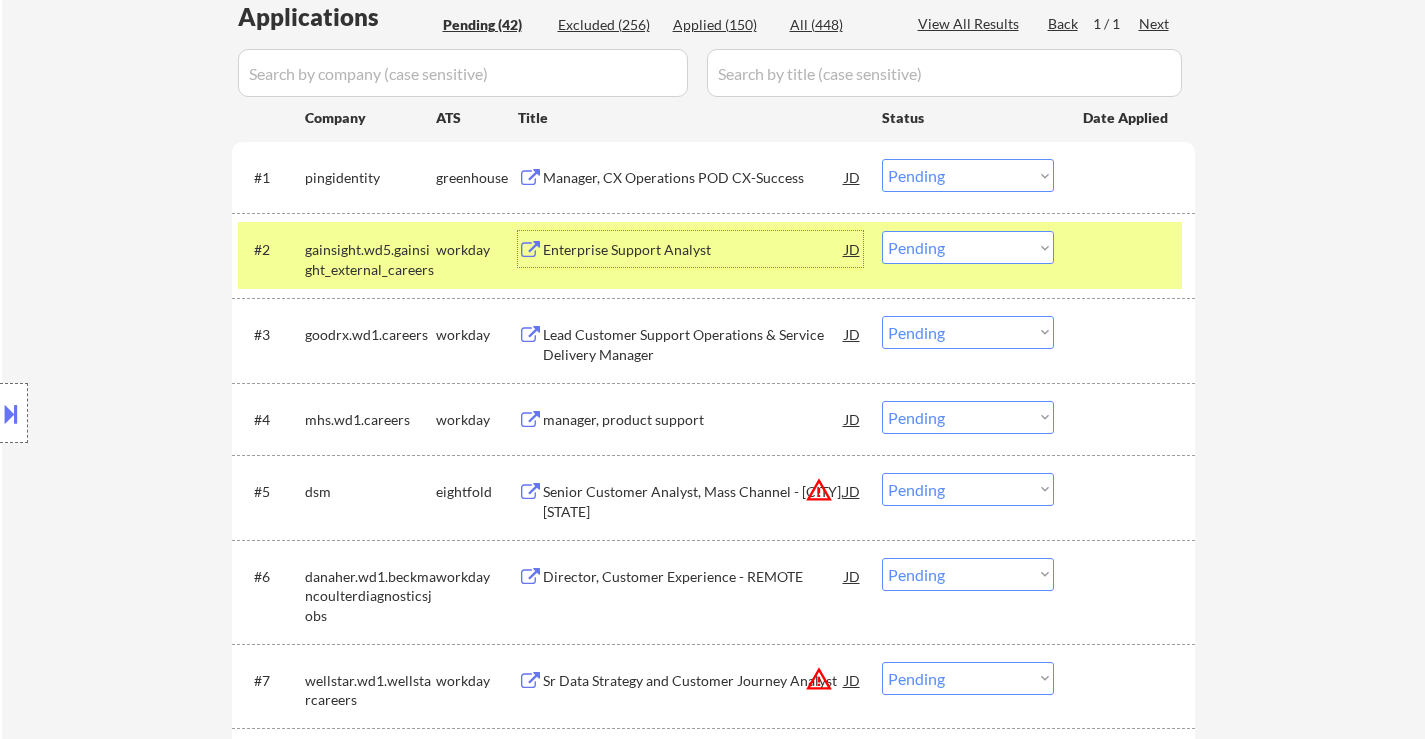 click on "Enterprise Support Analyst" at bounding box center [694, 250] 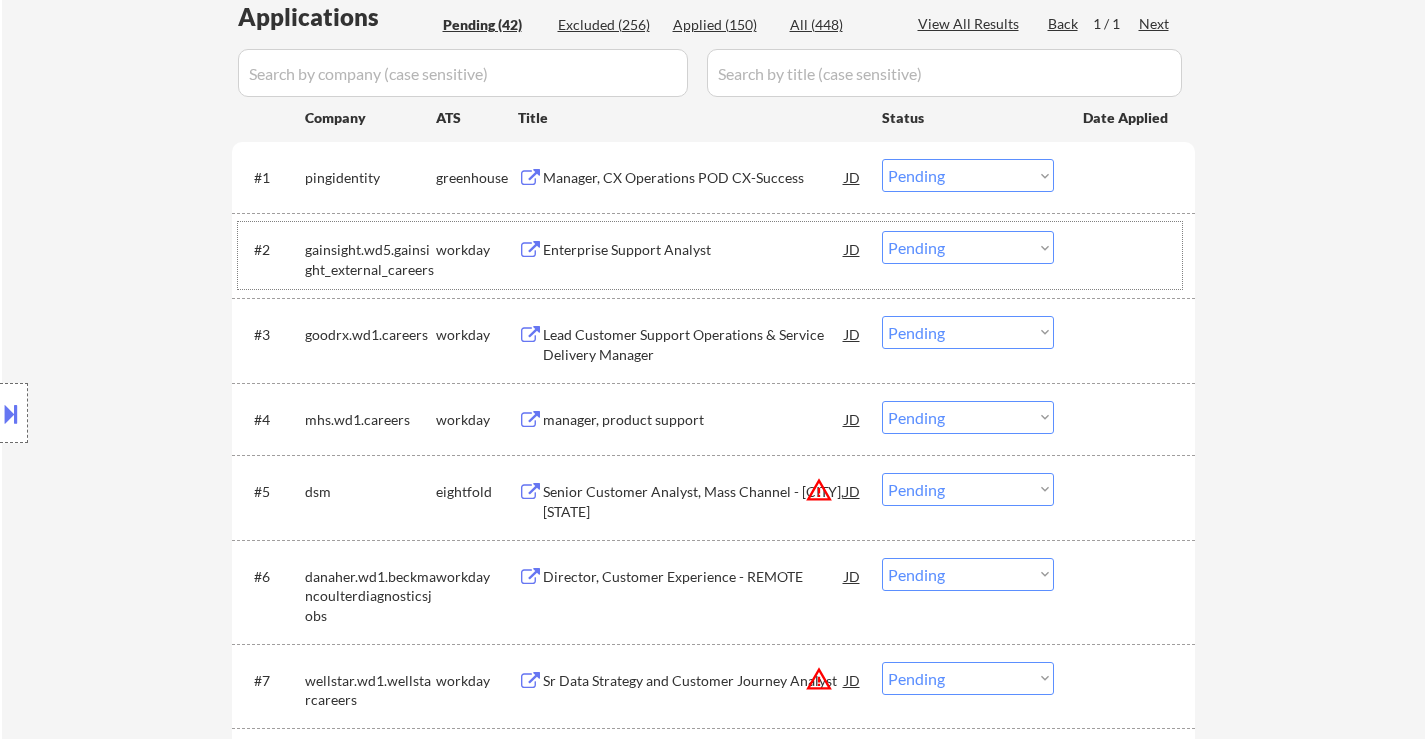 click at bounding box center [1127, 249] 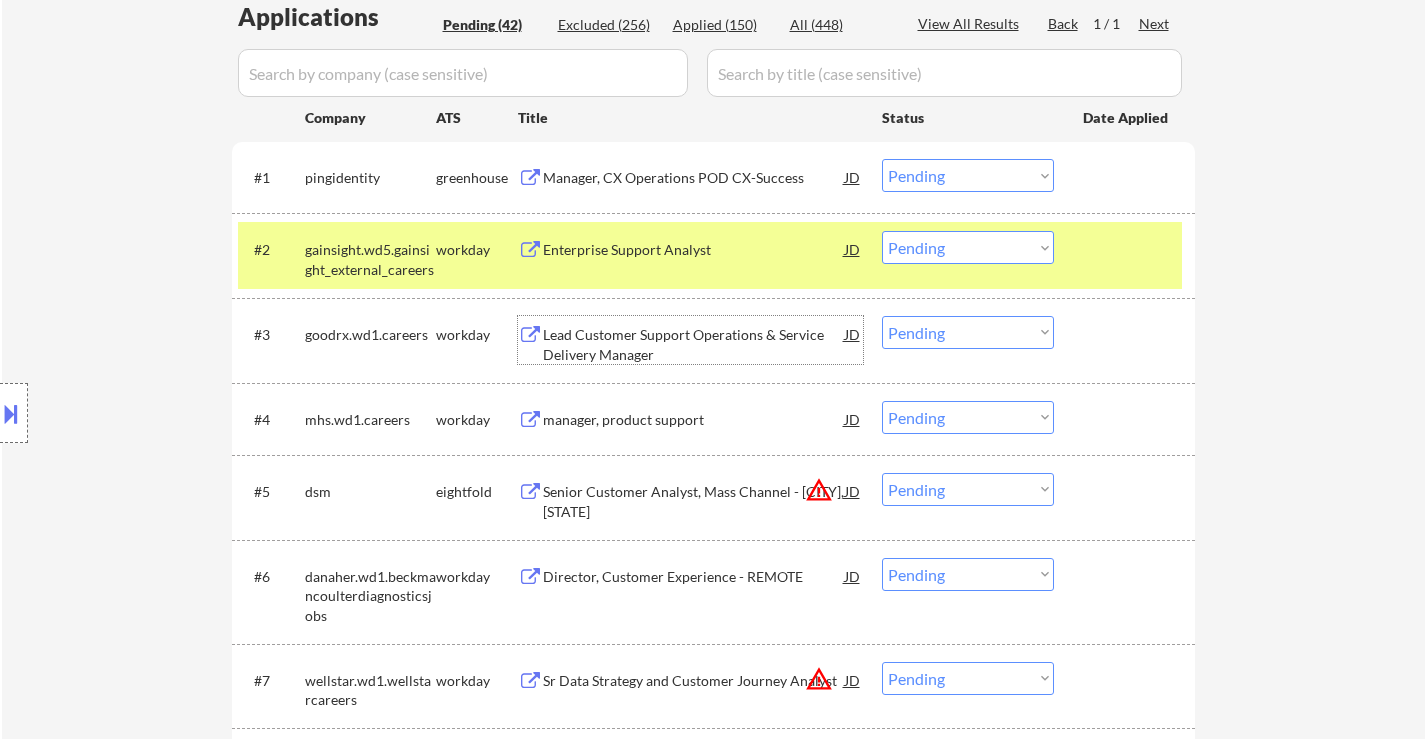 click on "Lead Customer Support Operations & Service Delivery Manager" at bounding box center [694, 344] 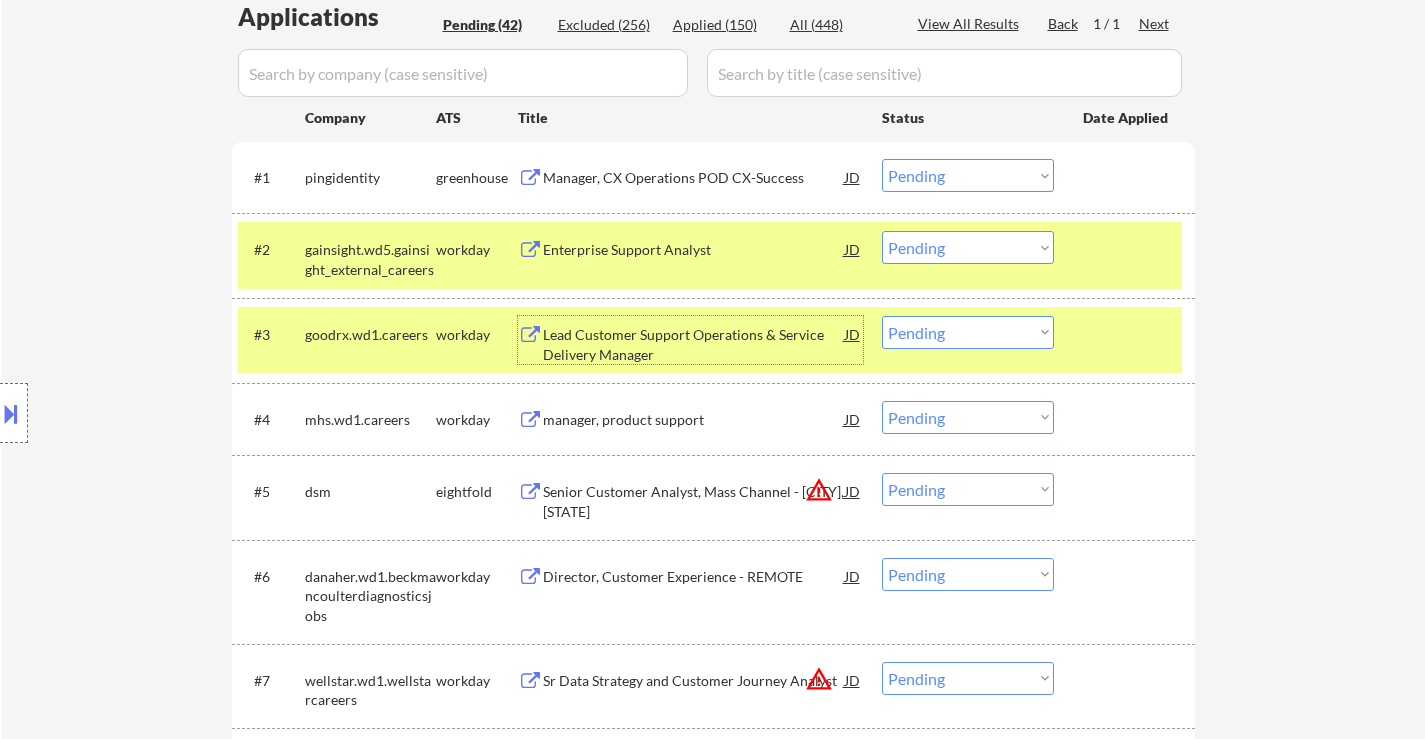 click on "Choose an option... Pending Applied Excluded (Questions) Excluded (Expired) Excluded (Location) Excluded (Bad Match) Excluded (Blocklist) Excluded (Salary) Excluded (Other)" at bounding box center [968, 247] 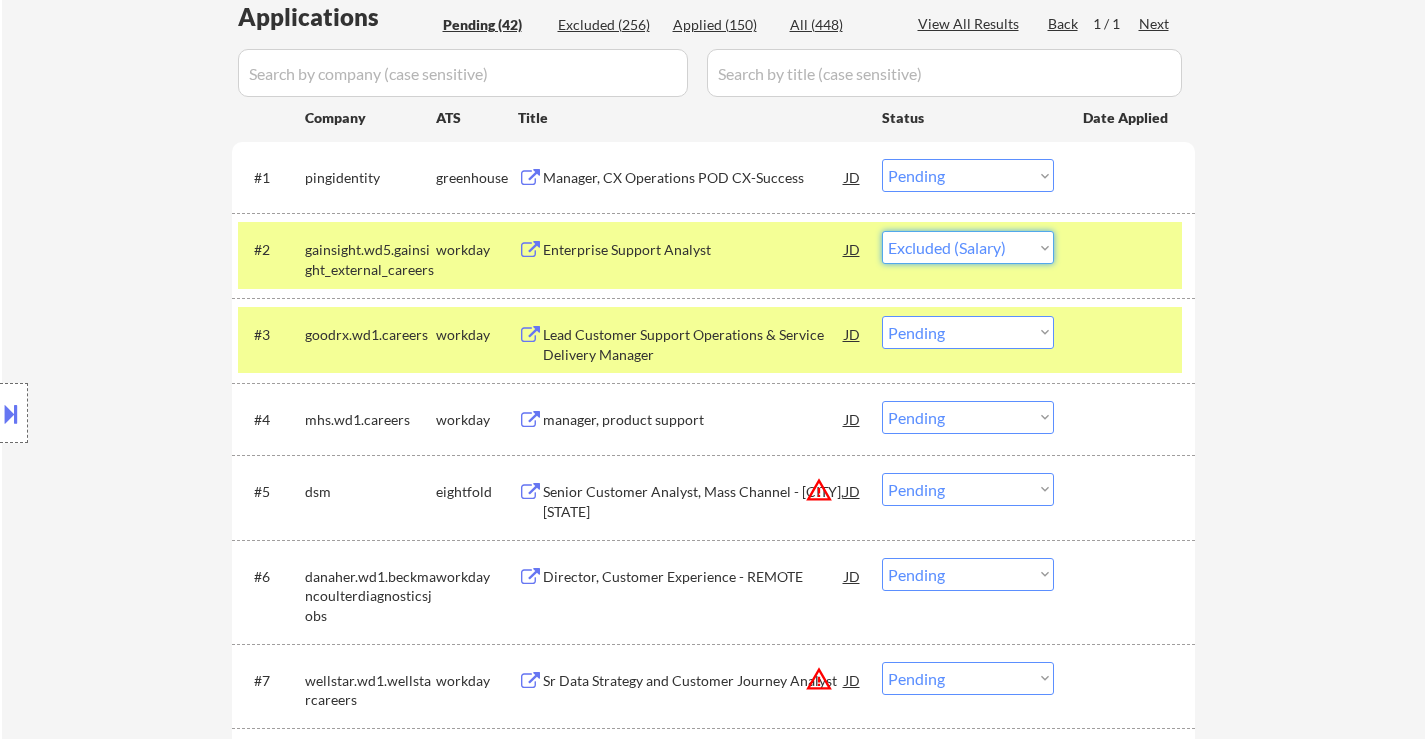 click on "Choose an option... Pending Applied Excluded (Questions) Excluded (Expired) Excluded (Location) Excluded (Bad Match) Excluded (Blocklist) Excluded (Salary) Excluded (Other)" at bounding box center (968, 247) 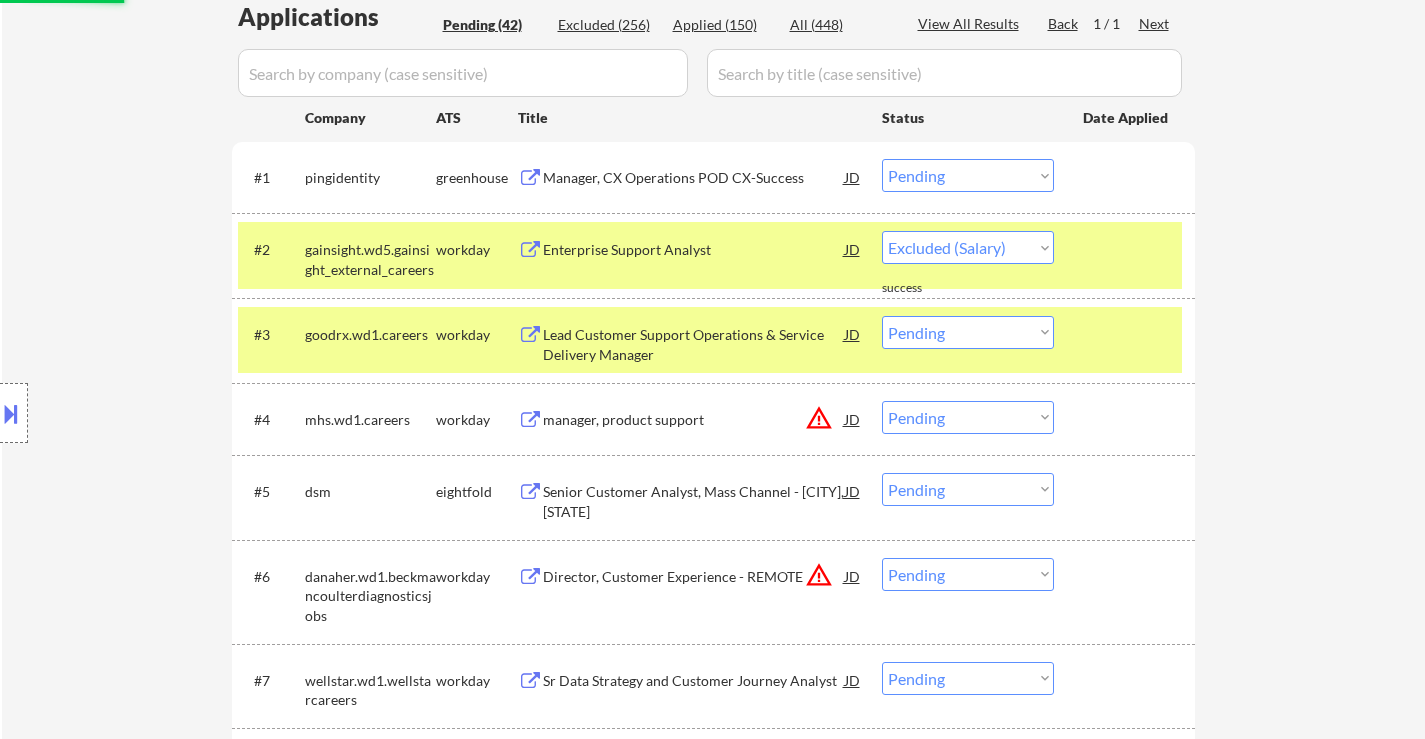 select on ""pending"" 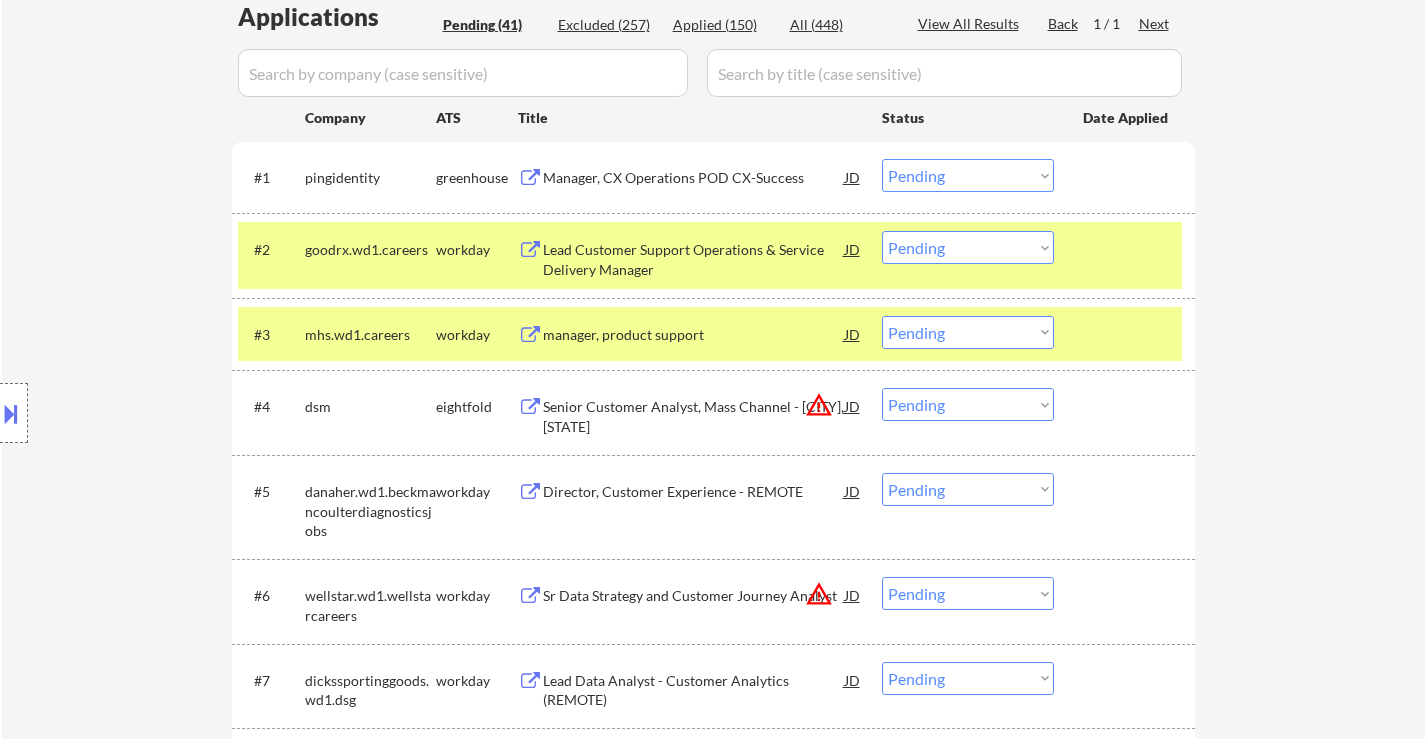 click at bounding box center (1127, 334) 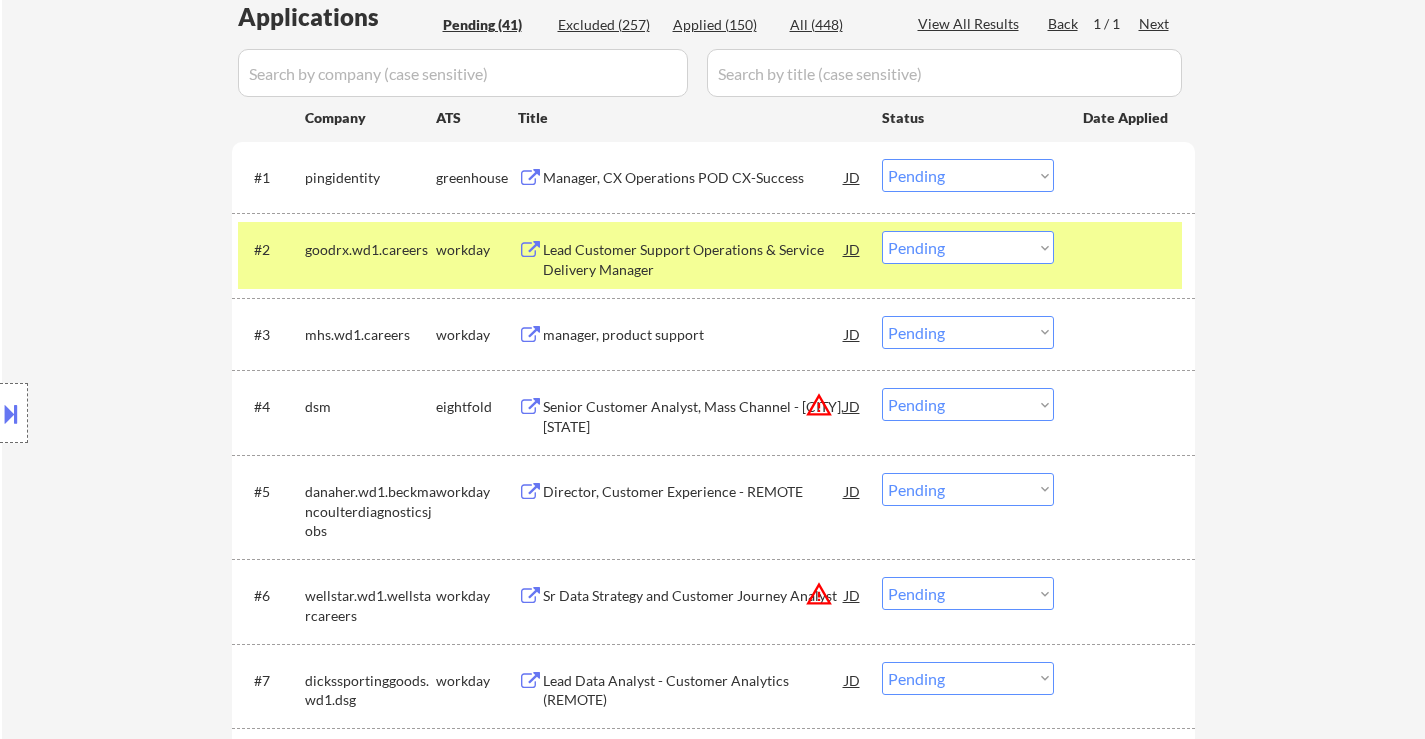click on "manager, product support" at bounding box center (694, 335) 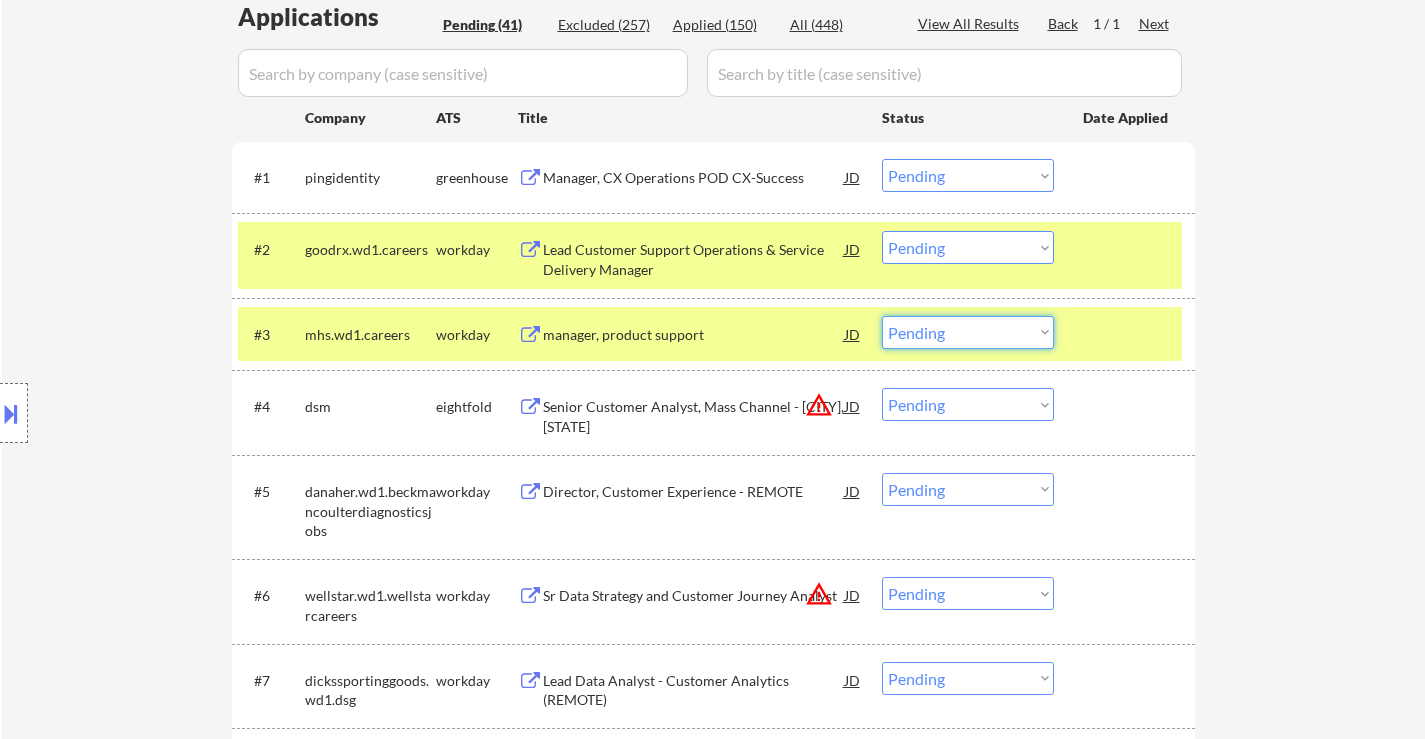 click on "Choose an option... Pending Applied Excluded (Questions) Excluded (Expired) Excluded (Location) Excluded (Bad Match) Excluded (Blocklist) Excluded (Salary) Excluded (Other)" at bounding box center (968, 332) 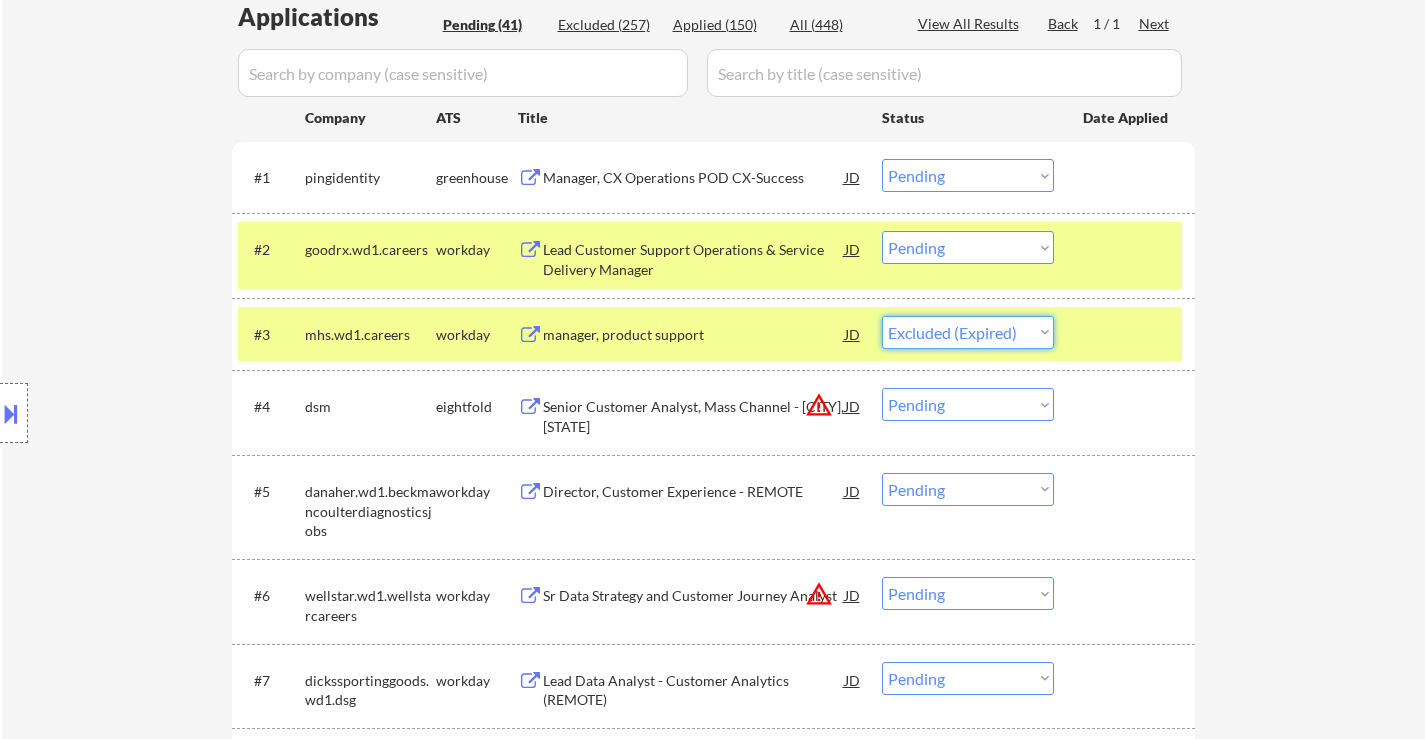 click on "Choose an option... Pending Applied Excluded (Questions) Excluded (Expired) Excluded (Location) Excluded (Bad Match) Excluded (Blocklist) Excluded (Salary) Excluded (Other)" at bounding box center (968, 332) 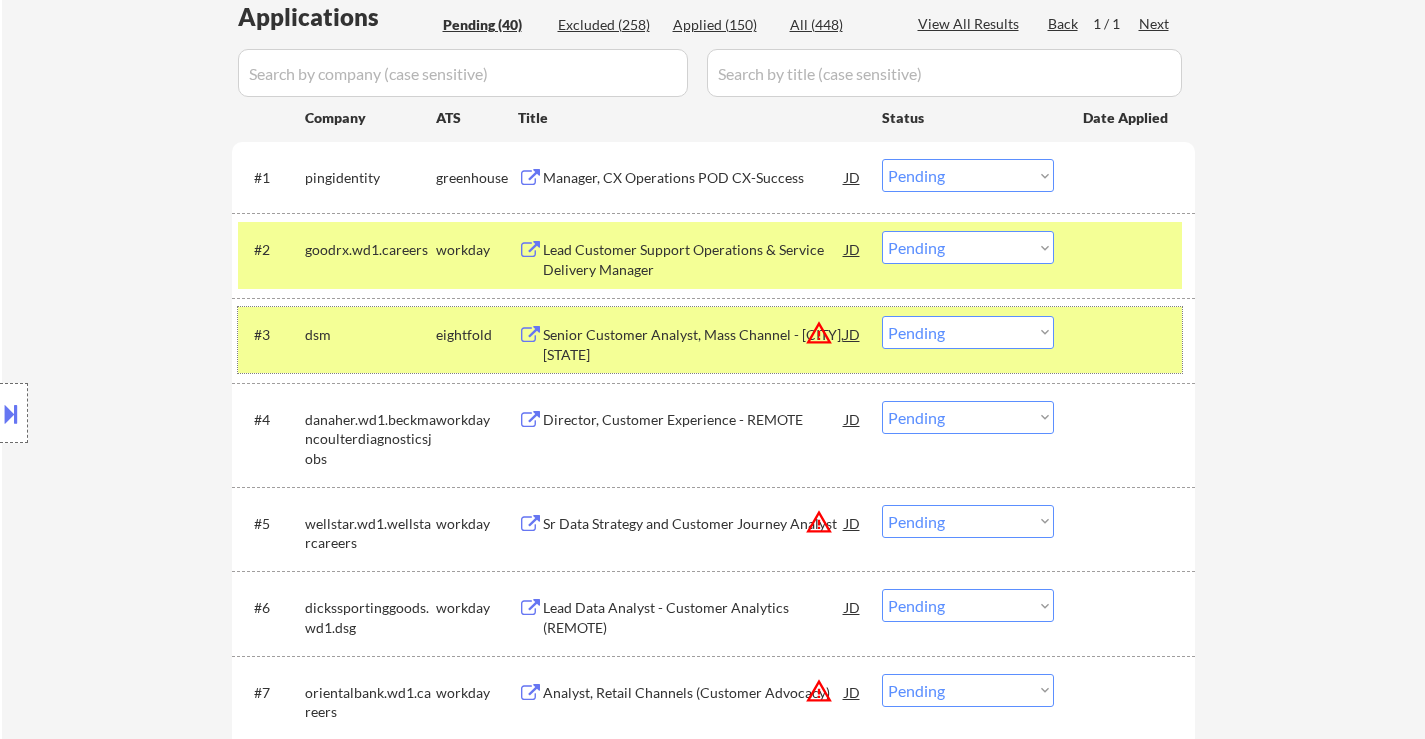 click at bounding box center [1127, 334] 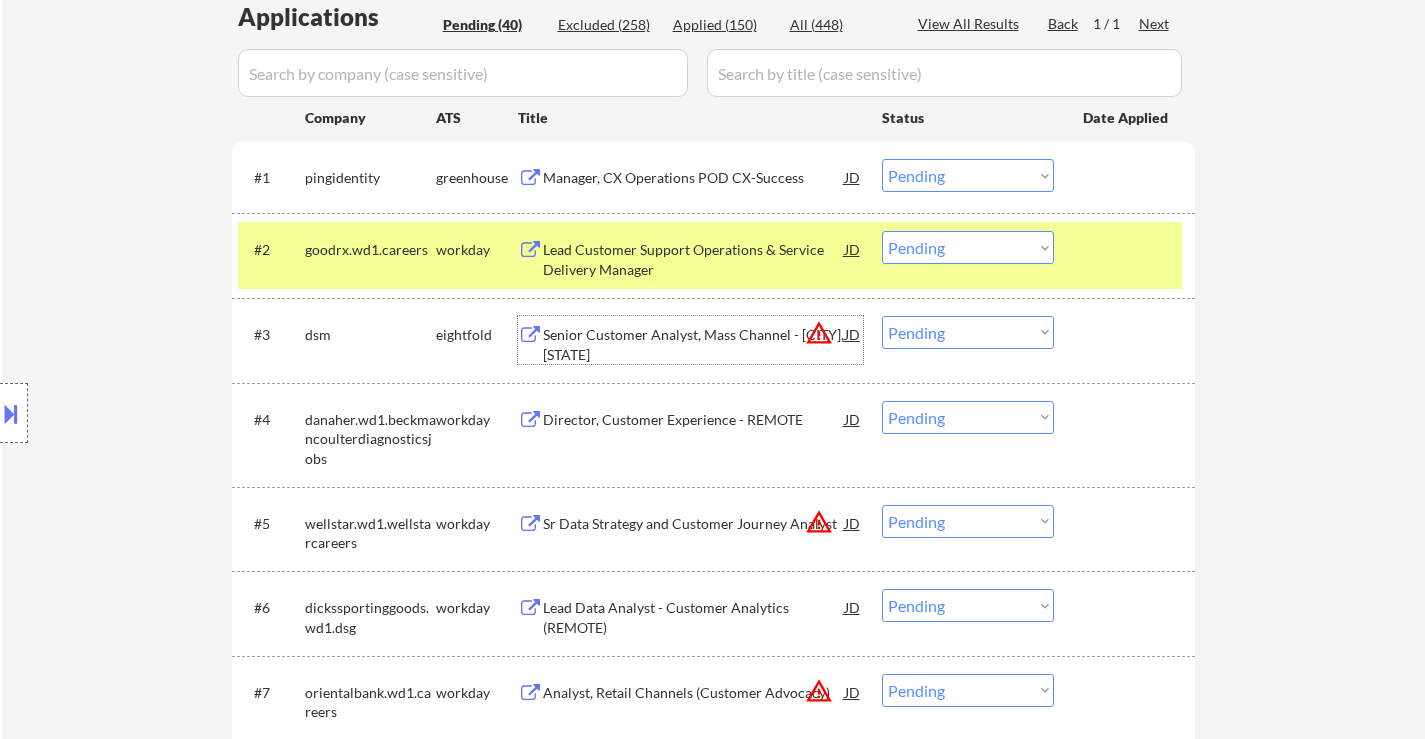 click on "[JOB_TITLE], [DEPARTMENT] - [CITY], [STATE] ([LOCATION])" at bounding box center (694, 344) 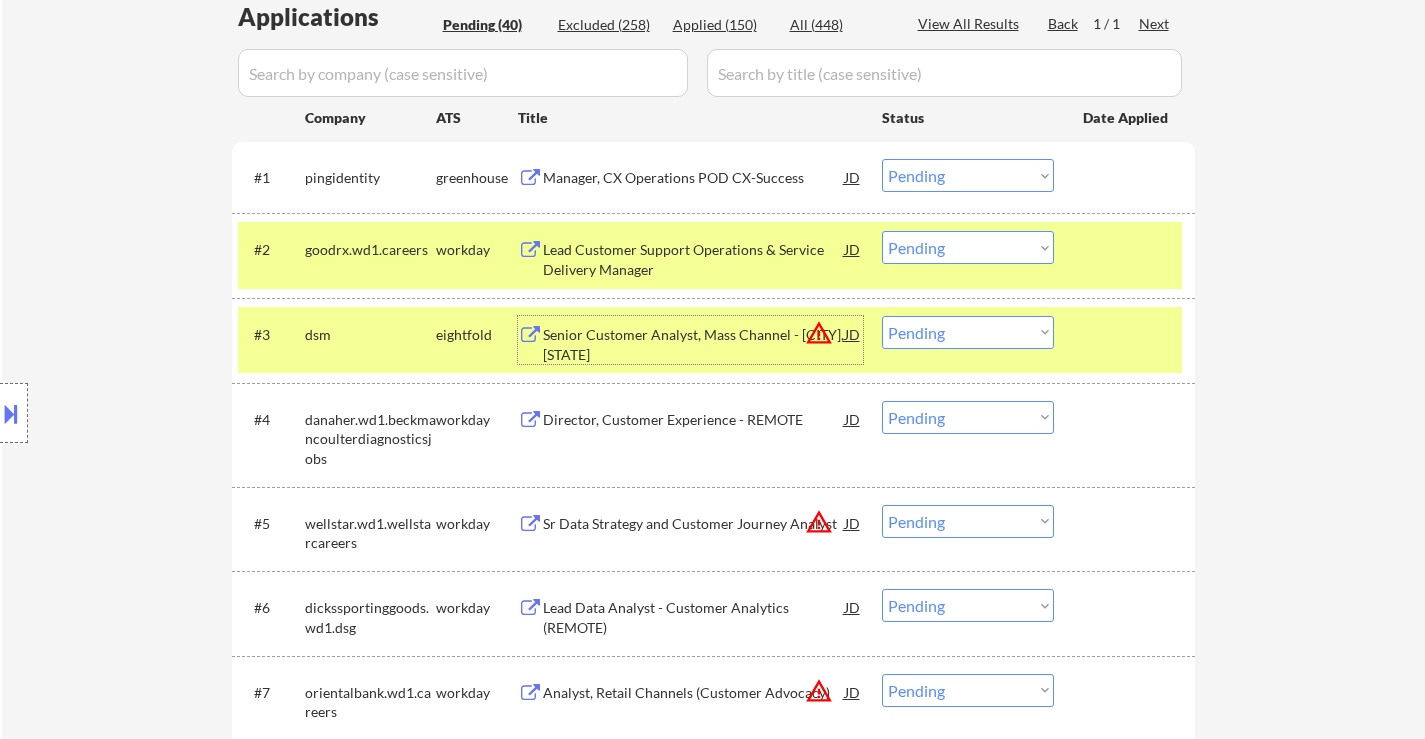 click on "#4 danaher.wd1.beckmancoulterdiagnosticsjobs workday Director, Customer Experience - REMOTE JD warning_amber Choose an option... Pending Applied Excluded (Questions) Excluded (Expired) Excluded (Location) Excluded (Bad Match) Excluded (Blocklist) Excluded (Salary) Excluded (Other)" at bounding box center (710, 435) 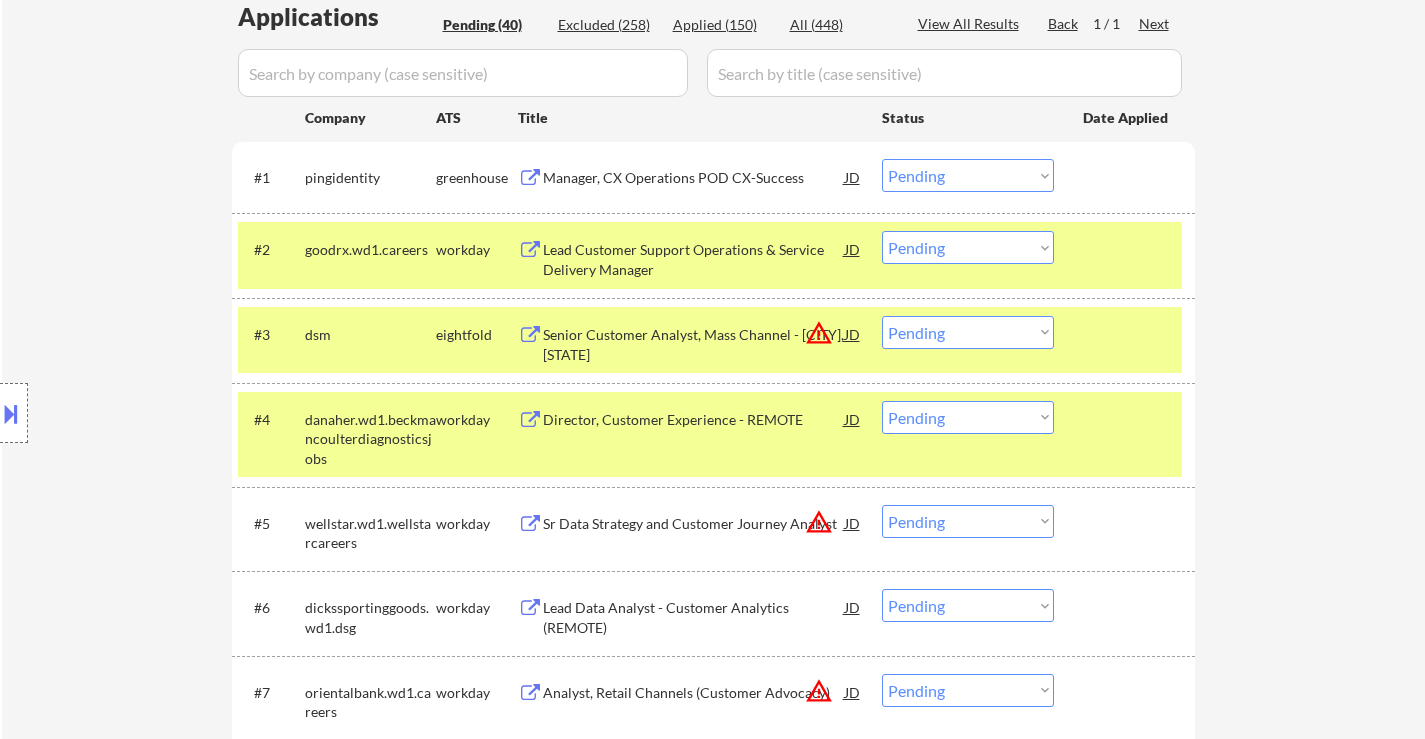 click on "Director, Customer Experience - REMOTE" at bounding box center (694, 419) 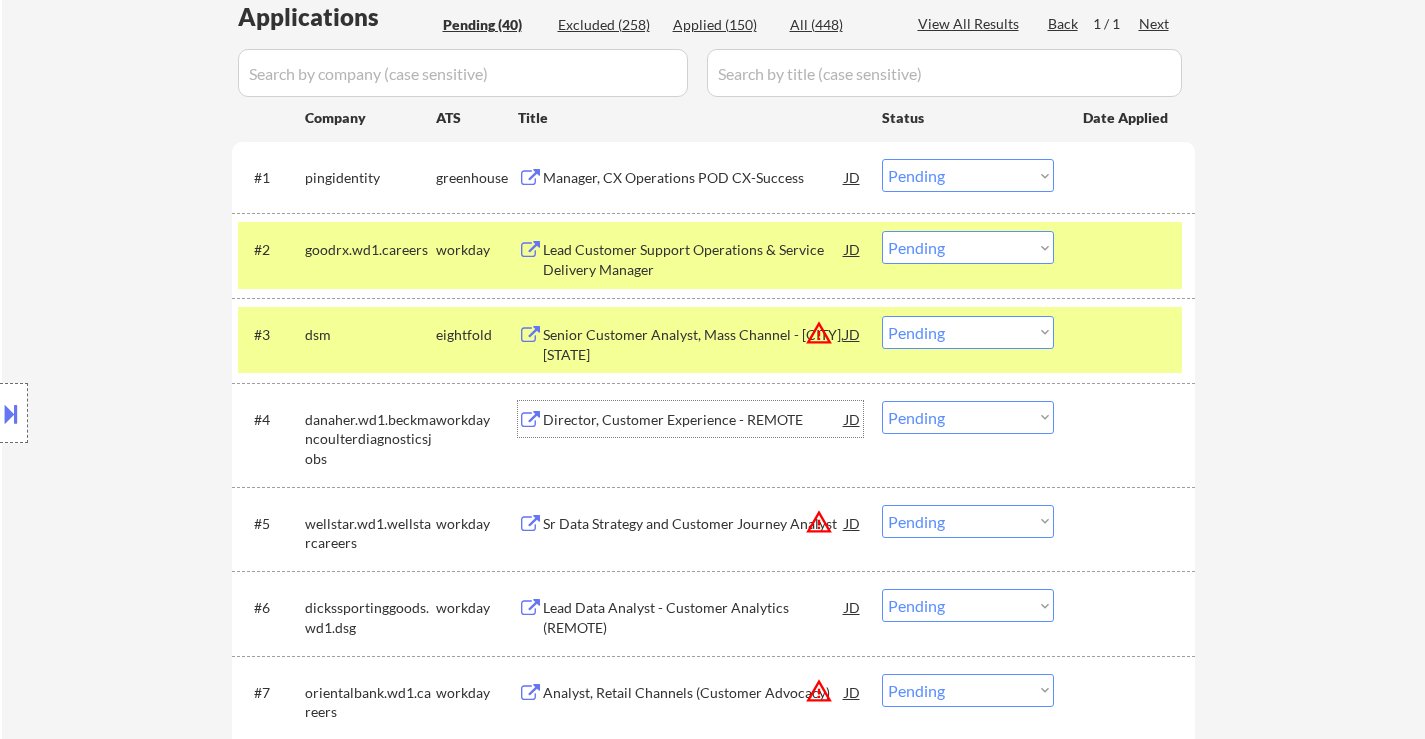click on "Choose an option... Pending Applied Excluded (Questions) Excluded (Expired) Excluded (Location) Excluded (Bad Match) Excluded (Blocklist) Excluded (Salary) Excluded (Other)" at bounding box center [968, 332] 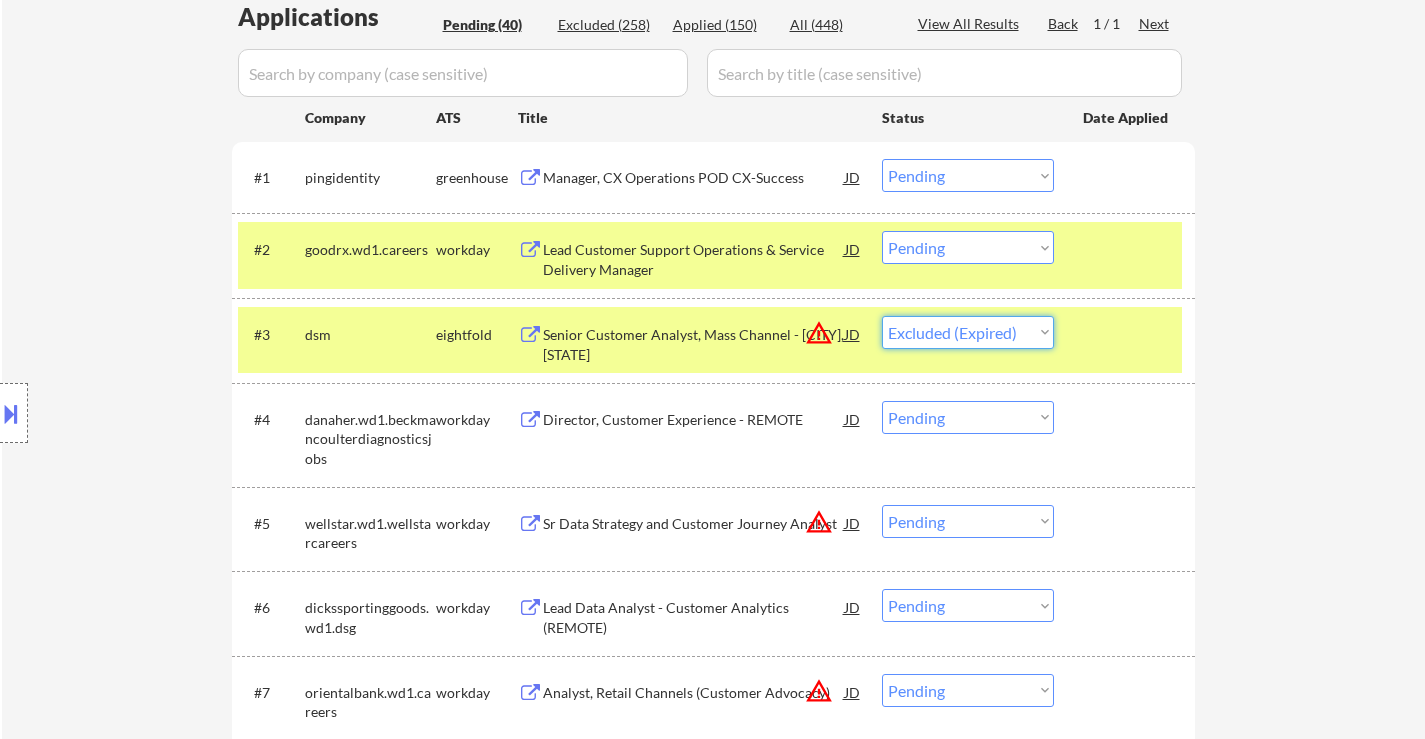 click on "Choose an option... Pending Applied Excluded (Questions) Excluded (Expired) Excluded (Location) Excluded (Bad Match) Excluded (Blocklist) Excluded (Salary) Excluded (Other)" at bounding box center [968, 332] 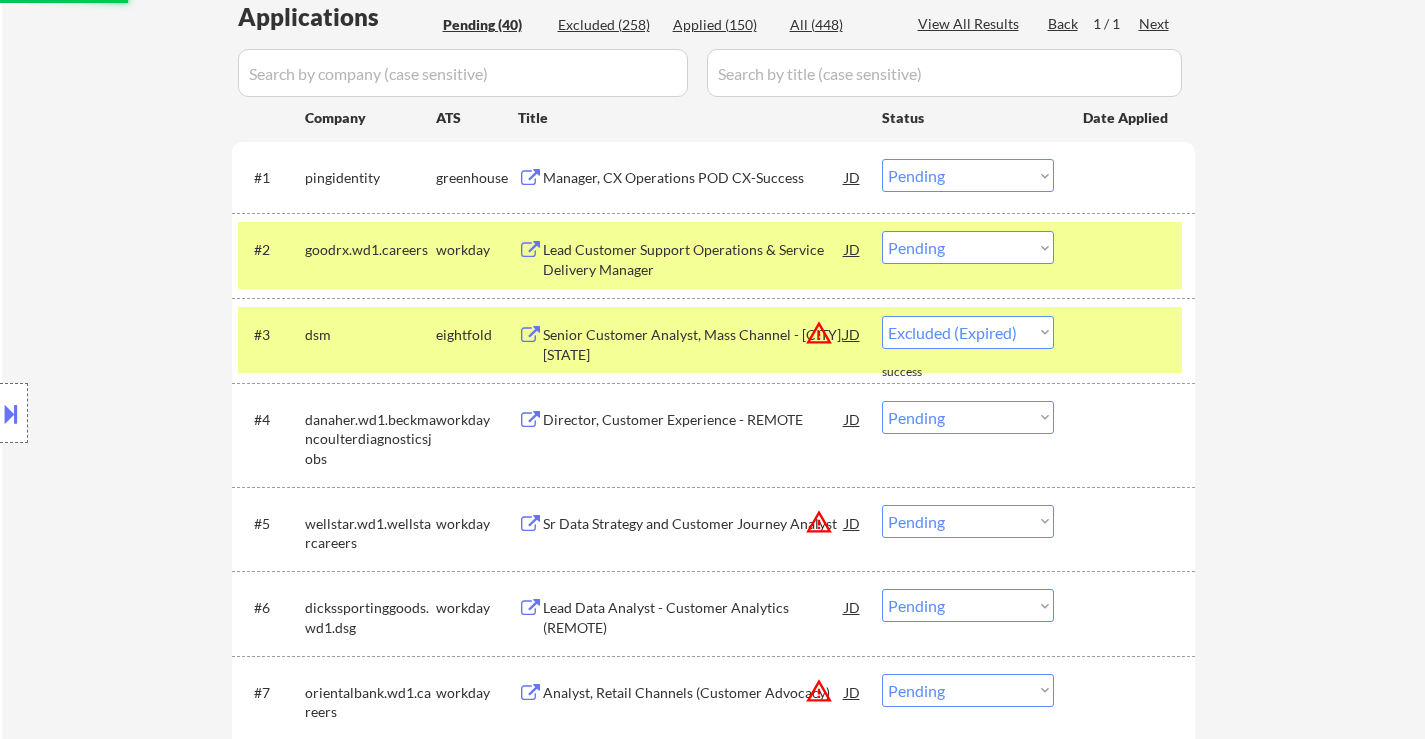 select on ""pending"" 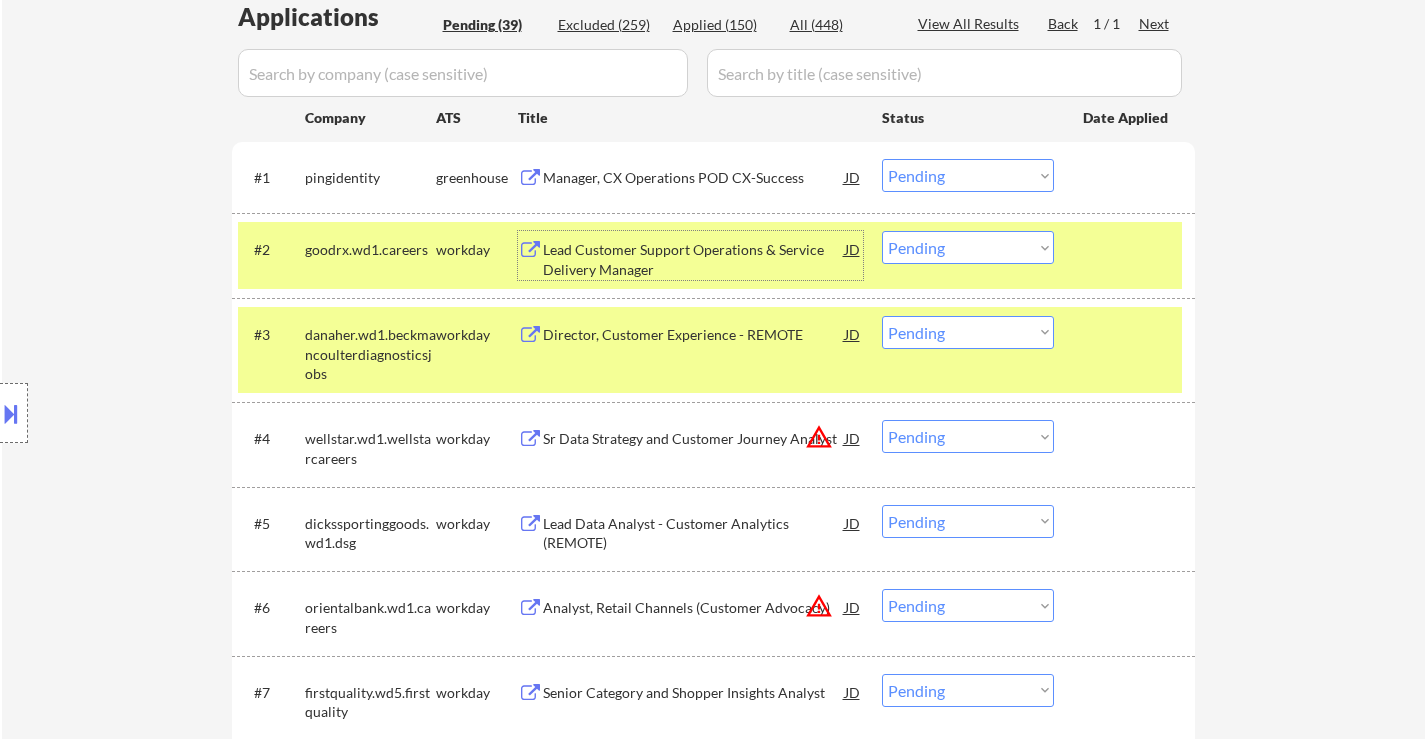 click on "Lead Customer Support Operations & Service Delivery Manager" at bounding box center (694, 259) 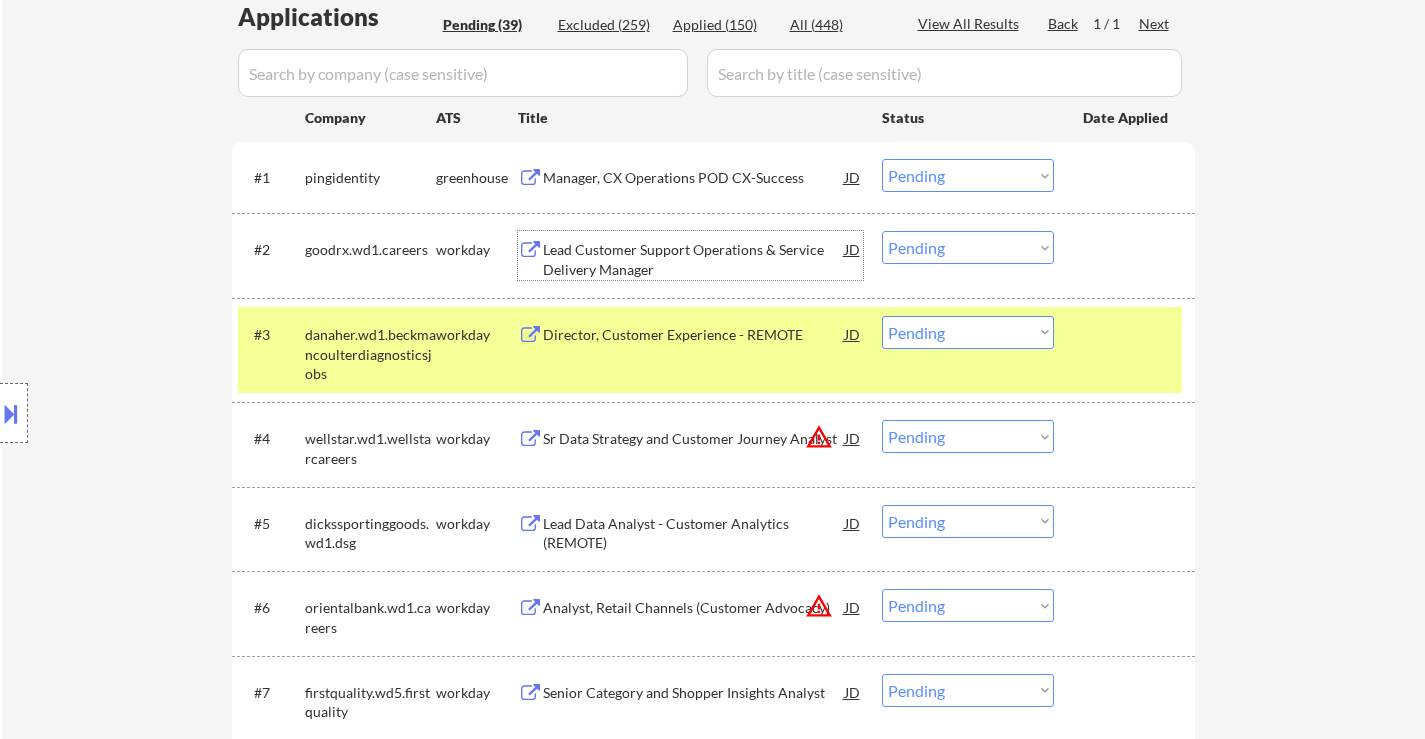 click on "Lead Customer Support Operations & Service Delivery Manager" at bounding box center [694, 255] 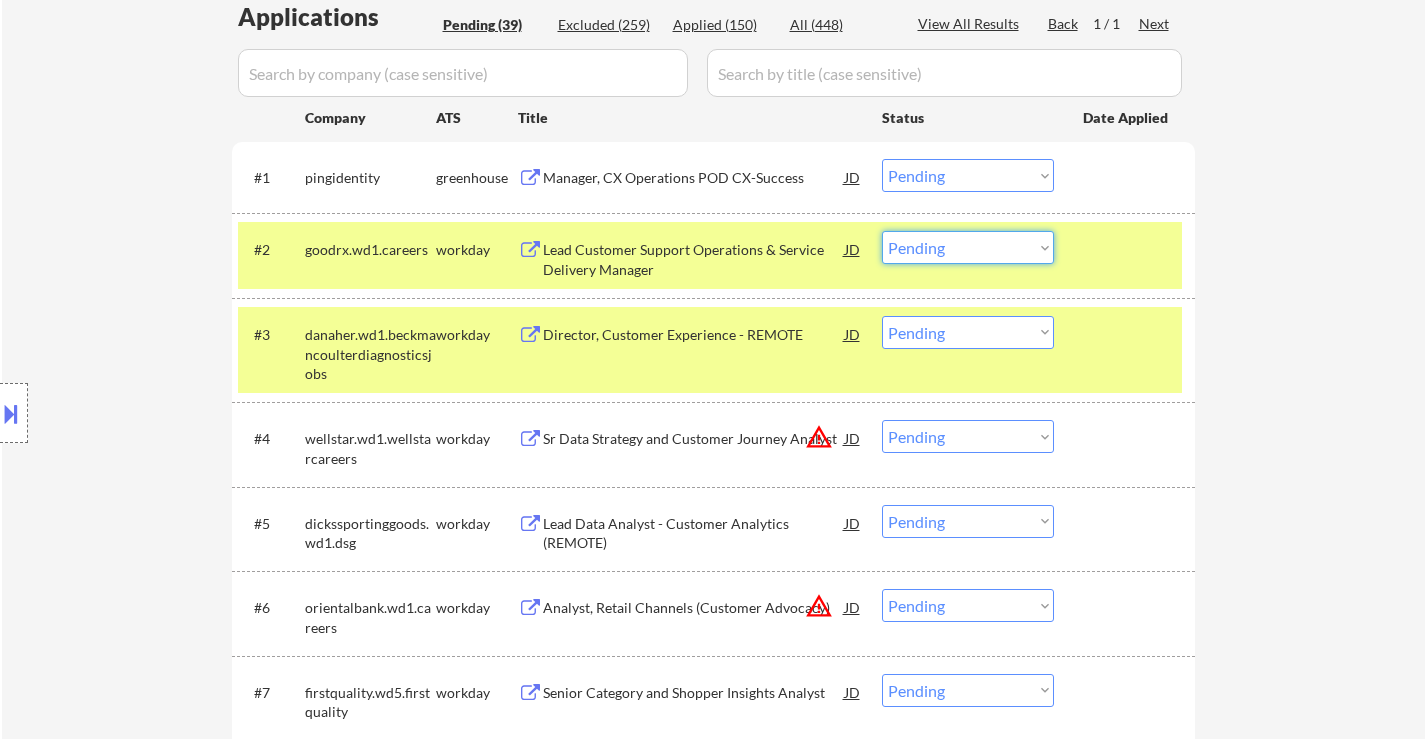 click on "Choose an option... Pending Applied Excluded (Questions) Excluded (Expired) Excluded (Location) Excluded (Bad Match) Excluded (Blocklist) Excluded (Salary) Excluded (Other)" at bounding box center [968, 247] 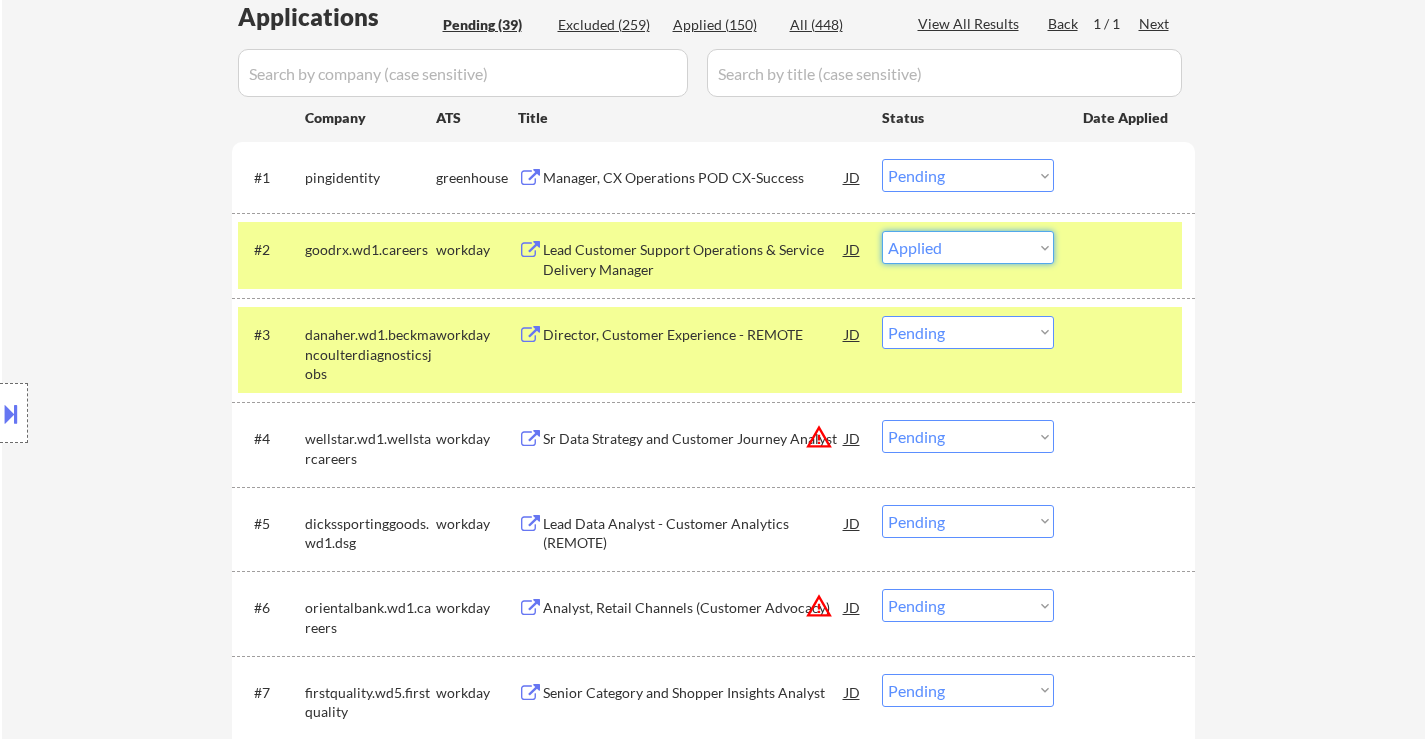 click on "Choose an option... Pending Applied Excluded (Questions) Excluded (Expired) Excluded (Location) Excluded (Bad Match) Excluded (Blocklist) Excluded (Salary) Excluded (Other)" at bounding box center (968, 247) 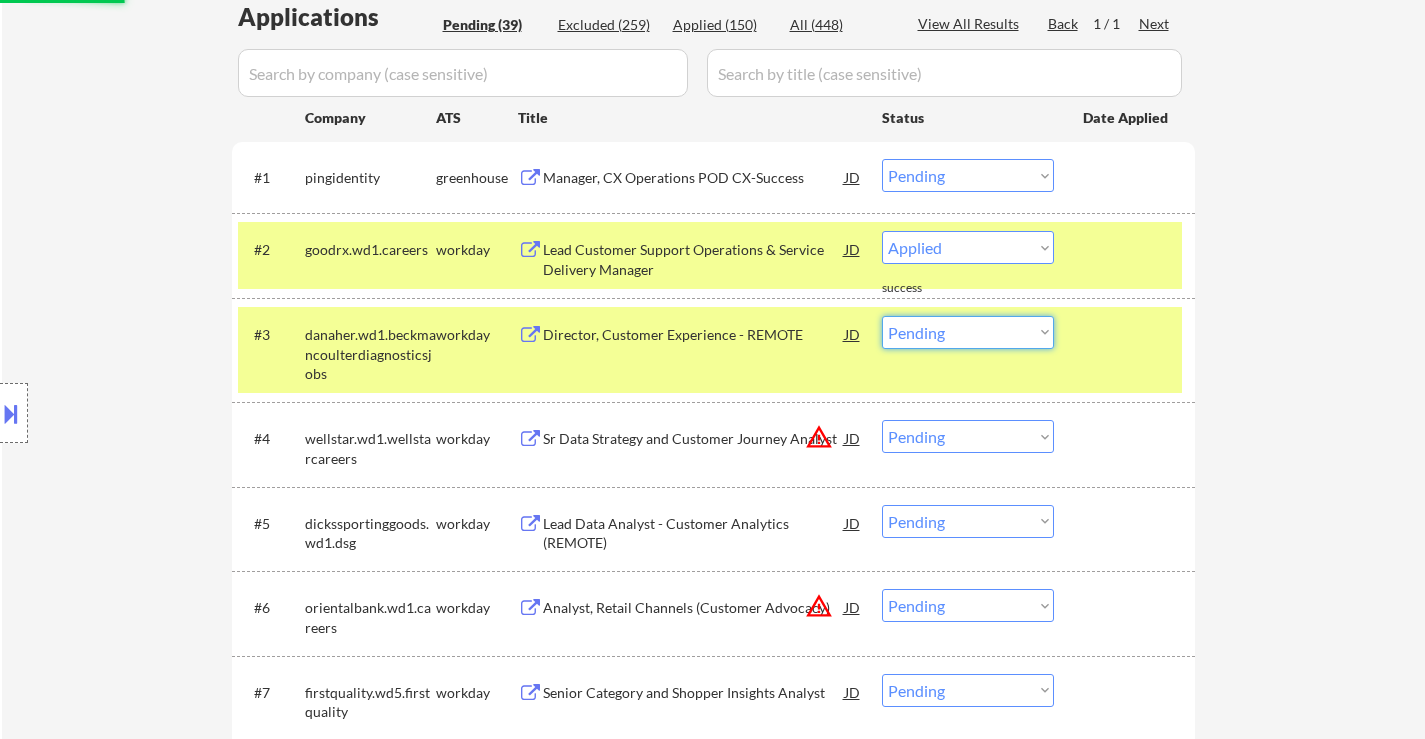 click on "Choose an option... Pending Applied Excluded (Questions) Excluded (Expired) Excluded (Location) Excluded (Bad Match) Excluded (Blocklist) Excluded (Salary) Excluded (Other)" at bounding box center [968, 332] 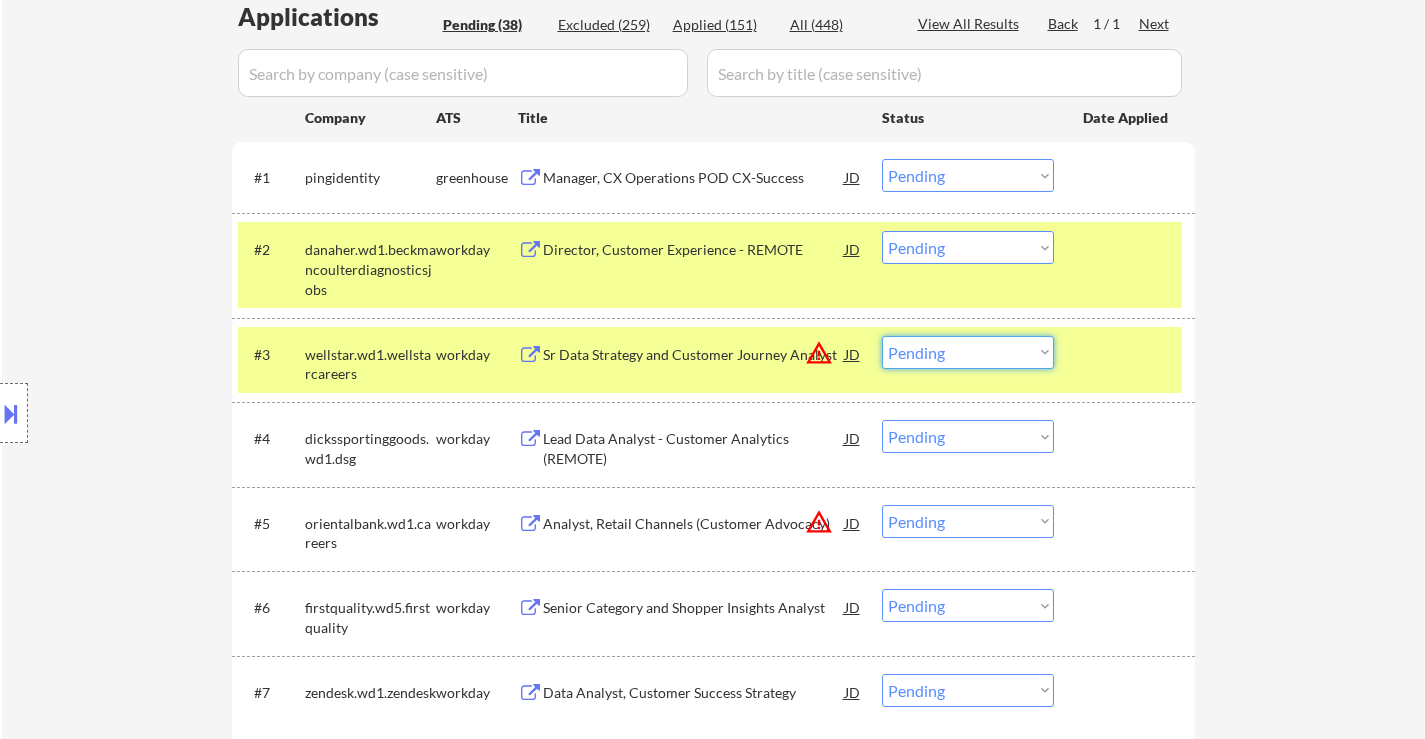 click on "← Return to /applysquad Mailslurp Inbox Job Search Builder Amanda Drws User Email:  mandyldrws@gmail.com Application Email:  mandyldrws@gmail.com Mailslurp Email:  amanda.drws@mailflux.com LinkedIn:   www.linkedin.com/in/amandadrws
Phone:  209-642-3152 Current Location:  Sacramento, California Applies:  148 sent / 221 bought Internal Notes VERY IMPORTANT:
1. She is a LinkedInfluencer, and we are doing a special experiment in partnership with her to find out if the exact same resume performs better as a PDF file vs. a Word doc
2. Please switch resume versions for *every single application* and record in a Google Sheet whether each app is PDF or Word
3. You manually source roles for her with titles:
- CX Analyst
- CX Analytics
- Manager/Director/Head of CX
- Manager/Director/Head of Customer Support
- Manager/Director/Head of Customer Experience Can work in country of residence?:  yes Squad Notes Minimum salary:  $75,000 Will need Visa to work in that country now/future?:   no Download Resume Variation 1 #1" at bounding box center (713, 1451) 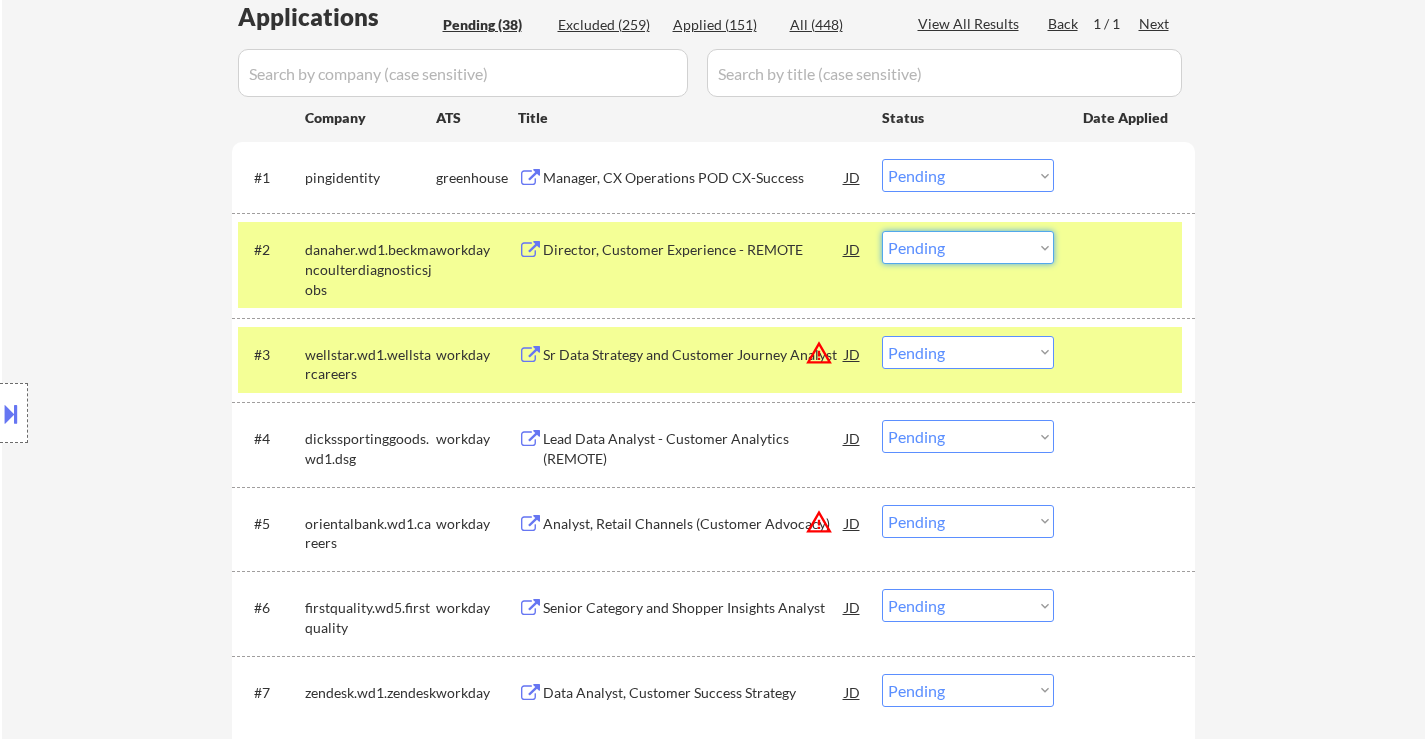 click on "Choose an option... Pending Applied Excluded (Questions) Excluded (Expired) Excluded (Location) Excluded (Bad Match) Excluded (Blocklist) Excluded (Salary) Excluded (Other)" at bounding box center [968, 247] 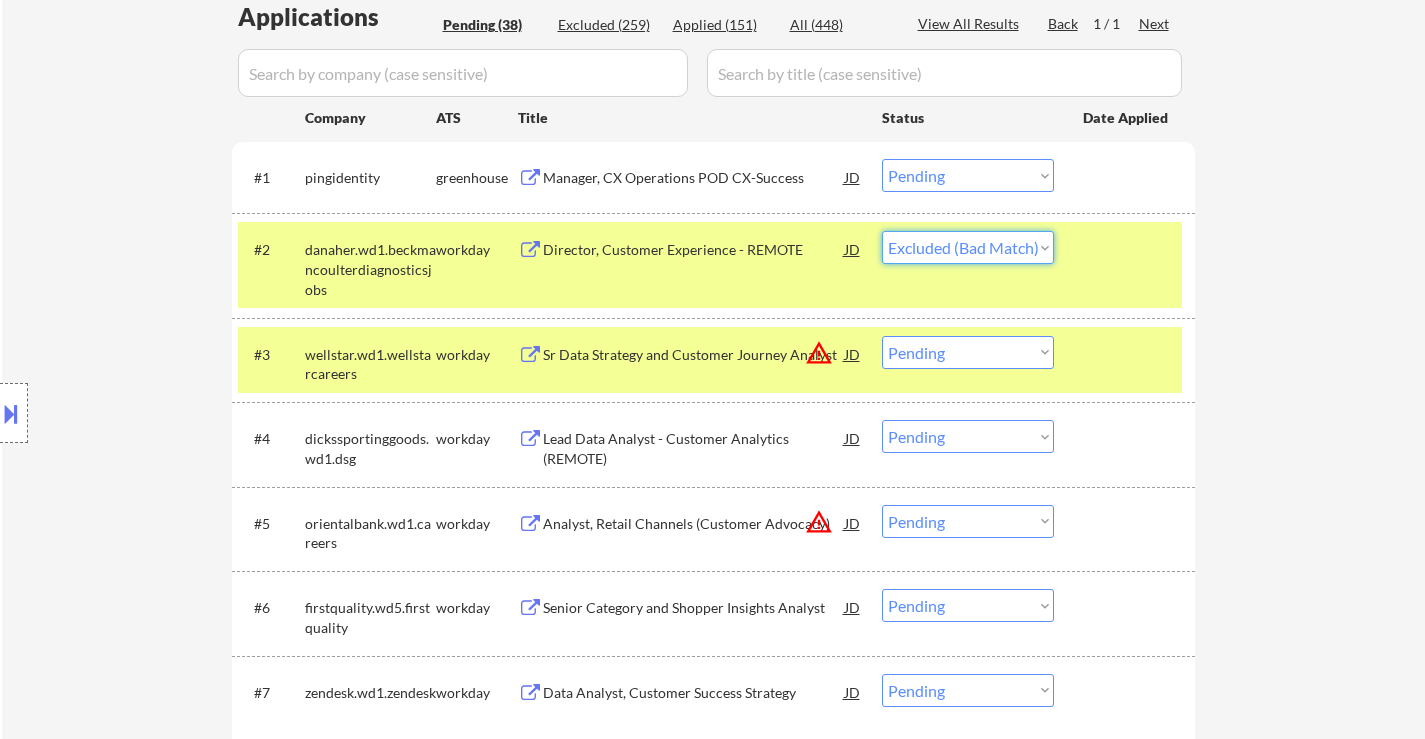 click on "Choose an option... Pending Applied Excluded (Questions) Excluded (Expired) Excluded (Location) Excluded (Bad Match) Excluded (Blocklist) Excluded (Salary) Excluded (Other)" at bounding box center [968, 247] 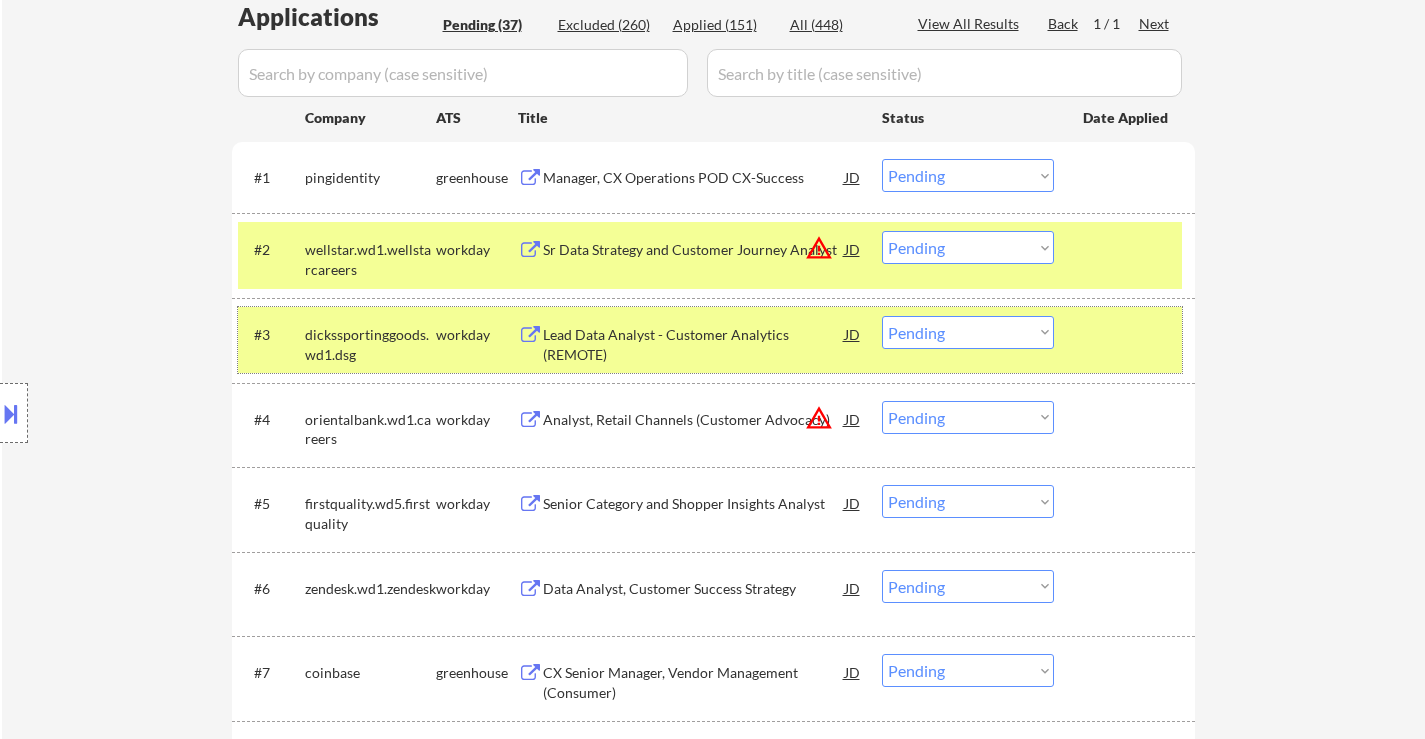 click at bounding box center (1127, 334) 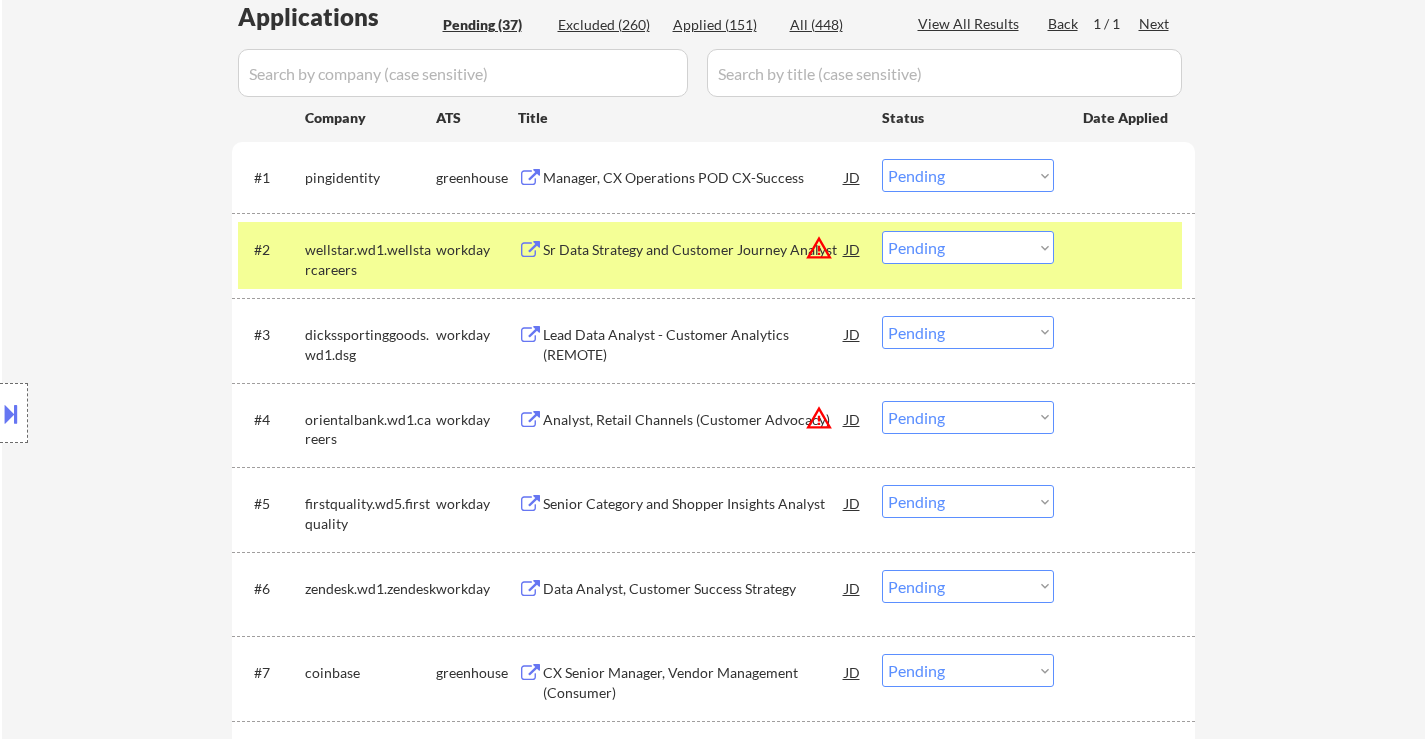 click at bounding box center (1127, 249) 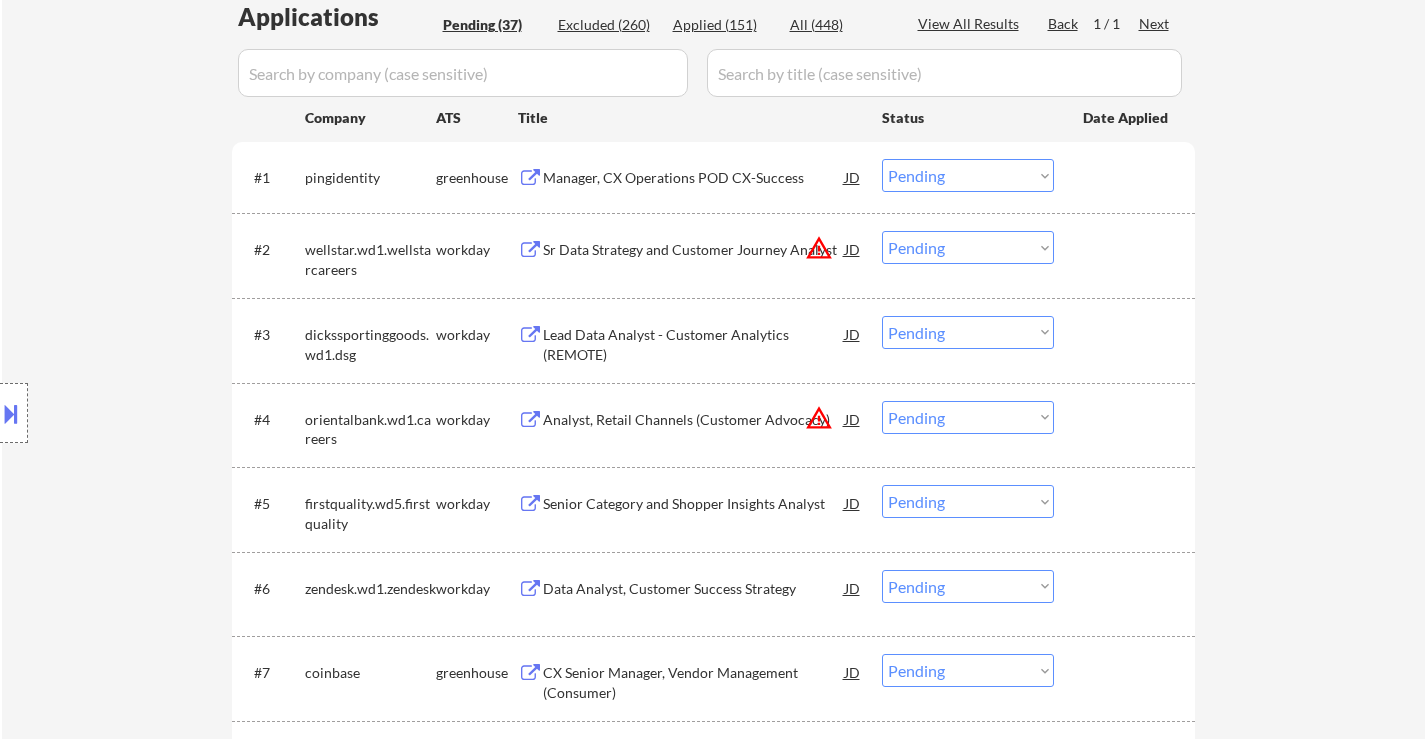 click on "Sr Data Strategy and Customer Journey Analyst" at bounding box center [694, 249] 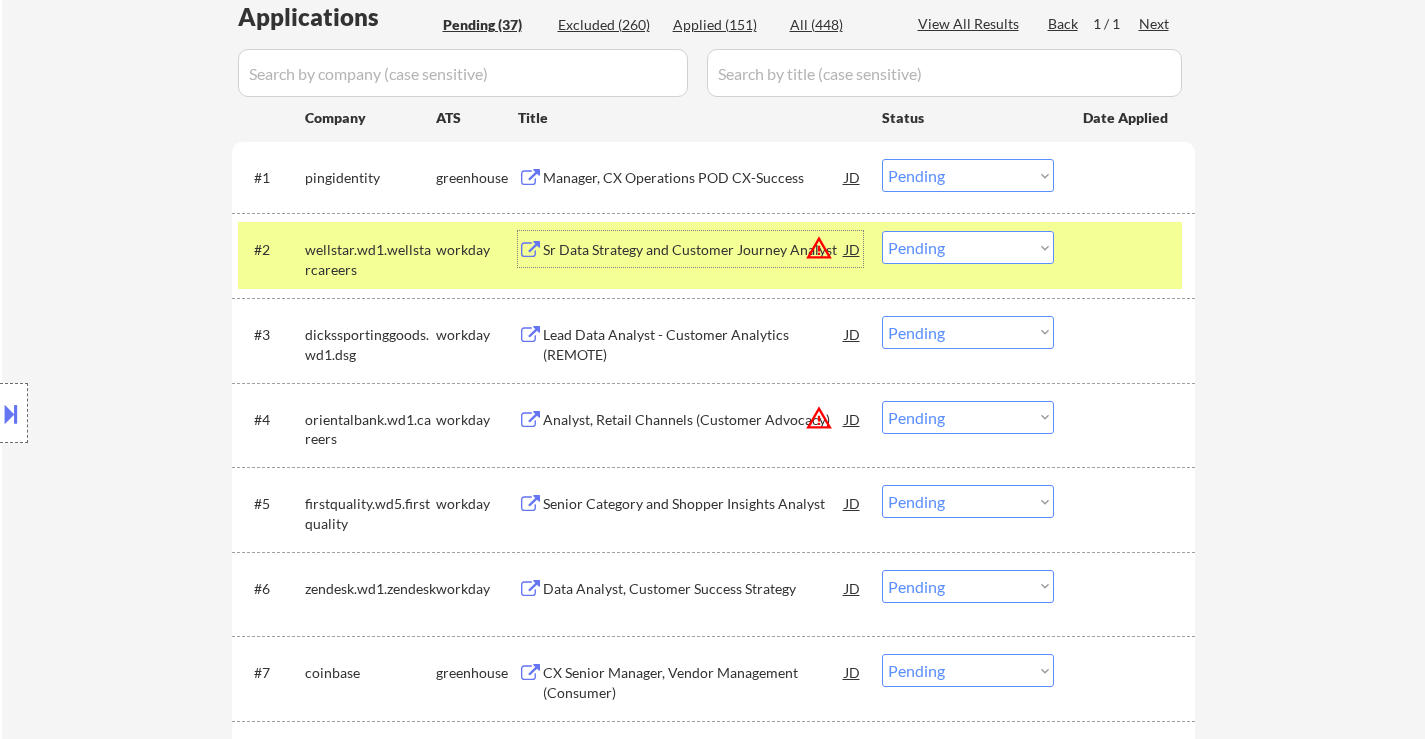 click on "Choose an option... Pending Applied Excluded (Questions) Excluded (Expired) Excluded (Location) Excluded (Bad Match) Excluded (Blocklist) Excluded (Salary) Excluded (Other)" at bounding box center [968, 247] 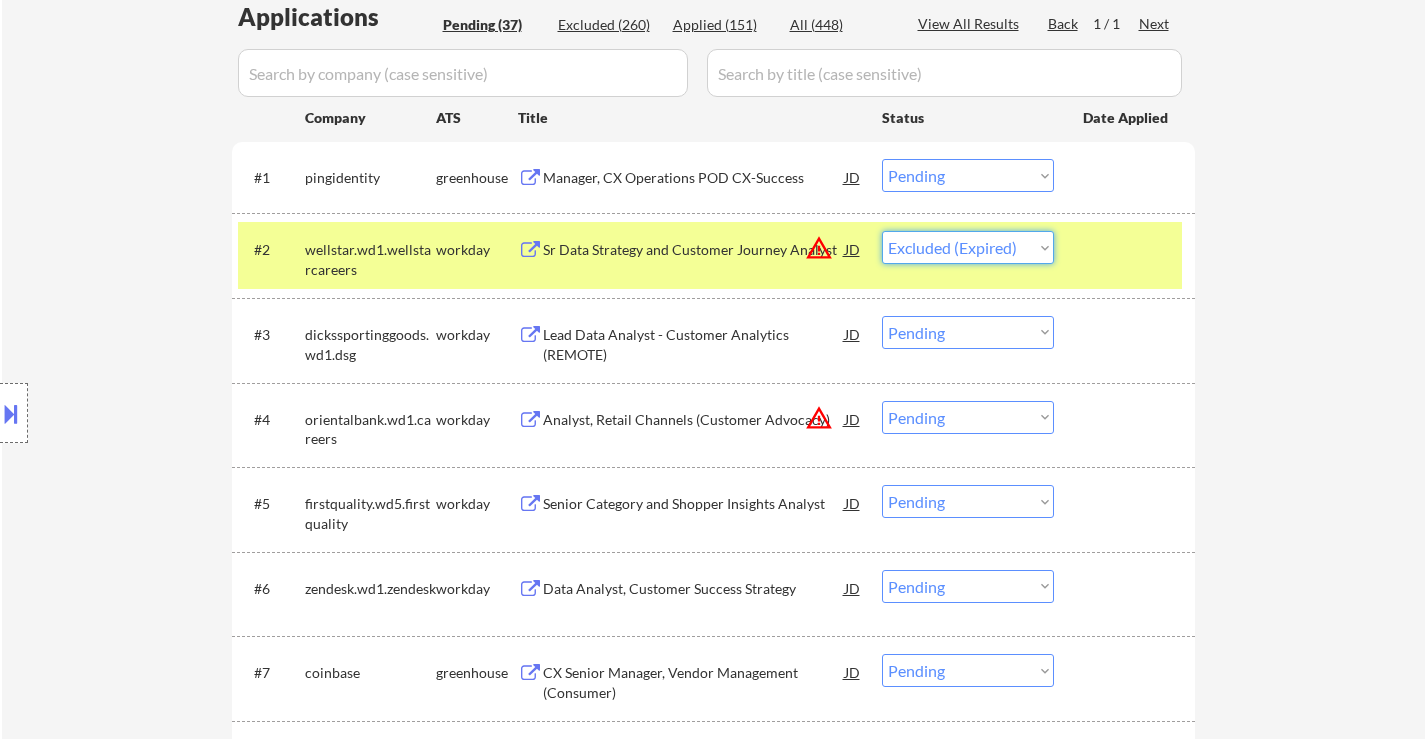 click on "Choose an option... Pending Applied Excluded (Questions) Excluded (Expired) Excluded (Location) Excluded (Bad Match) Excluded (Blocklist) Excluded (Salary) Excluded (Other)" at bounding box center [968, 247] 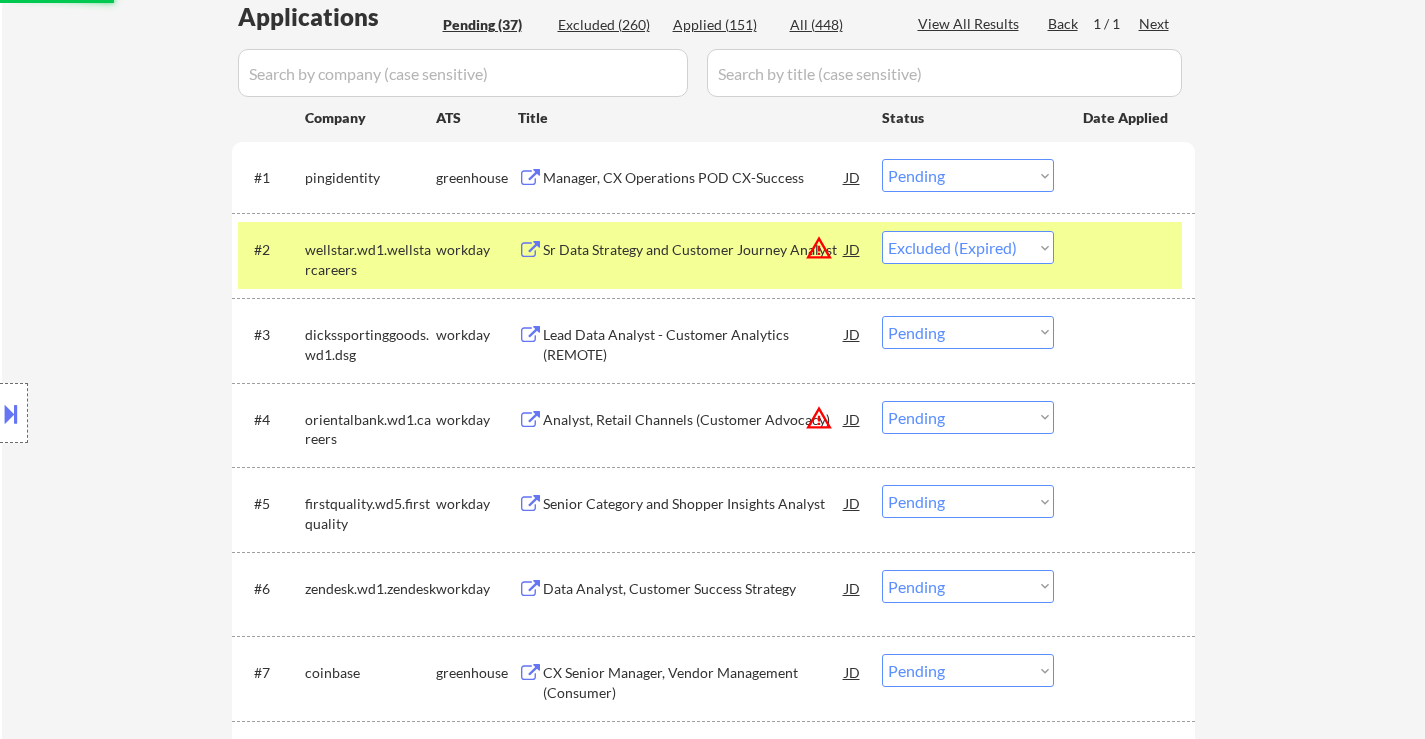 click on "Lead Data Analyst - Customer Analytics (REMOTE)" at bounding box center (694, 344) 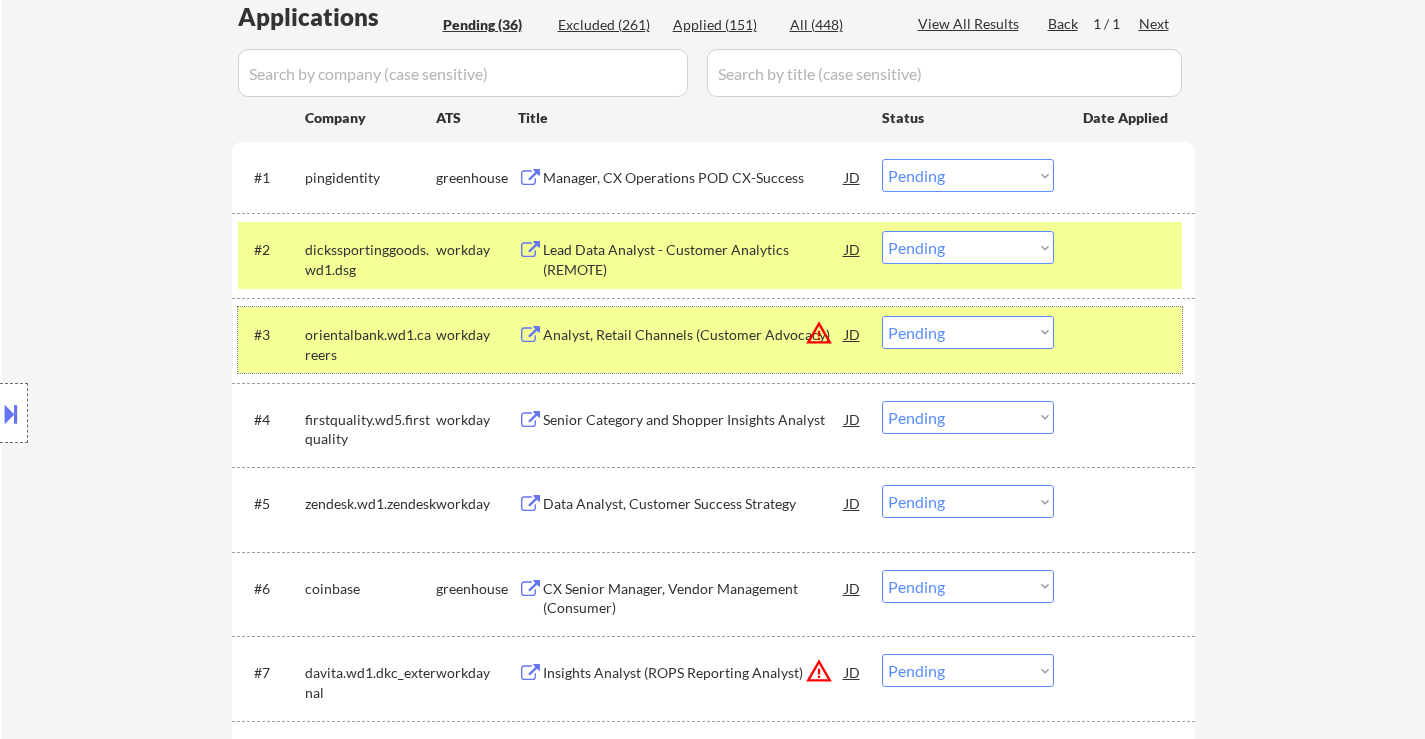 click at bounding box center (1127, 334) 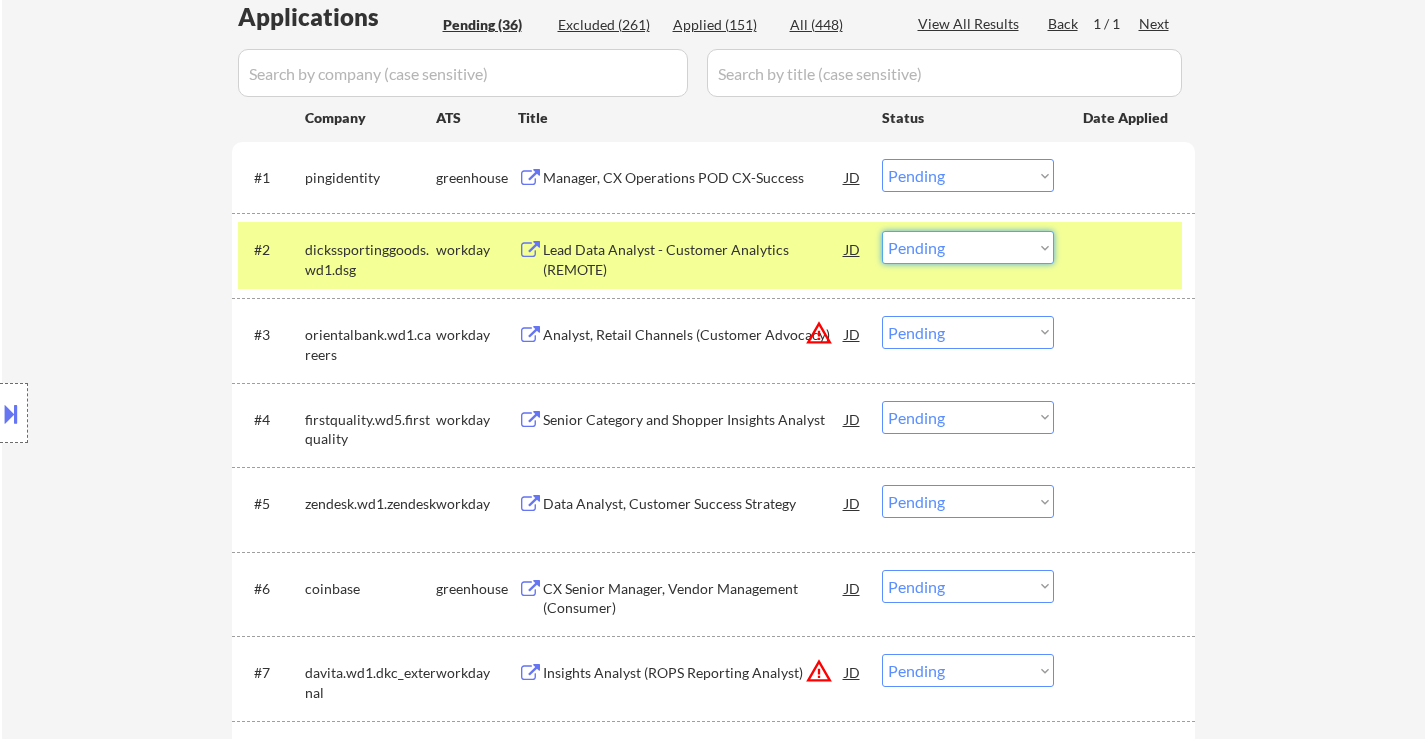 click on "Choose an option... Pending Applied Excluded (Questions) Excluded (Expired) Excluded (Location) Excluded (Bad Match) Excluded (Blocklist) Excluded (Salary) Excluded (Other)" at bounding box center [968, 247] 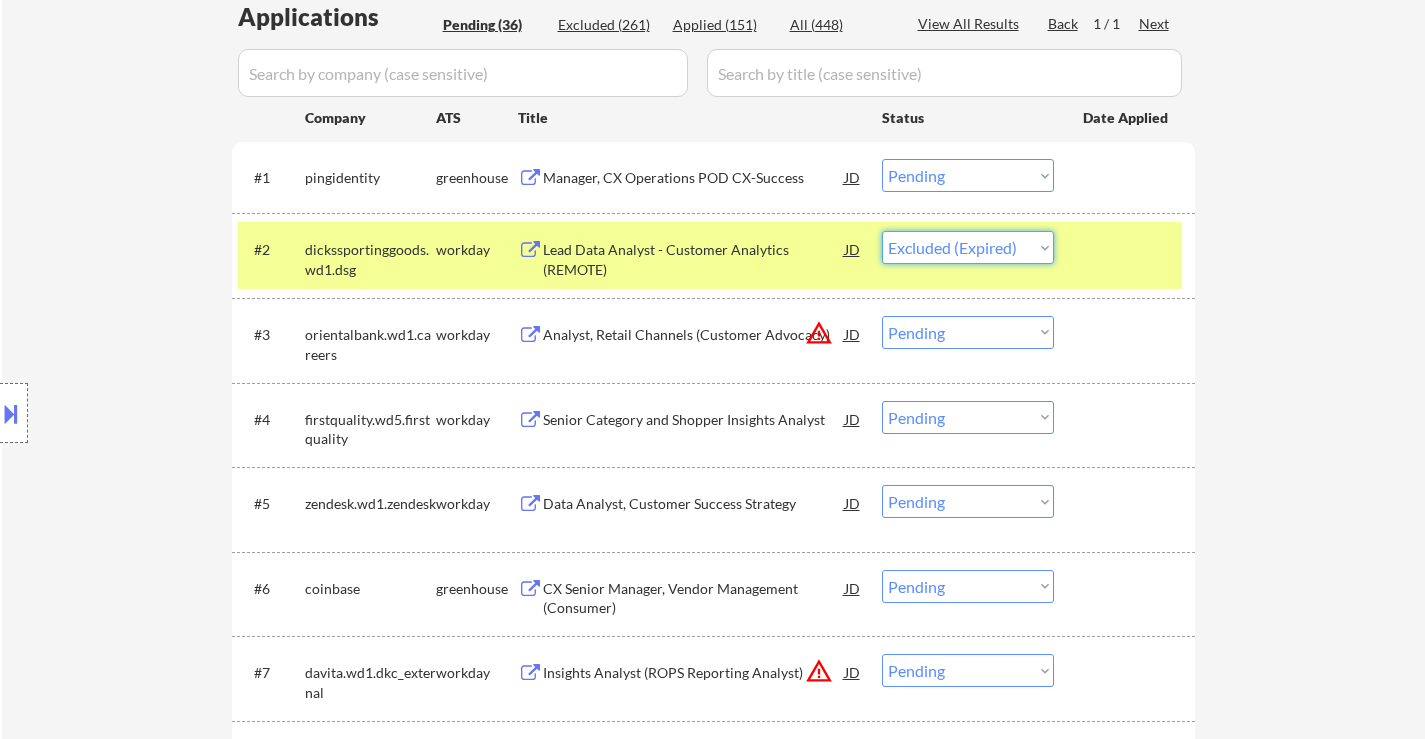click on "Choose an option... Pending Applied Excluded (Questions) Excluded (Expired) Excluded (Location) Excluded (Bad Match) Excluded (Blocklist) Excluded (Salary) Excluded (Other)" at bounding box center (968, 247) 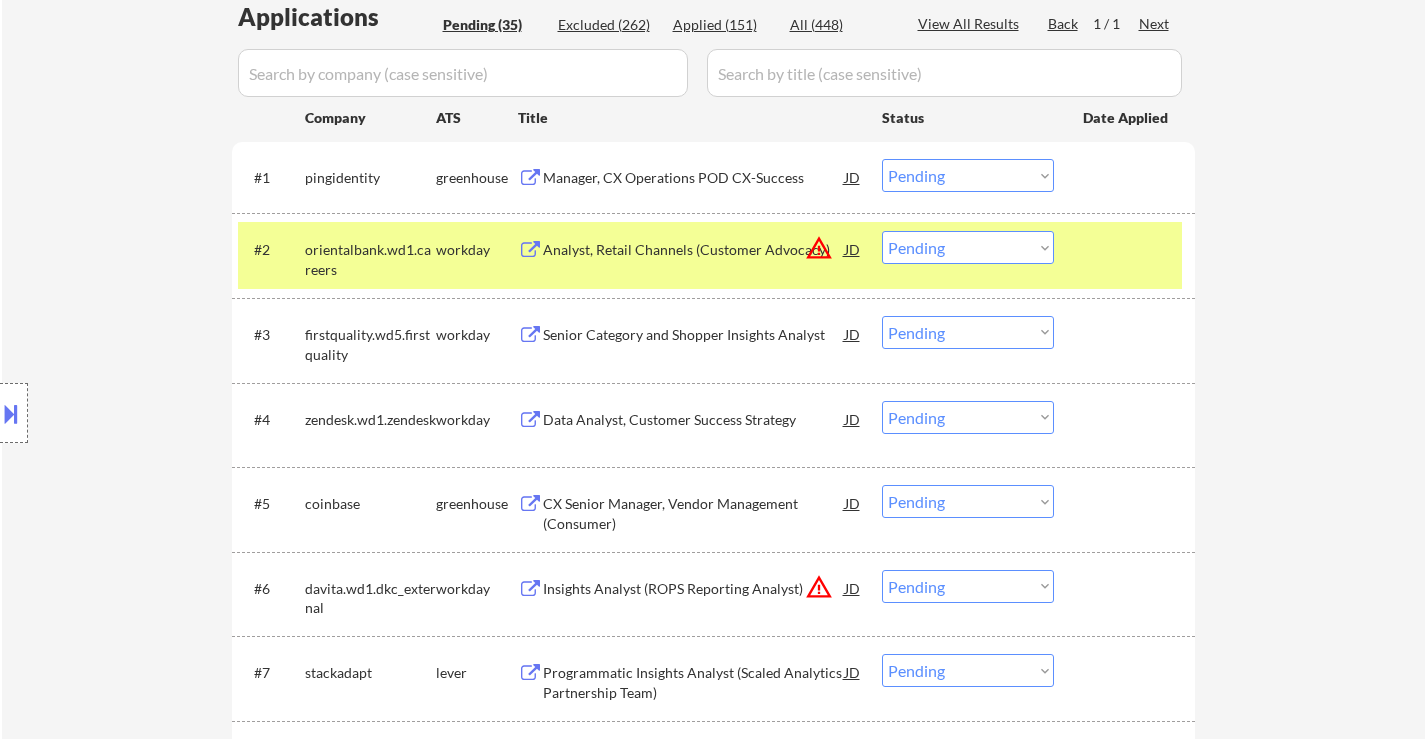 click at bounding box center [1127, 249] 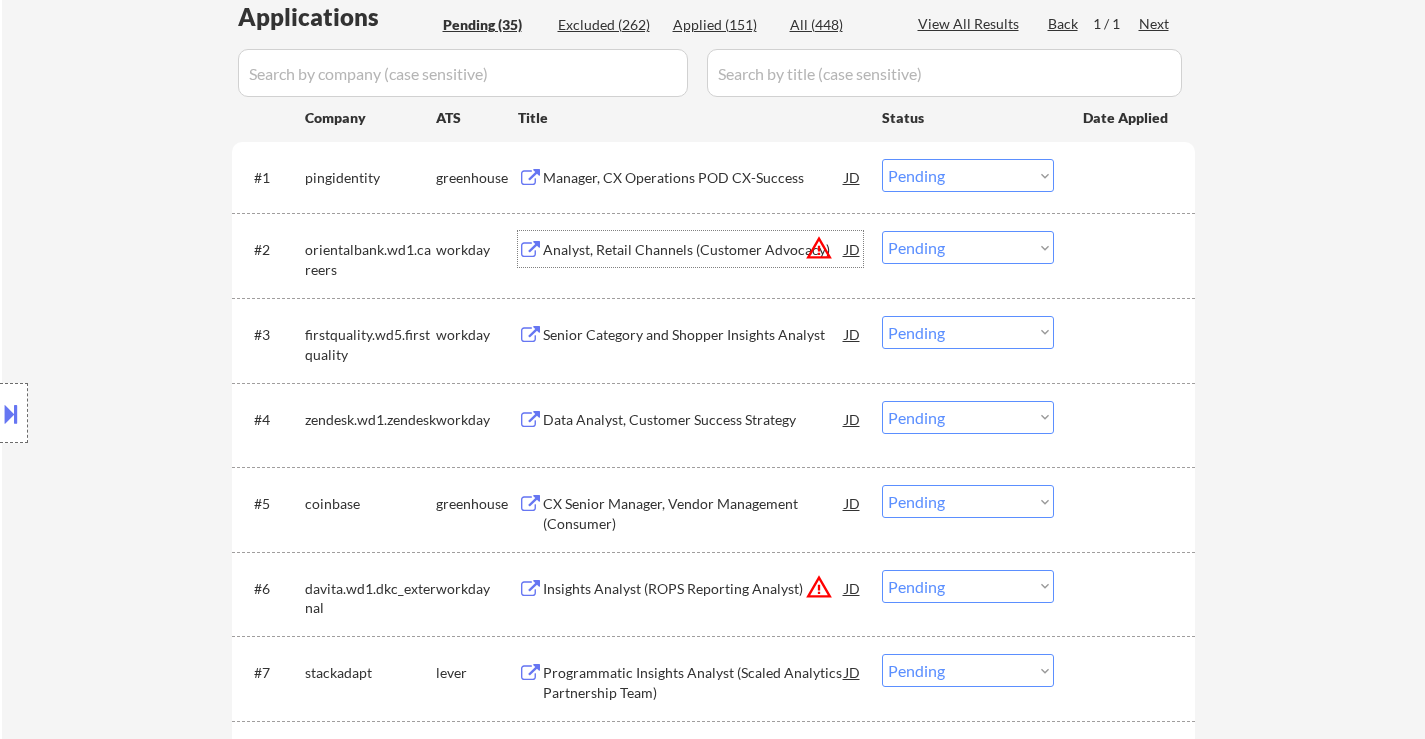 click on "Analyst, Retail Channels (Customer Advocacy)" at bounding box center [694, 249] 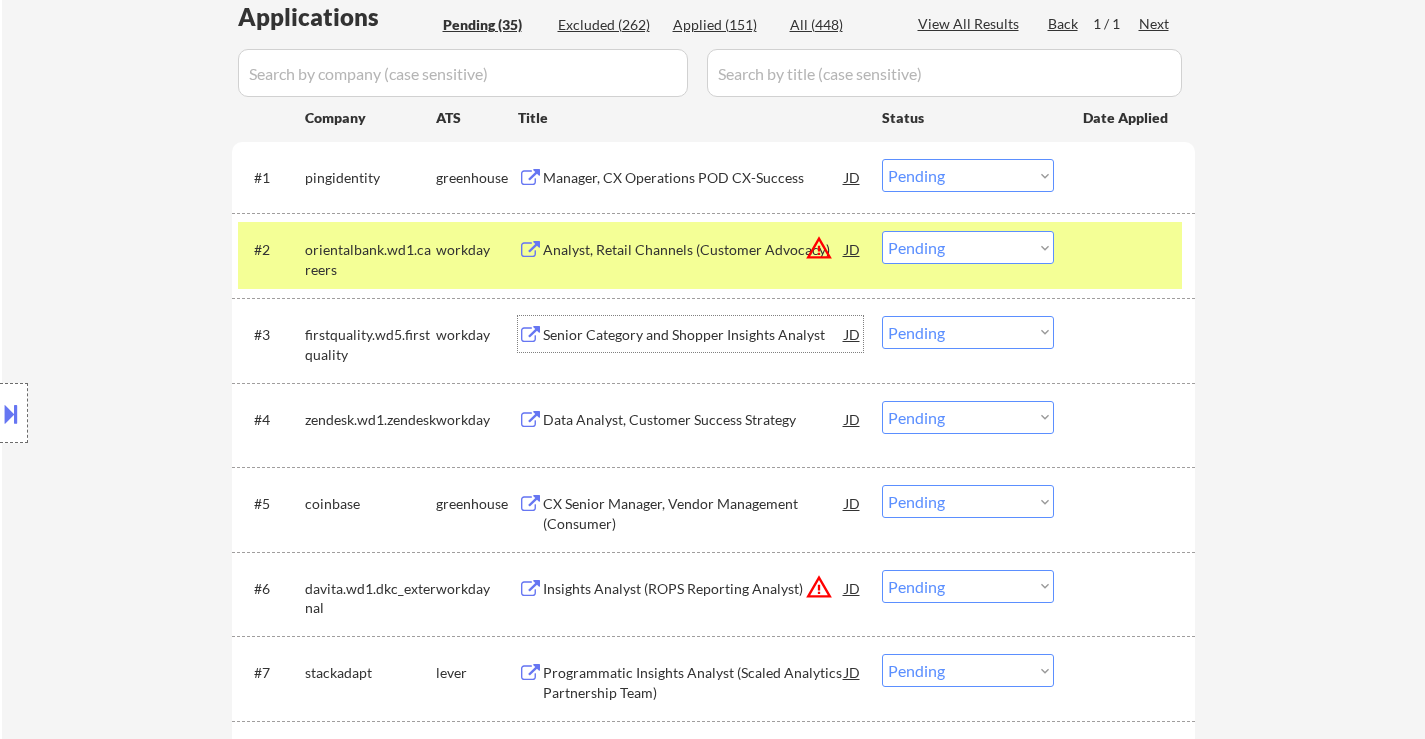 click on "Senior Category and Shopper Insights Analyst" at bounding box center (694, 335) 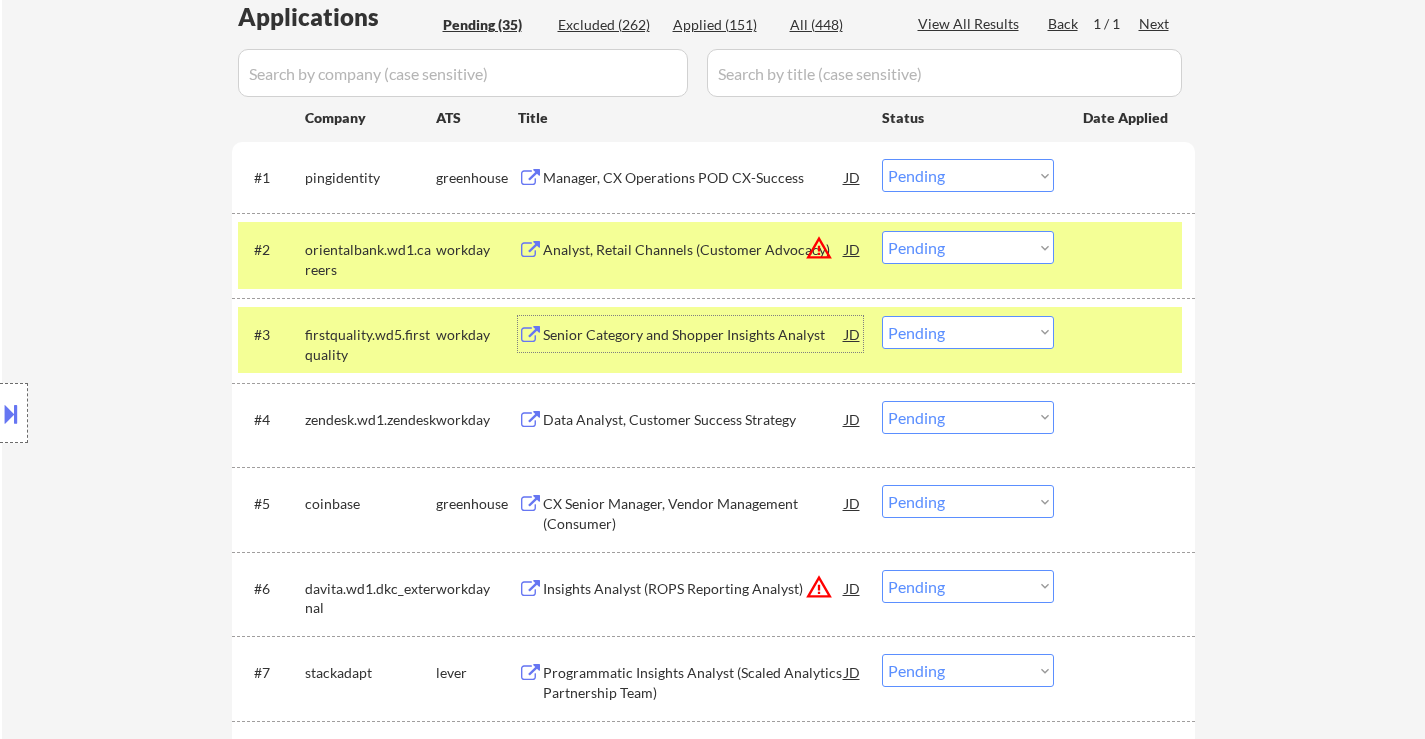 click on "Choose an option... Pending Applied Excluded (Questions) Excluded (Expired) Excluded (Location) Excluded (Bad Match) Excluded (Blocklist) Excluded (Salary) Excluded (Other)" at bounding box center (968, 247) 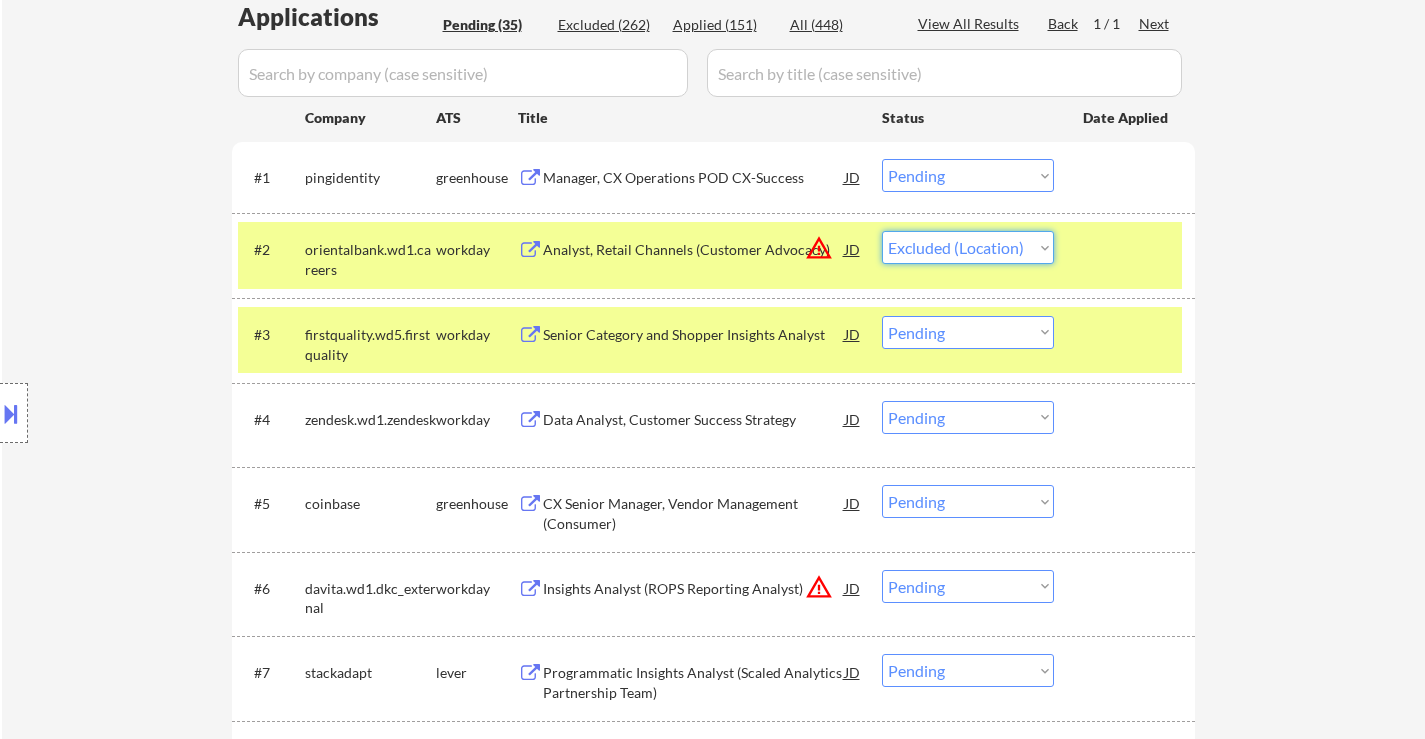click on "Choose an option... Pending Applied Excluded (Questions) Excluded (Expired) Excluded (Location) Excluded (Bad Match) Excluded (Blocklist) Excluded (Salary) Excluded (Other)" at bounding box center [968, 247] 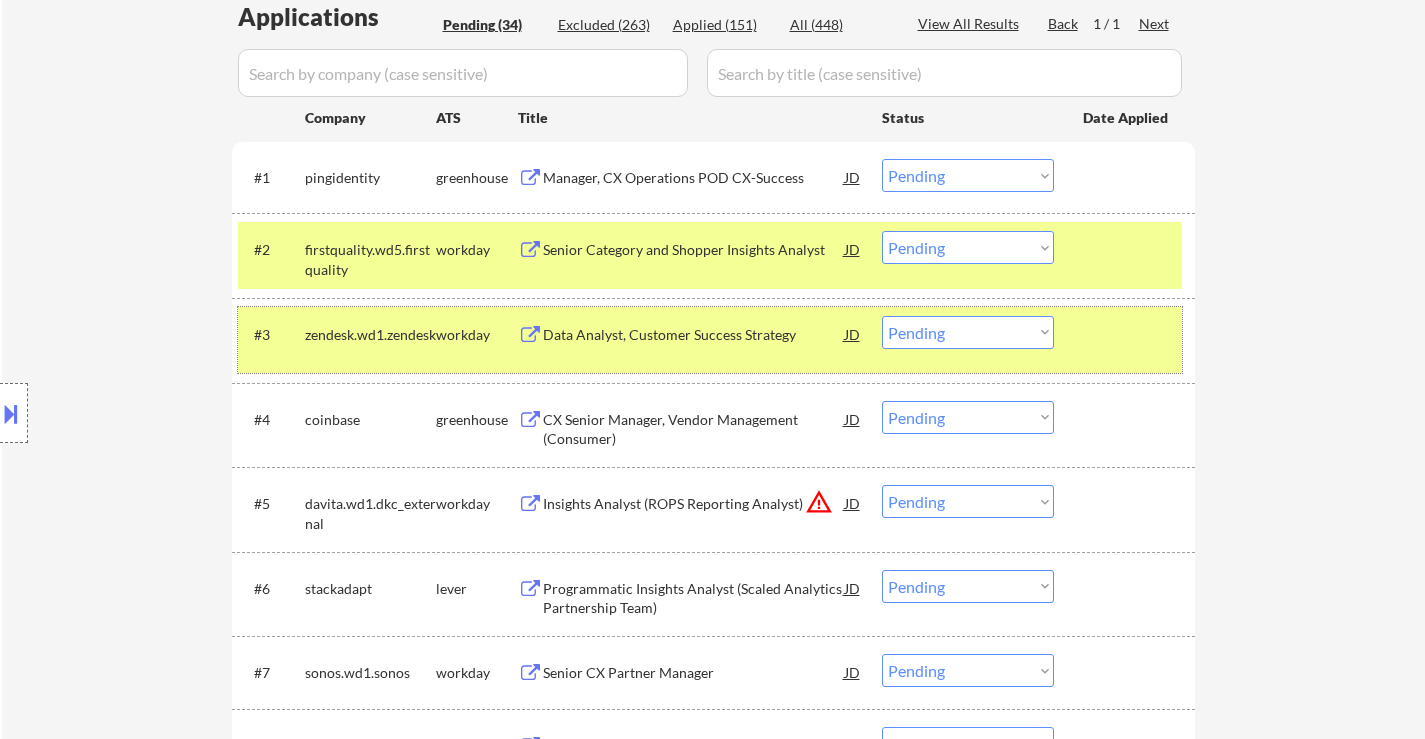 click on "#3 zendesk.wd1.zendesk workday Data Analyst, Customer Success Strategy JD warning_amber Choose an option... Pending Applied Excluded (Questions) Excluded (Expired) Excluded (Location) Excluded (Bad Match) Excluded (Blocklist) Excluded (Salary) Excluded (Other)" at bounding box center (710, 340) 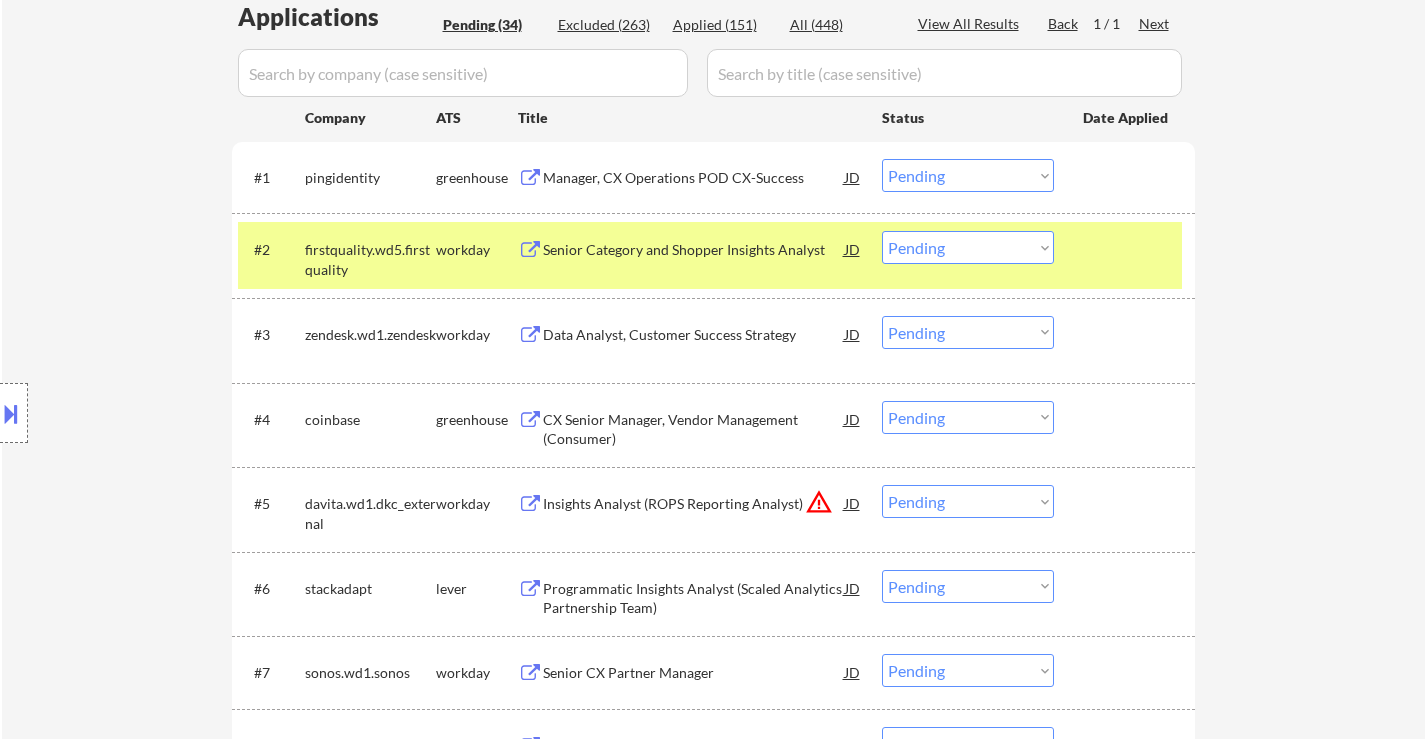 click on "Data Analyst, Customer Success Strategy" at bounding box center (694, 335) 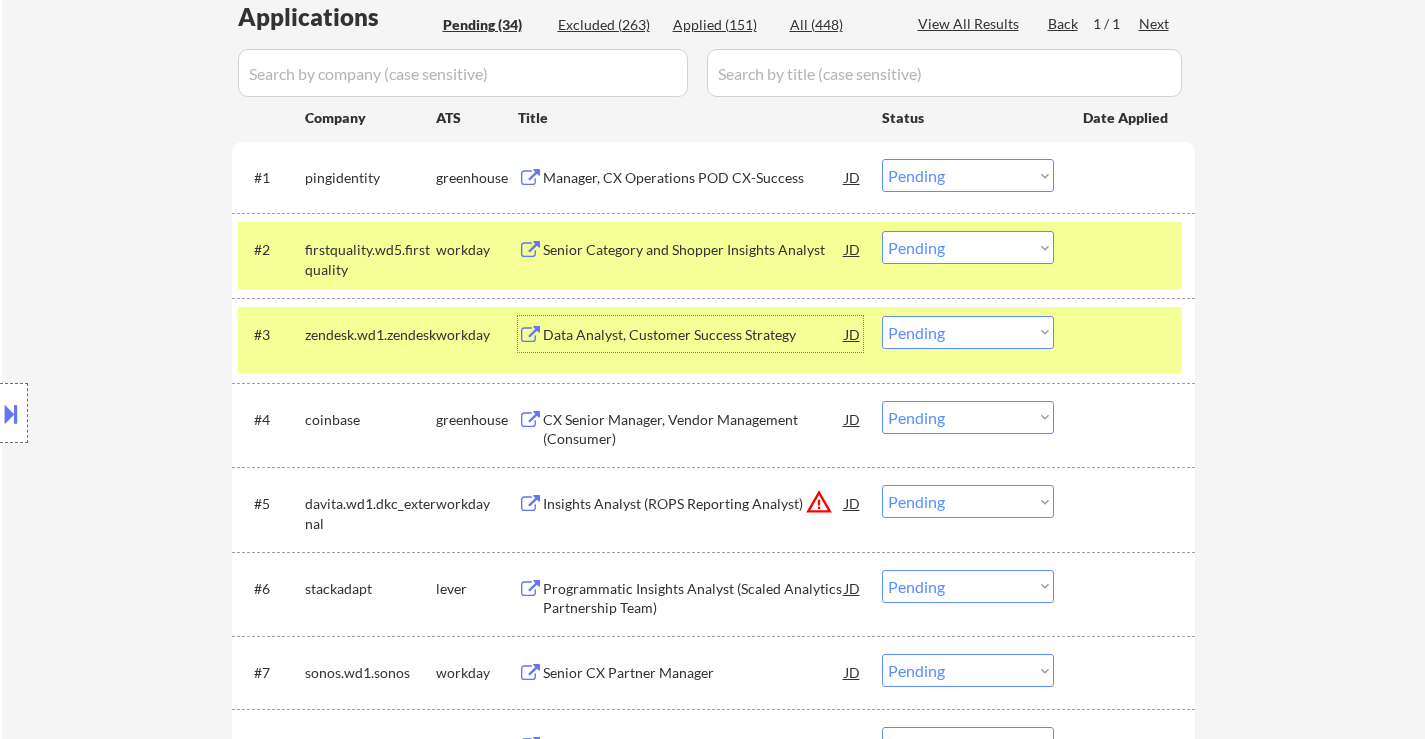 click on "Choose an option... Pending Applied Excluded (Questions) Excluded (Expired) Excluded (Location) Excluded (Bad Match) Excluded (Blocklist) Excluded (Salary) Excluded (Other)" at bounding box center [968, 247] 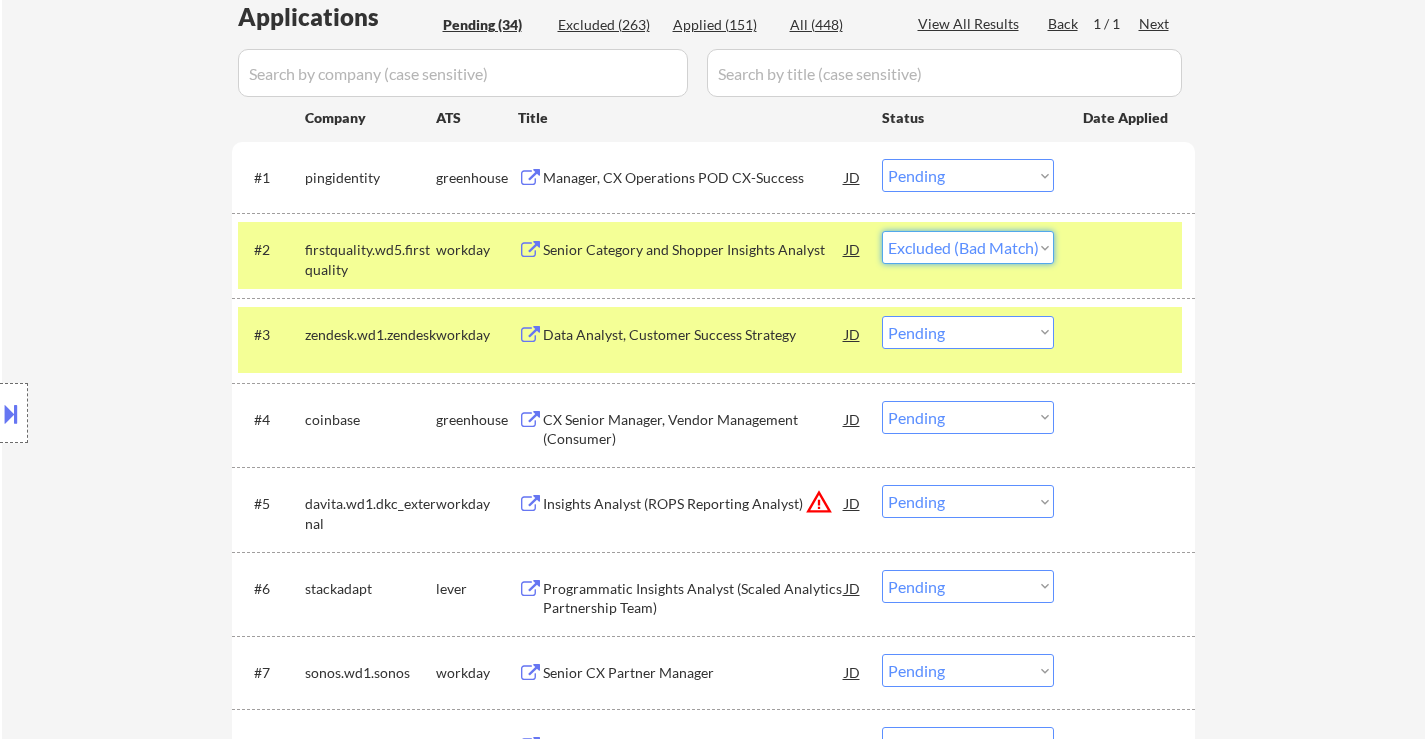 click on "Choose an option... Pending Applied Excluded (Questions) Excluded (Expired) Excluded (Location) Excluded (Bad Match) Excluded (Blocklist) Excluded (Salary) Excluded (Other)" at bounding box center (968, 247) 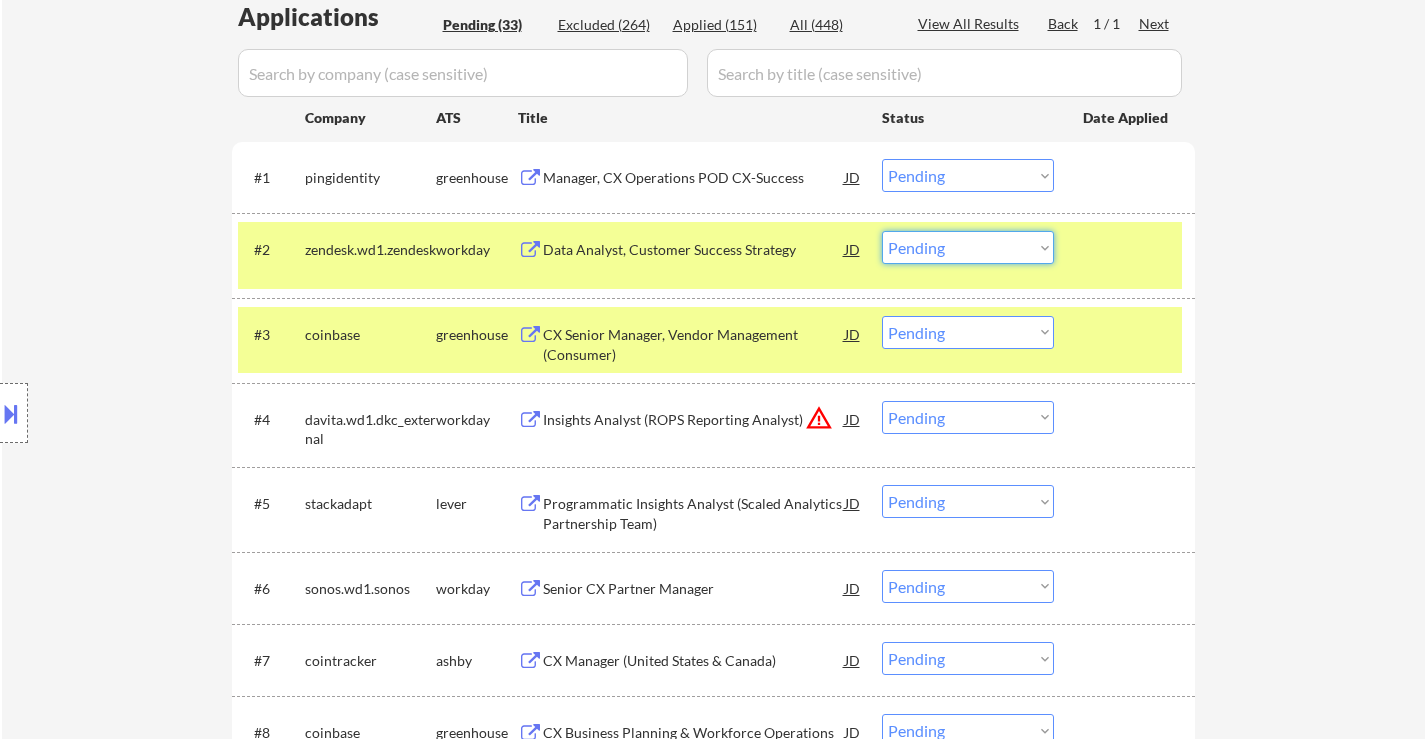 click on "Choose an option... Pending Applied Excluded (Questions) Excluded (Expired) Excluded (Location) Excluded (Bad Match) Excluded (Blocklist) Excluded (Salary) Excluded (Other)" at bounding box center (968, 247) 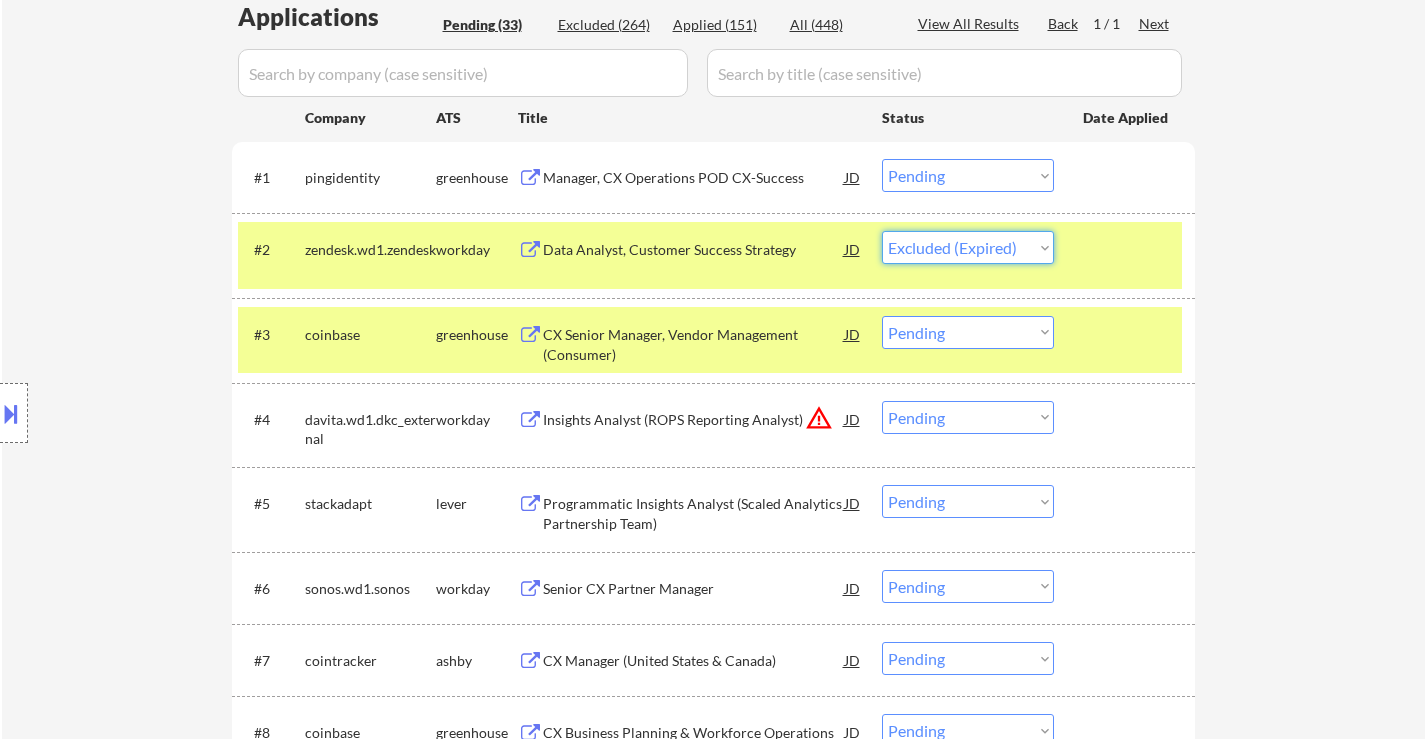 click on "Choose an option... Pending Applied Excluded (Questions) Excluded (Expired) Excluded (Location) Excluded (Bad Match) Excluded (Blocklist) Excluded (Salary) Excluded (Other)" at bounding box center (968, 247) 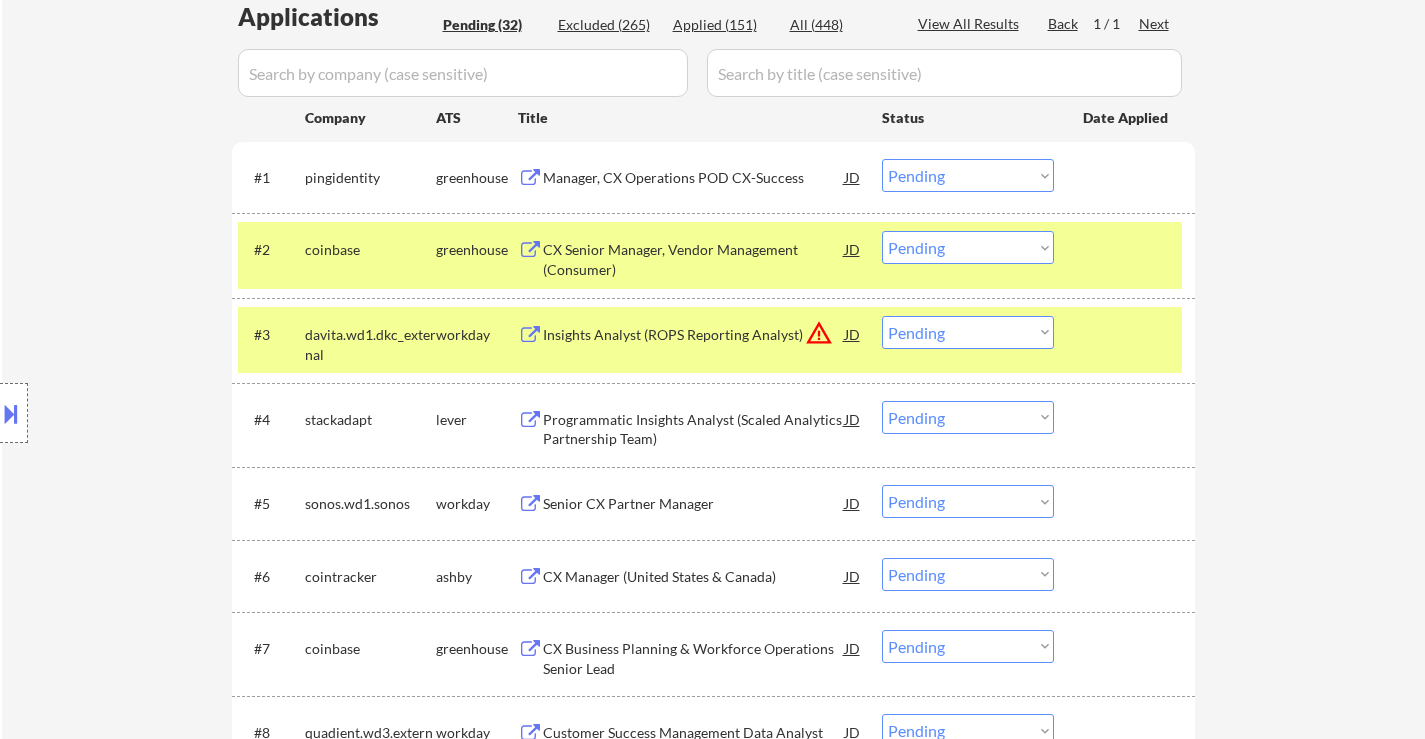 click on "#2 coinbase greenhouse CX Senior Manager, Vendor Management (Consumer) JD warning_amber Choose an option... Pending Applied Excluded (Questions) Excluded (Expired) Excluded (Location) Excluded (Bad Match) Excluded (Blocklist) Excluded (Salary) Excluded (Other) success" at bounding box center [713, 255] 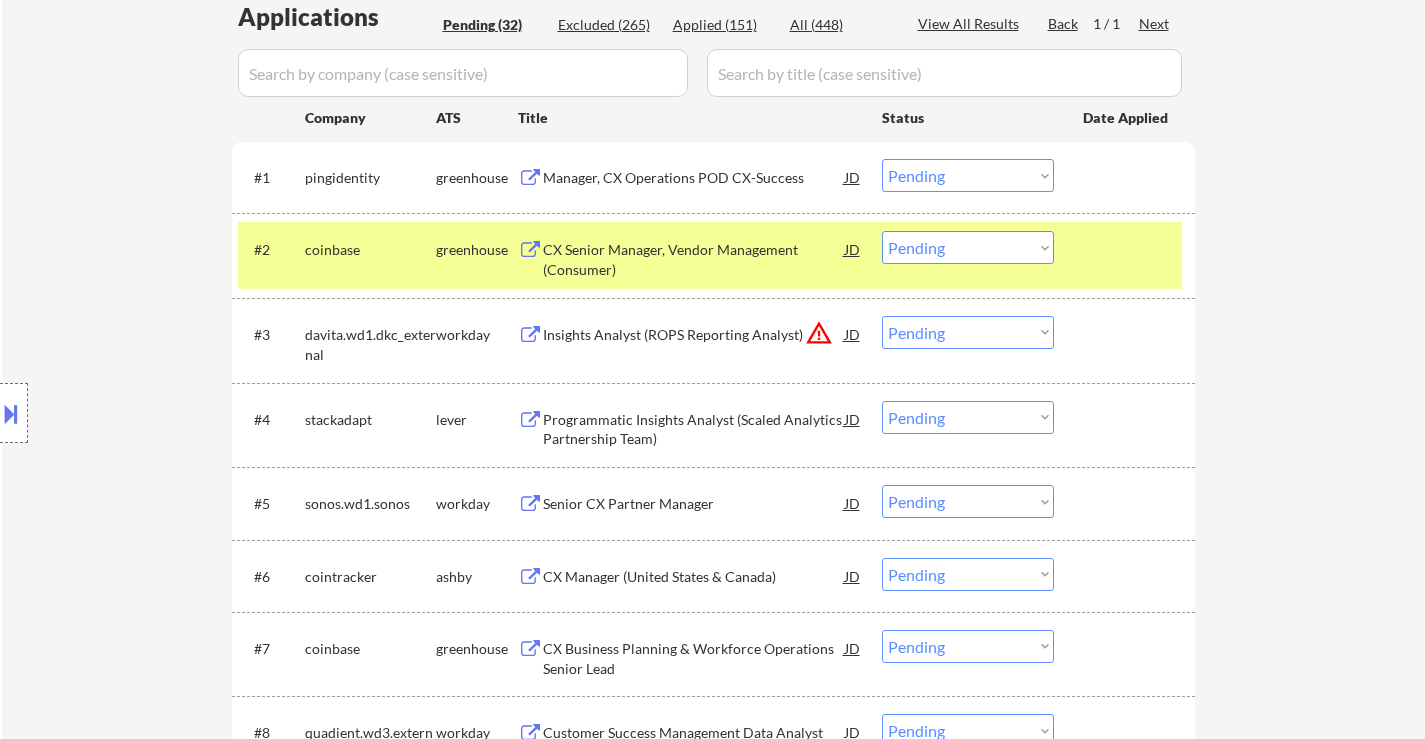 click at bounding box center (1127, 249) 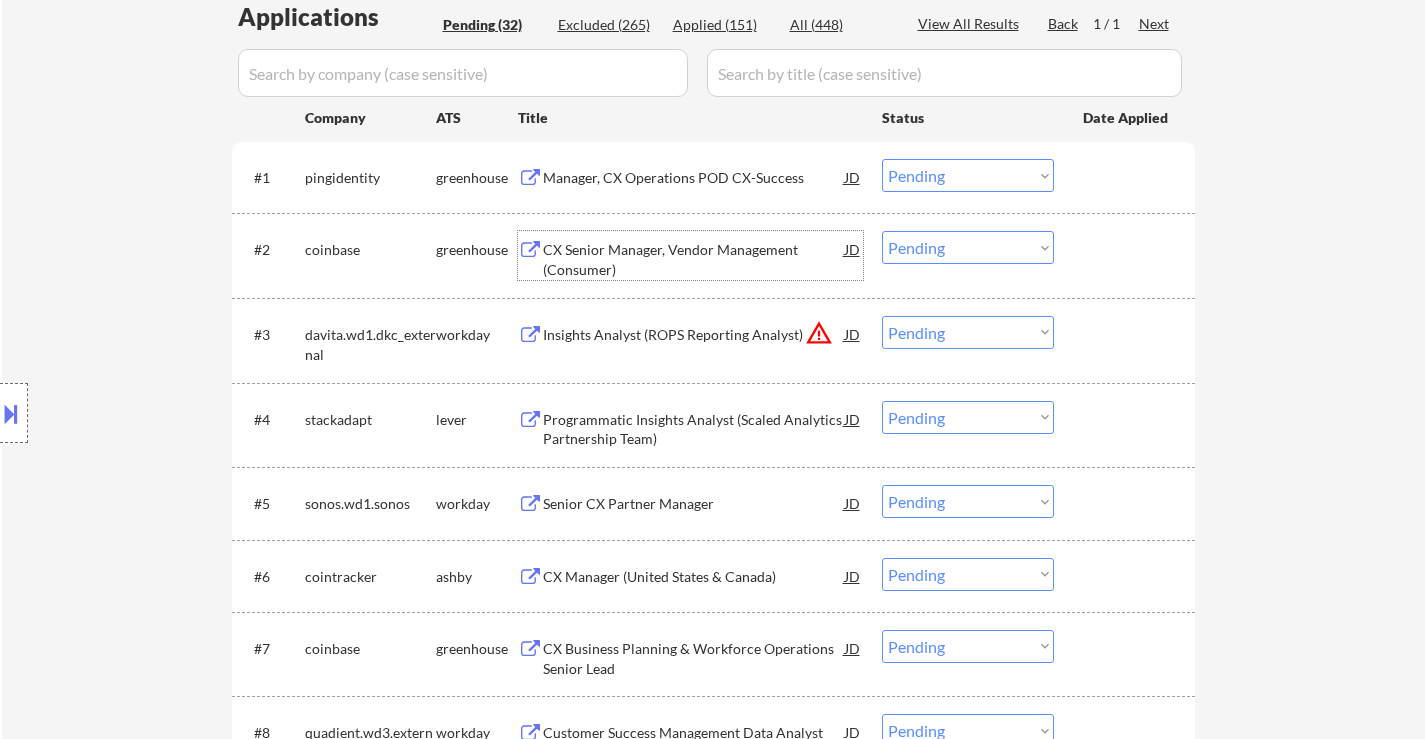 click on "CX Senior Manager, Vendor Management (Consumer)" at bounding box center (694, 259) 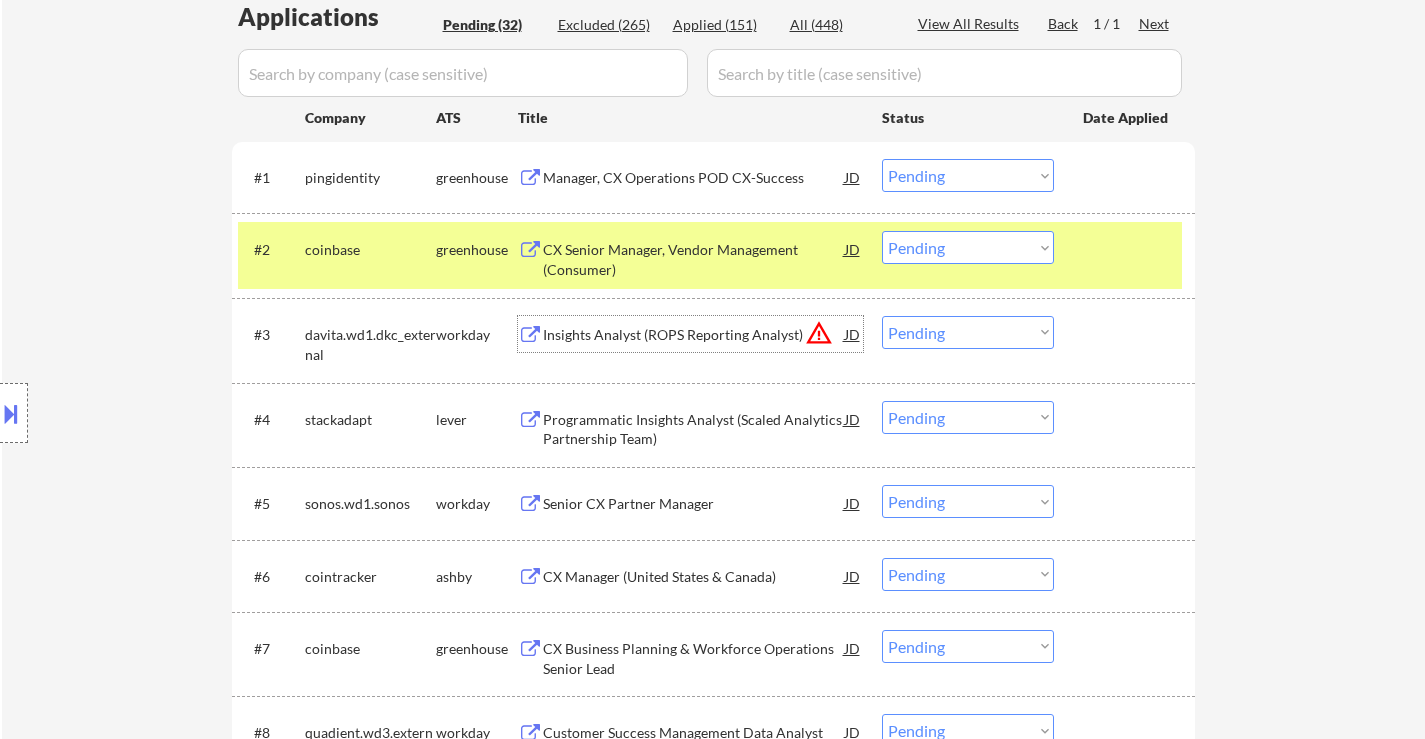 click on "Insights Analyst (ROPS Reporting Analyst)" at bounding box center (694, 335) 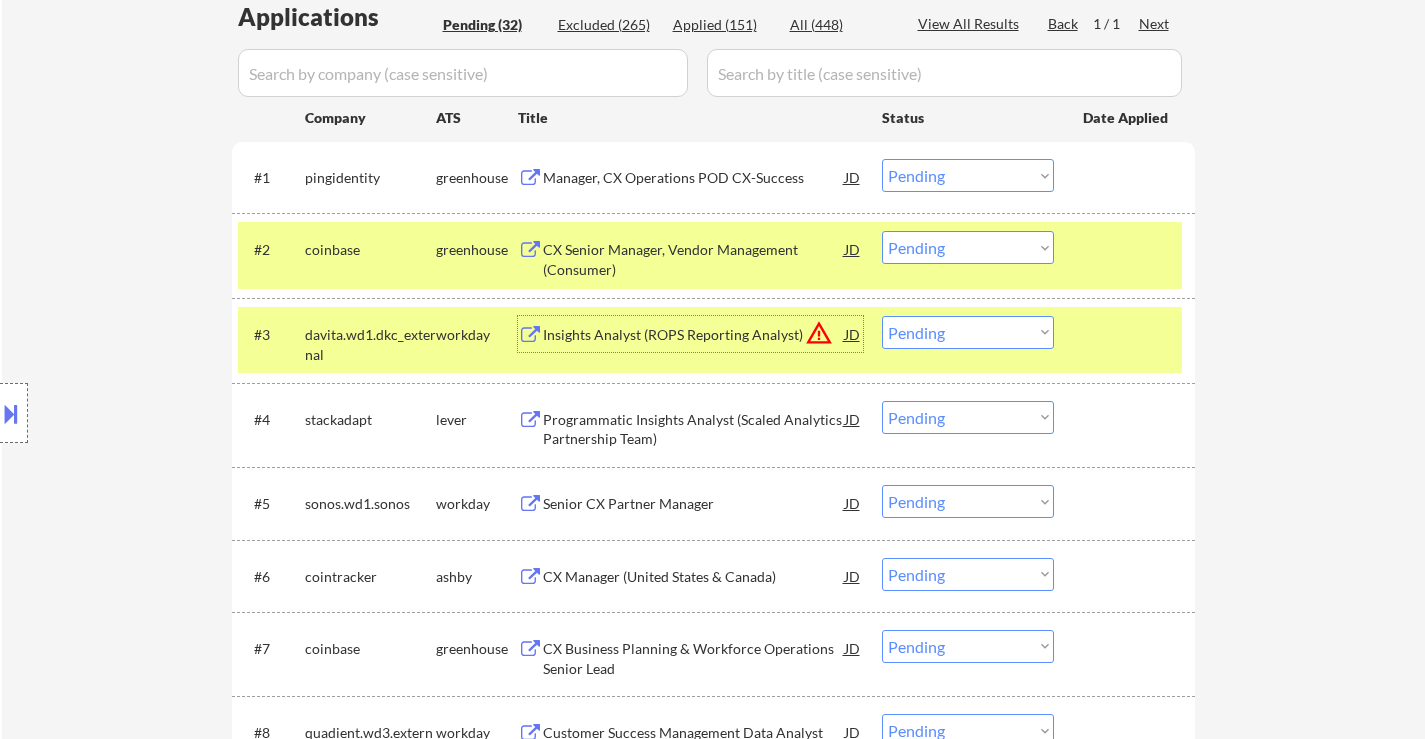 click on "Choose an option... Pending Applied Excluded (Questions) Excluded (Expired) Excluded (Location) Excluded (Bad Match) Excluded (Blocklist) Excluded (Salary) Excluded (Other)" at bounding box center (968, 247) 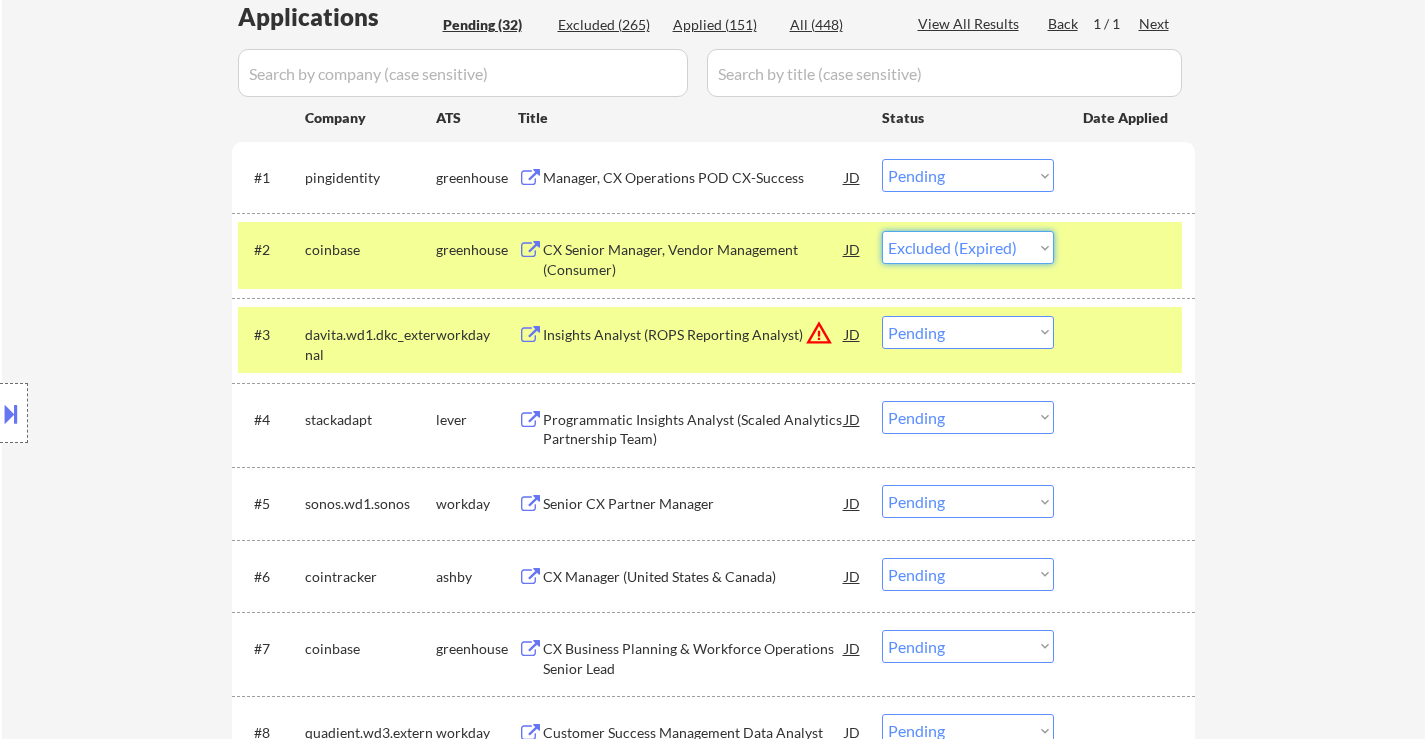 click on "Choose an option... Pending Applied Excluded (Questions) Excluded (Expired) Excluded (Location) Excluded (Bad Match) Excluded (Blocklist) Excluded (Salary) Excluded (Other)" at bounding box center (968, 247) 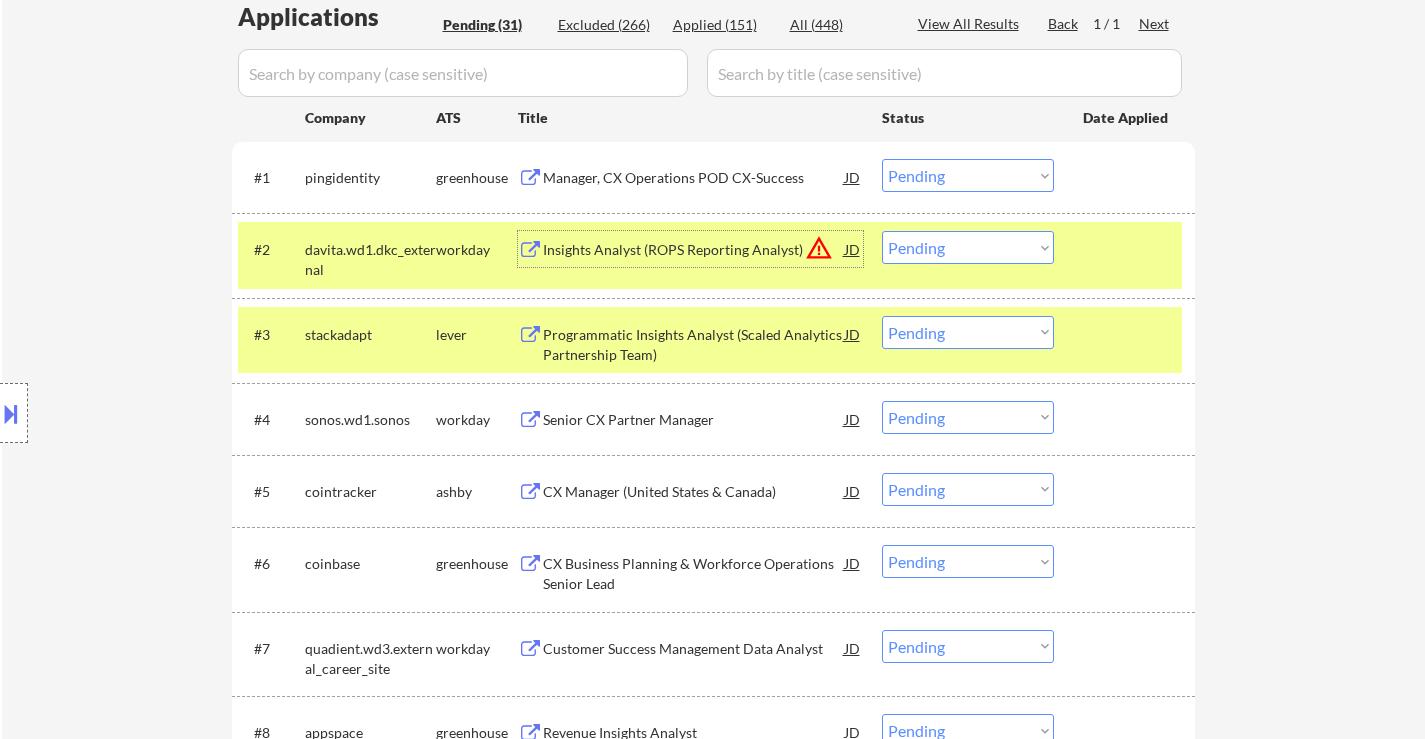 click on "Insights Analyst (ROPS Reporting Analyst)" at bounding box center (694, 250) 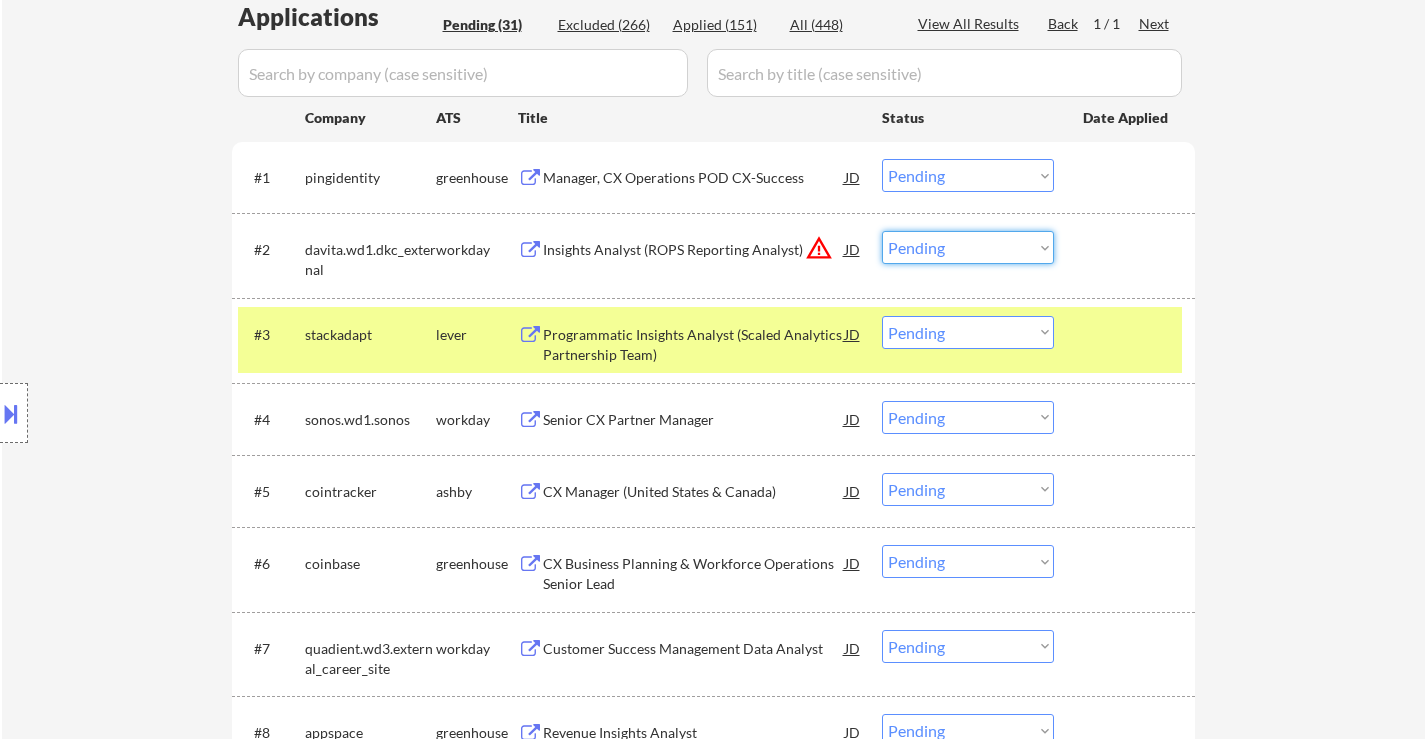 click on "Choose an option... Pending Applied Excluded (Questions) Excluded (Expired) Excluded (Location) Excluded (Bad Match) Excluded (Blocklist) Excluded (Salary) Excluded (Other)" at bounding box center [968, 247] 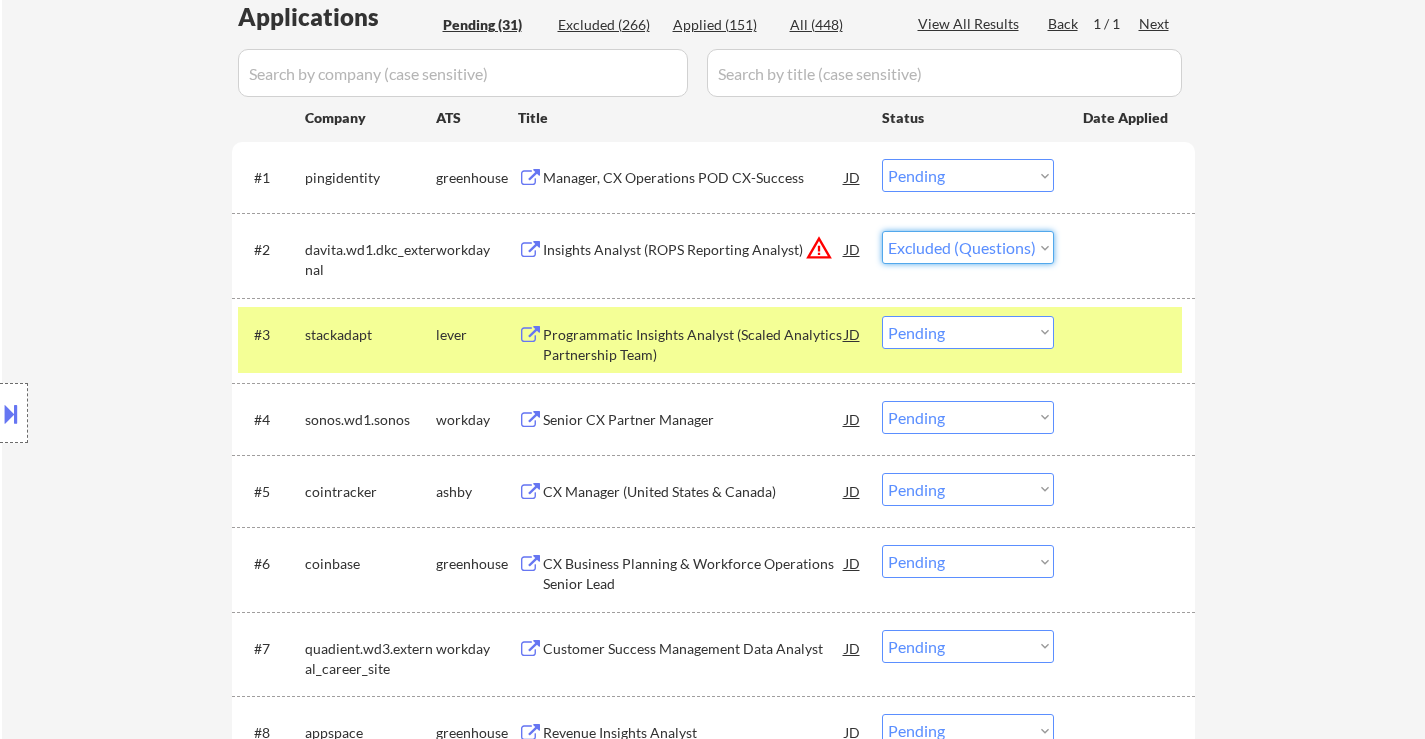 click on "Choose an option... Pending Applied Excluded (Questions) Excluded (Expired) Excluded (Location) Excluded (Bad Match) Excluded (Blocklist) Excluded (Salary) Excluded (Other)" at bounding box center (968, 247) 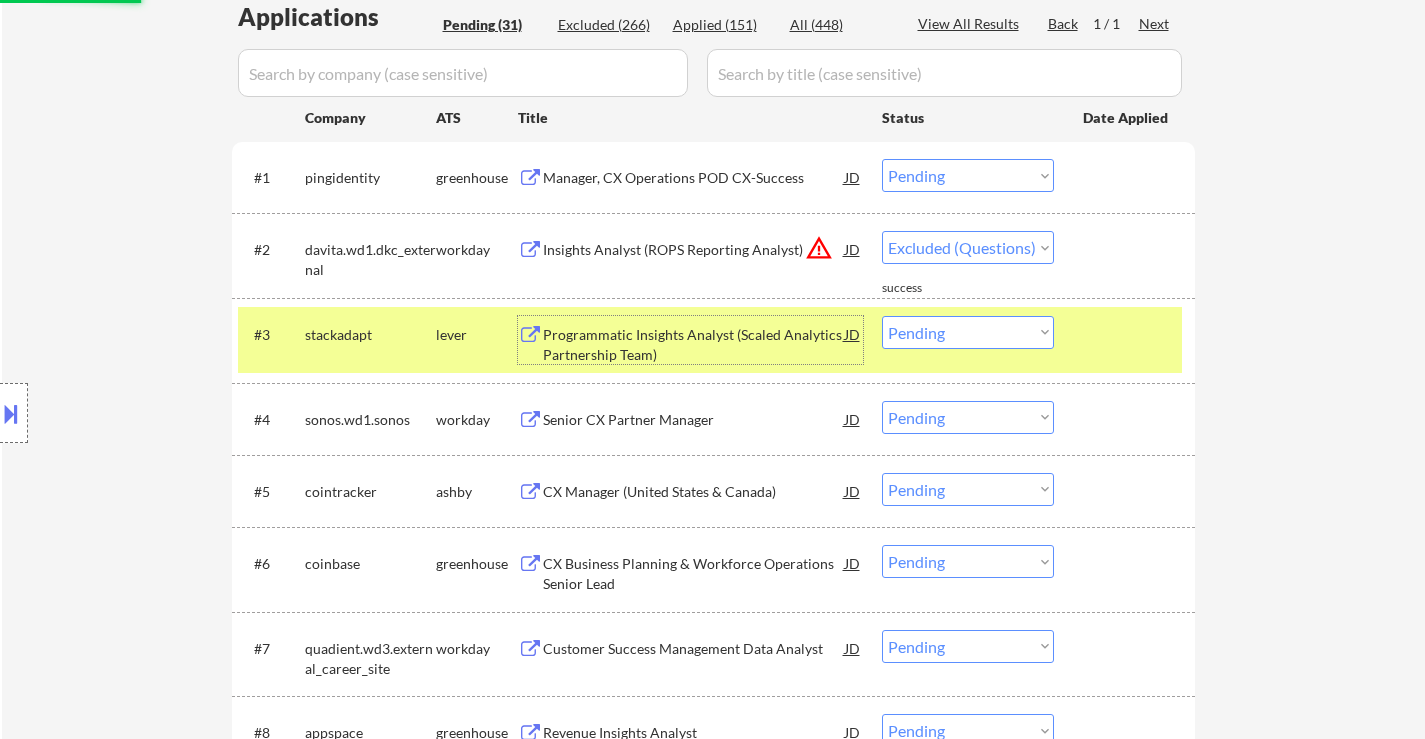 click on "Programmatic Insights Analyst (Scaled Analytics Partnership Team)" at bounding box center [694, 344] 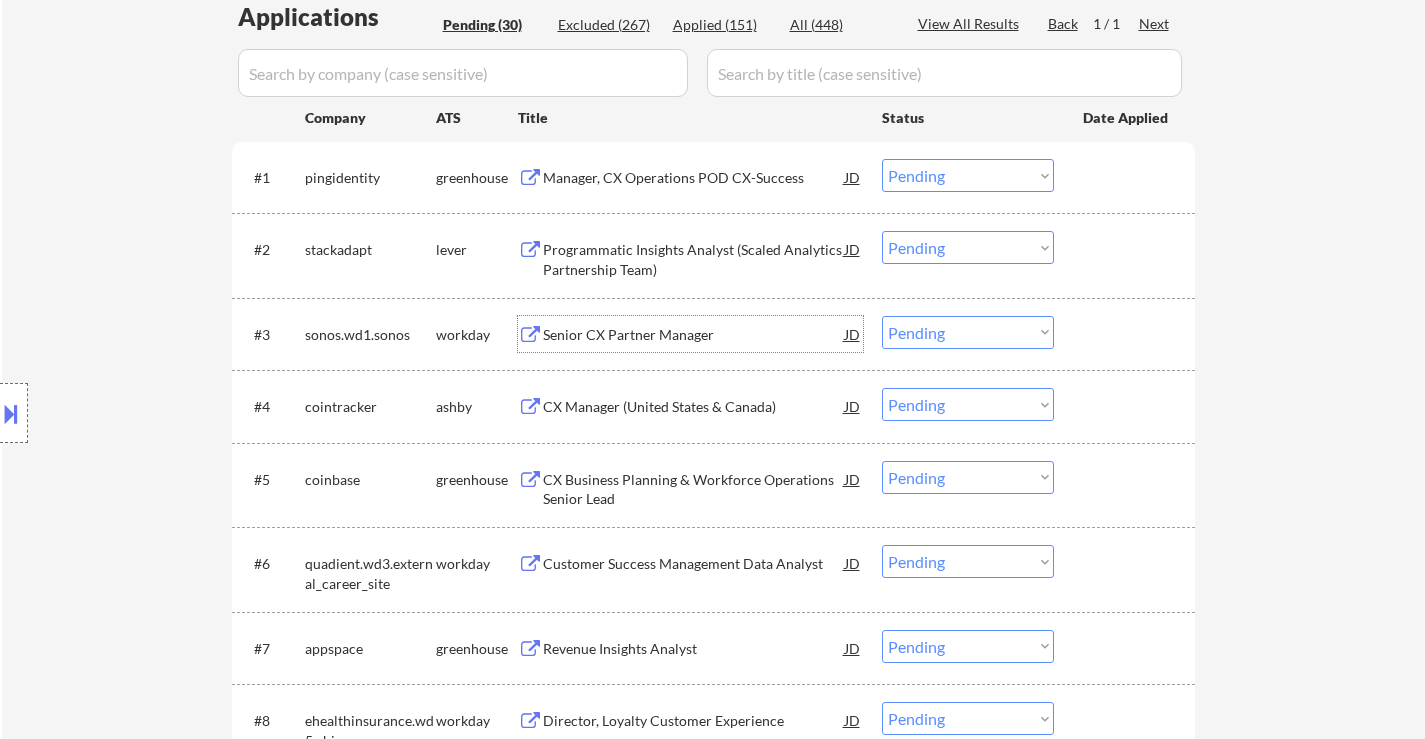 click on "Senior CX Partner Manager" at bounding box center [694, 335] 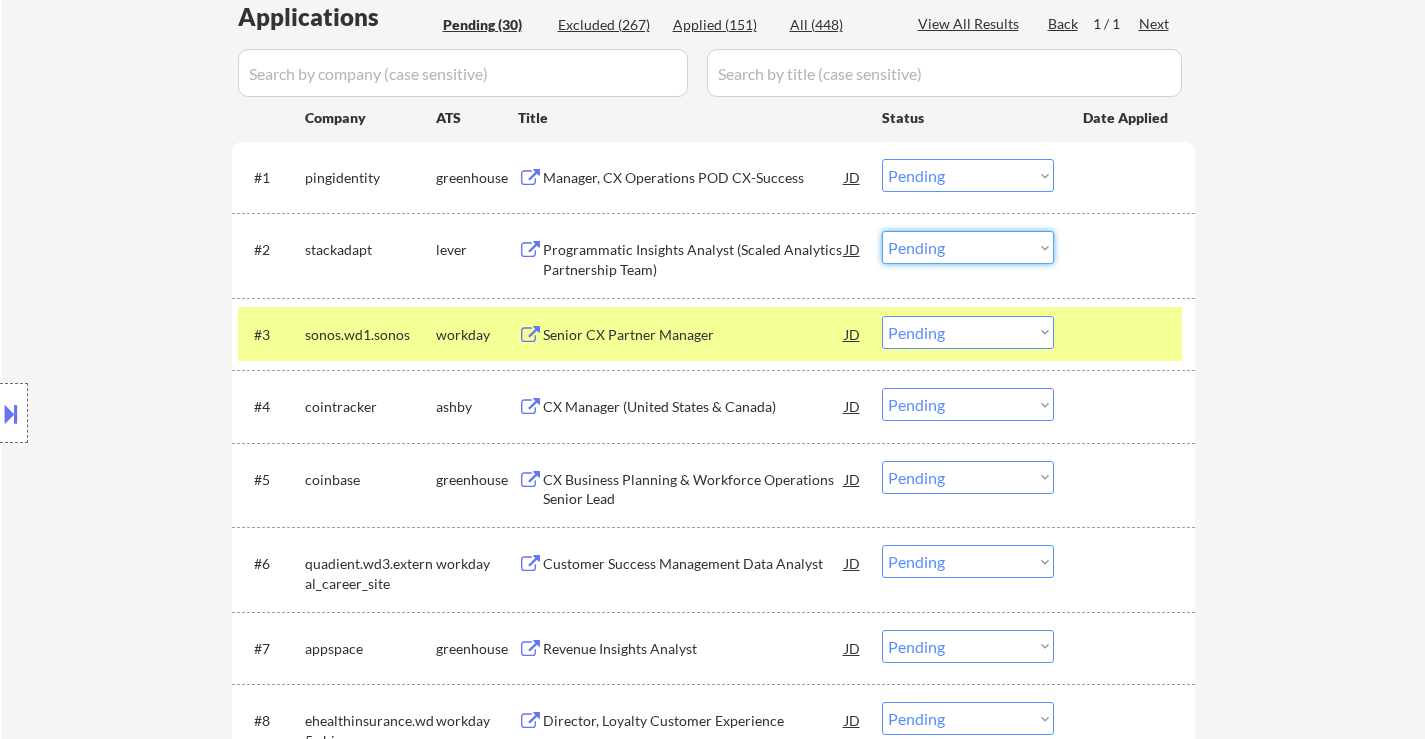 click on "Choose an option... Pending Applied Excluded (Questions) Excluded (Expired) Excluded (Location) Excluded (Bad Match) Excluded (Blocklist) Excluded (Salary) Excluded (Other)" at bounding box center [968, 247] 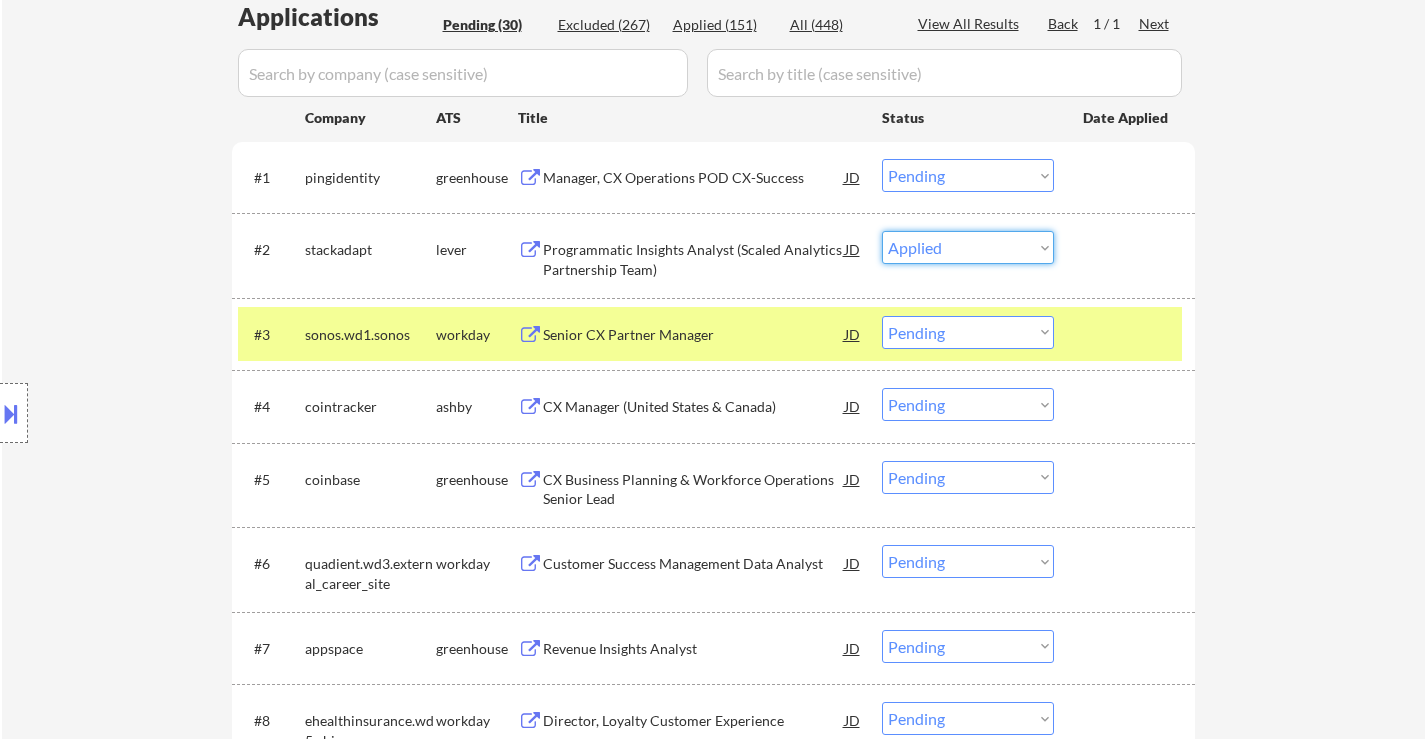 click on "Choose an option... Pending Applied Excluded (Questions) Excluded (Expired) Excluded (Location) Excluded (Bad Match) Excluded (Blocklist) Excluded (Salary) Excluded (Other)" at bounding box center [968, 247] 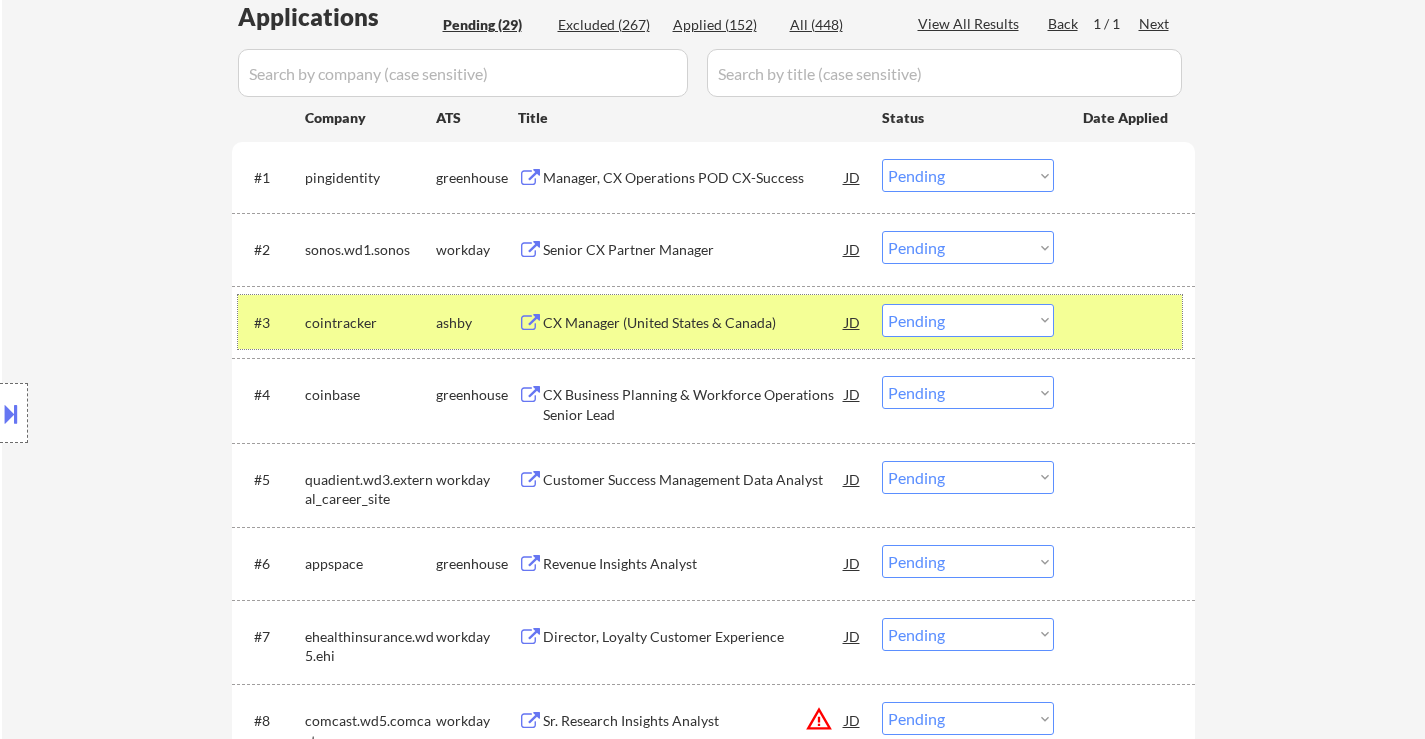 click at bounding box center [1127, 322] 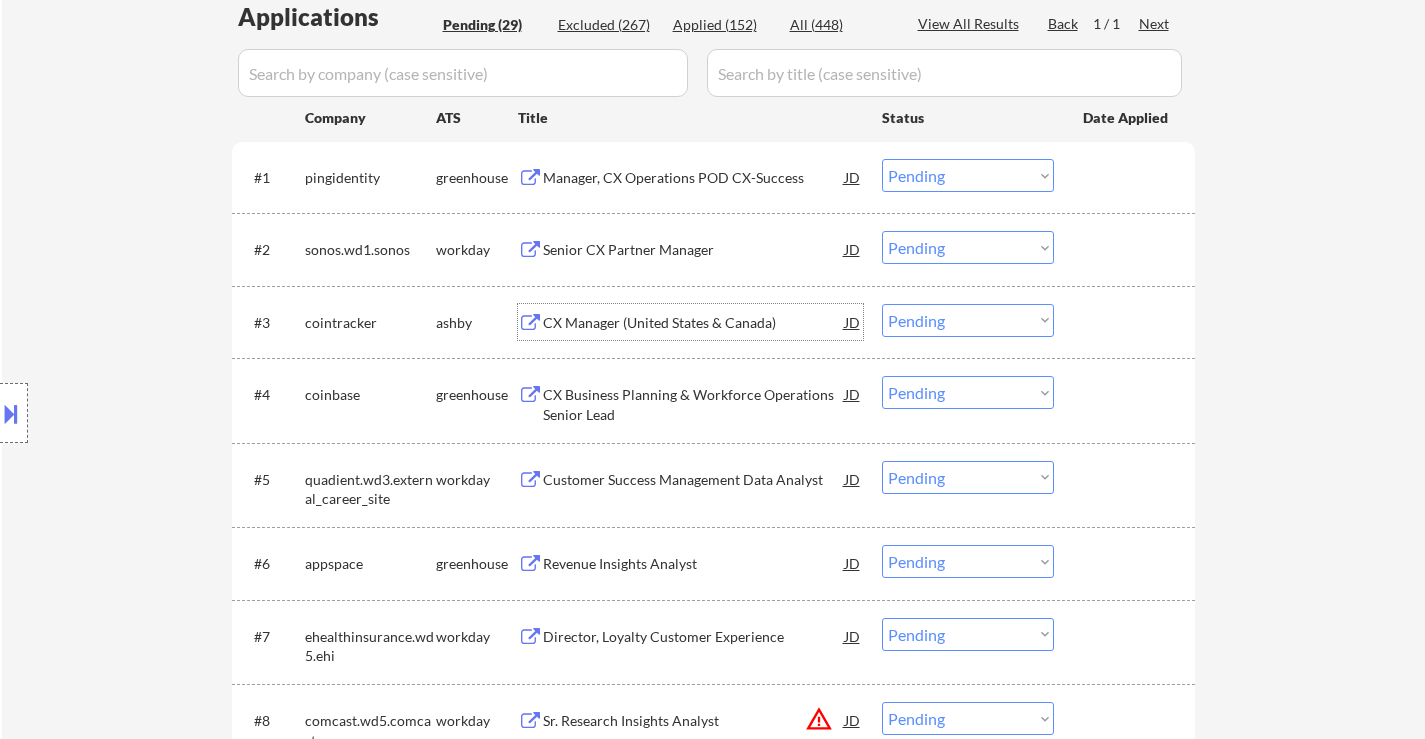 click on "CX Manager (United States & Canada)" at bounding box center [694, 323] 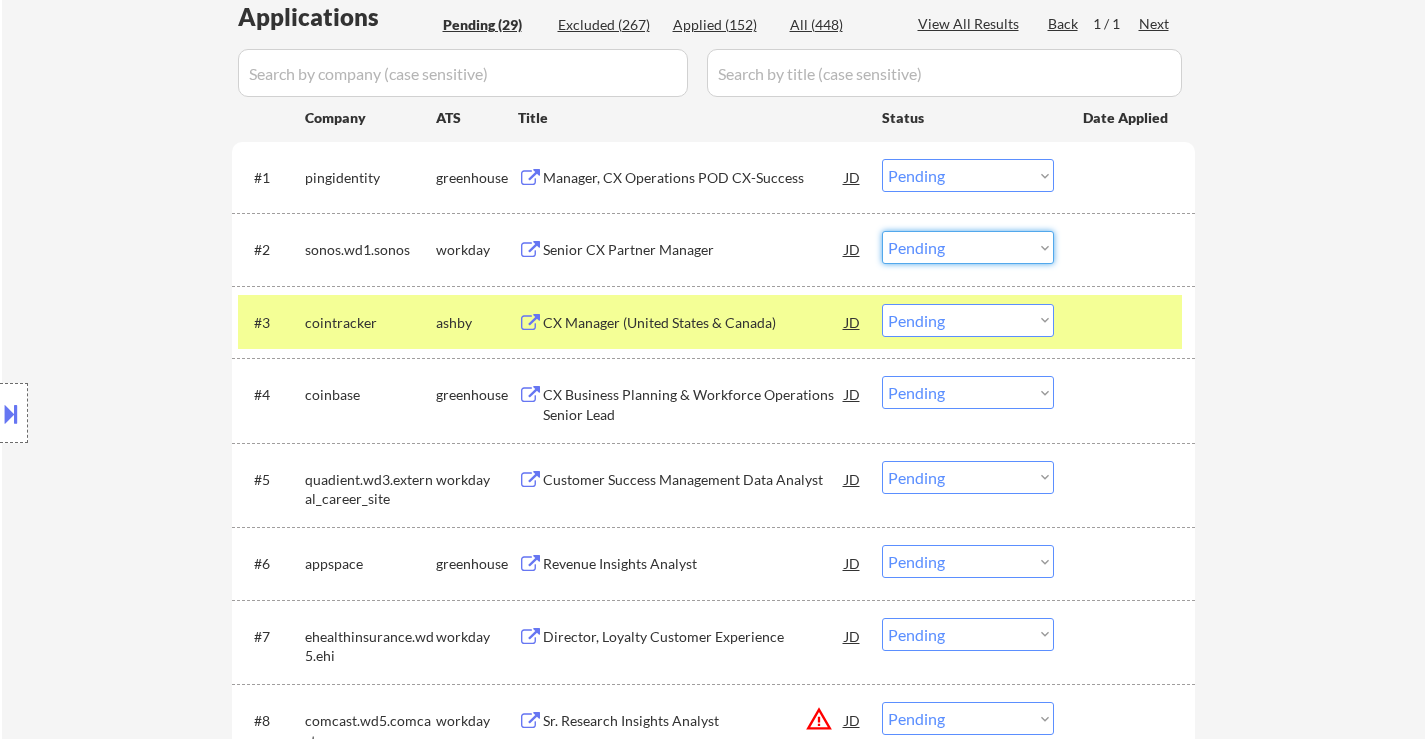click on "Choose an option... Pending Applied Excluded (Questions) Excluded (Expired) Excluded (Location) Excluded (Bad Match) Excluded (Blocklist) Excluded (Salary) Excluded (Other)" at bounding box center [968, 247] 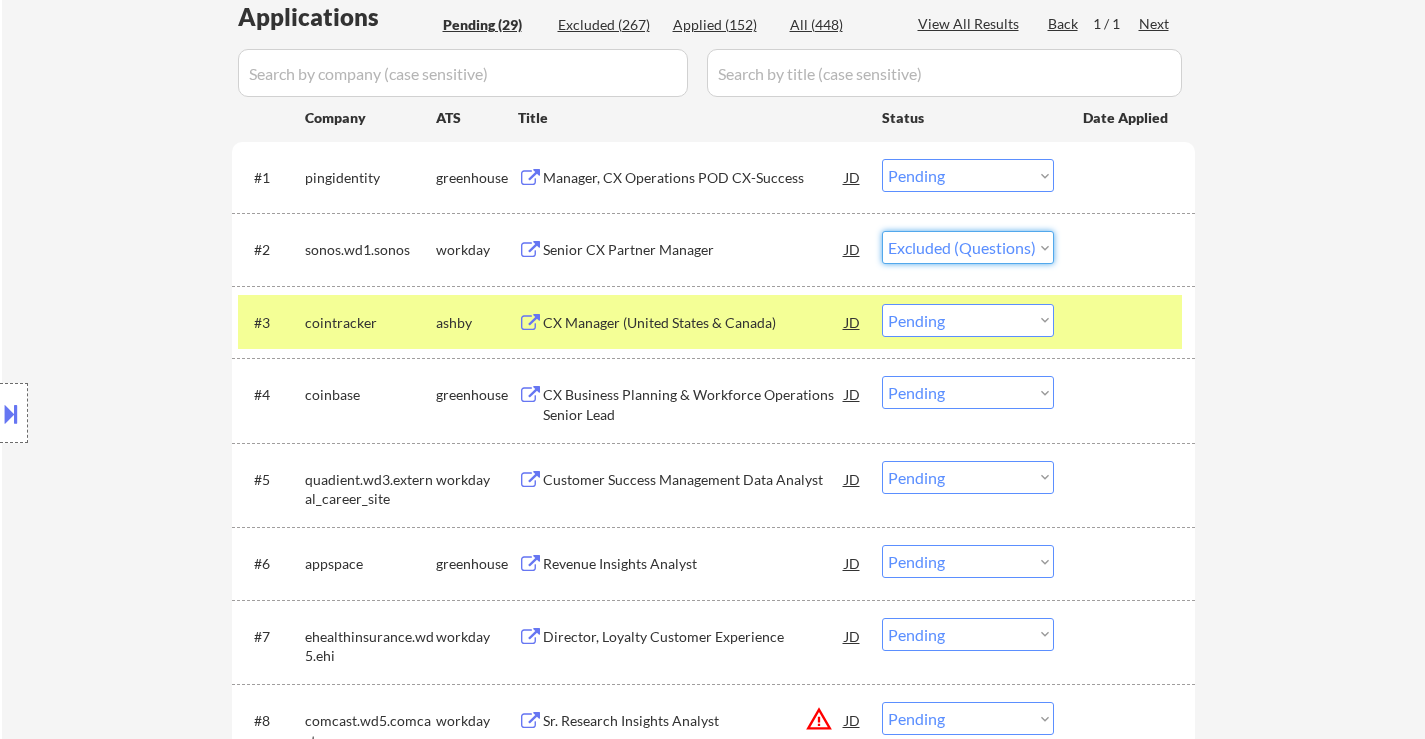 click on "Choose an option... Pending Applied Excluded (Questions) Excluded (Expired) Excluded (Location) Excluded (Bad Match) Excluded (Blocklist) Excluded (Salary) Excluded (Other)" at bounding box center (968, 247) 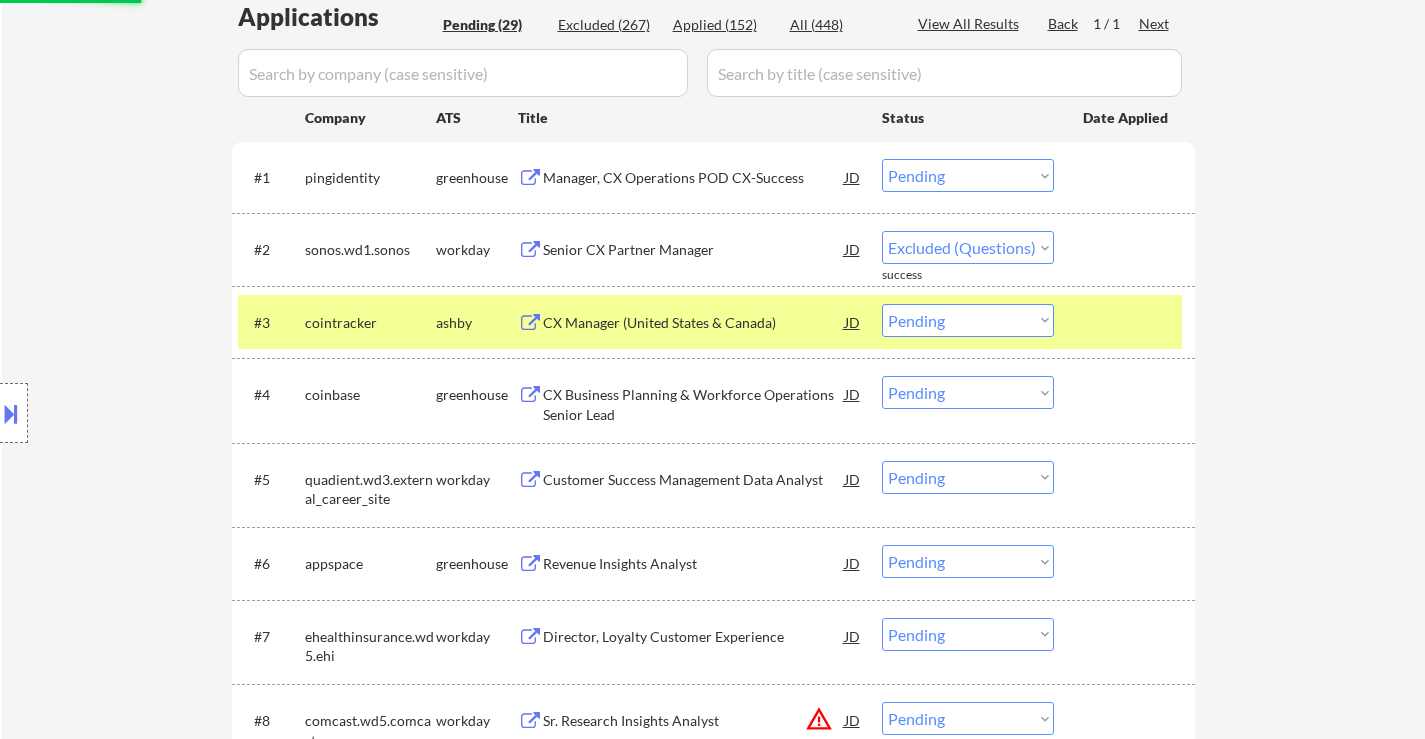 select on ""pending"" 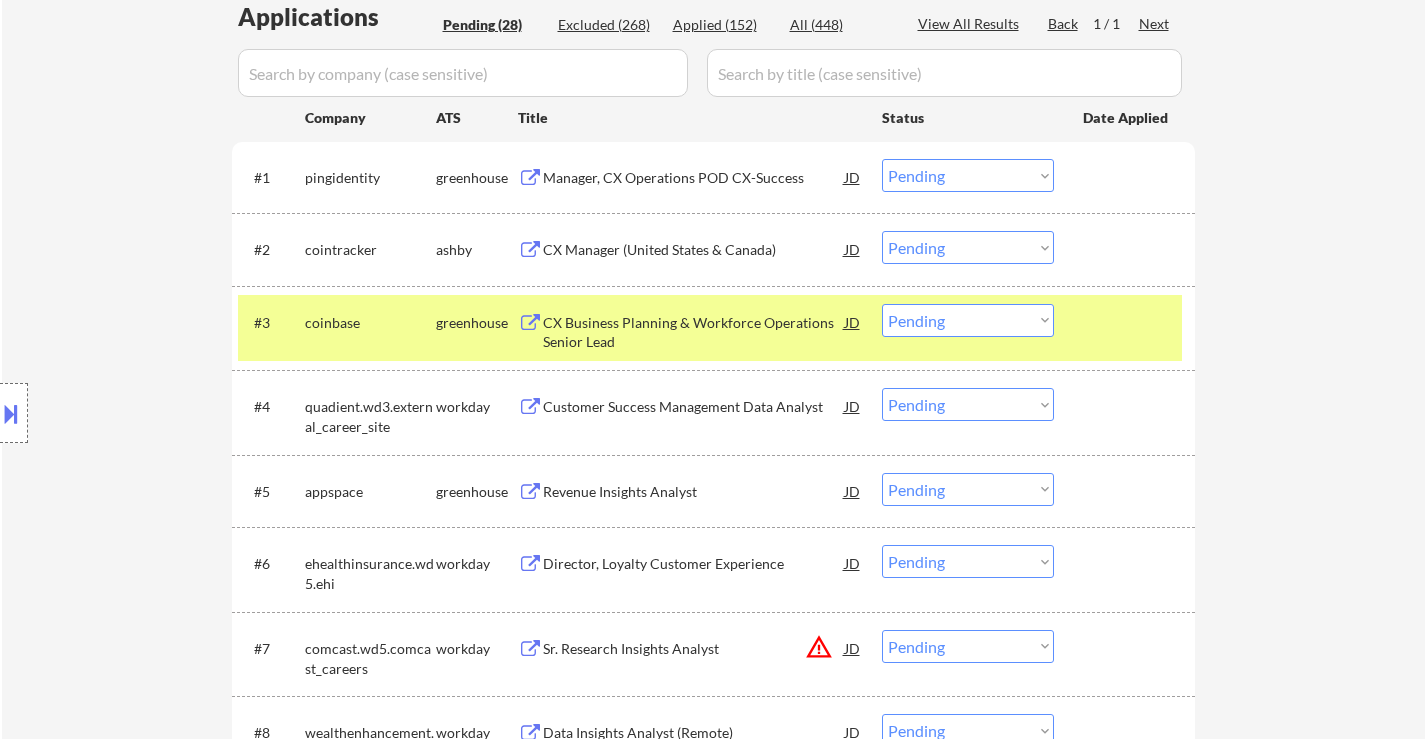 click on "Choose an option... Pending Applied Excluded (Questions) Excluded (Expired) Excluded (Location) Excluded (Bad Match) Excluded (Blocklist) Excluded (Salary) Excluded (Other)" at bounding box center (968, 320) 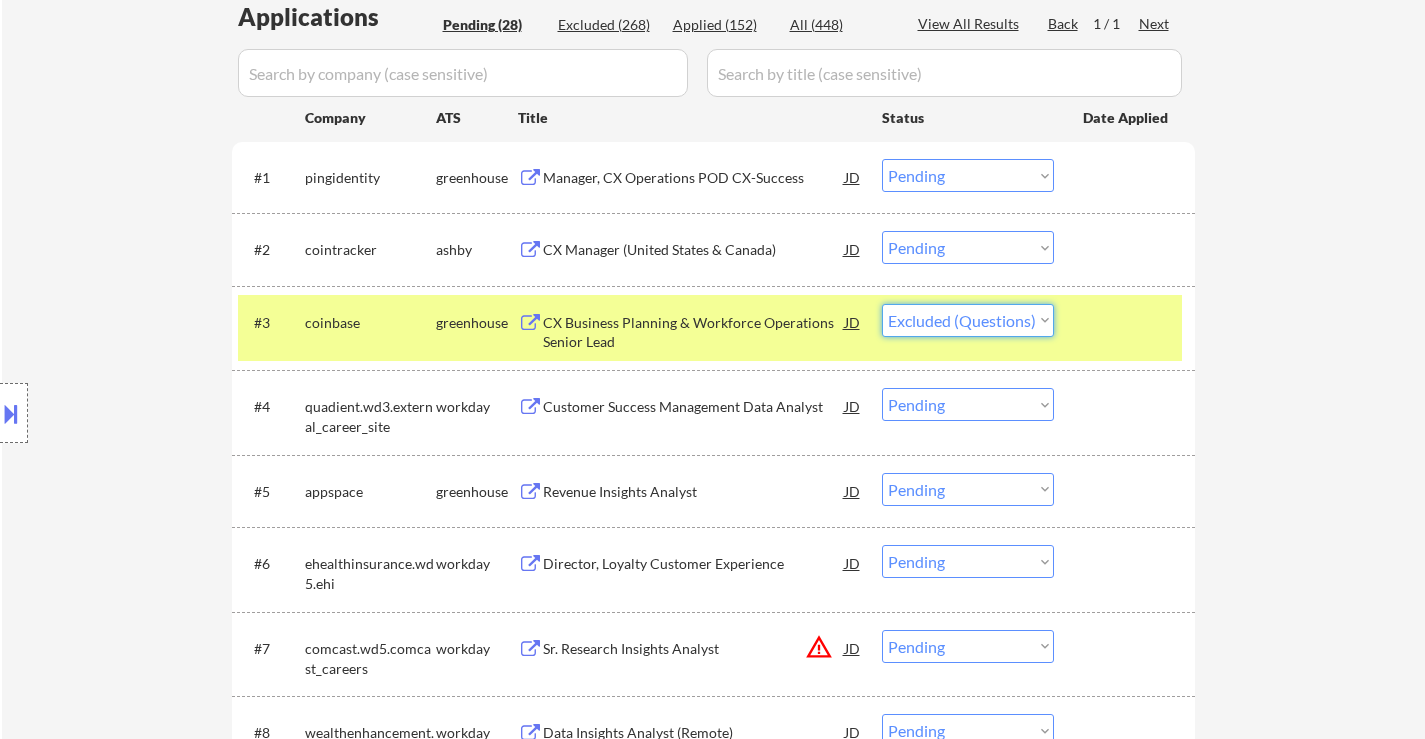 click on "Choose an option... Pending Applied Excluded (Questions) Excluded (Expired) Excluded (Location) Excluded (Bad Match) Excluded (Blocklist) Excluded (Salary) Excluded (Other)" at bounding box center [968, 320] 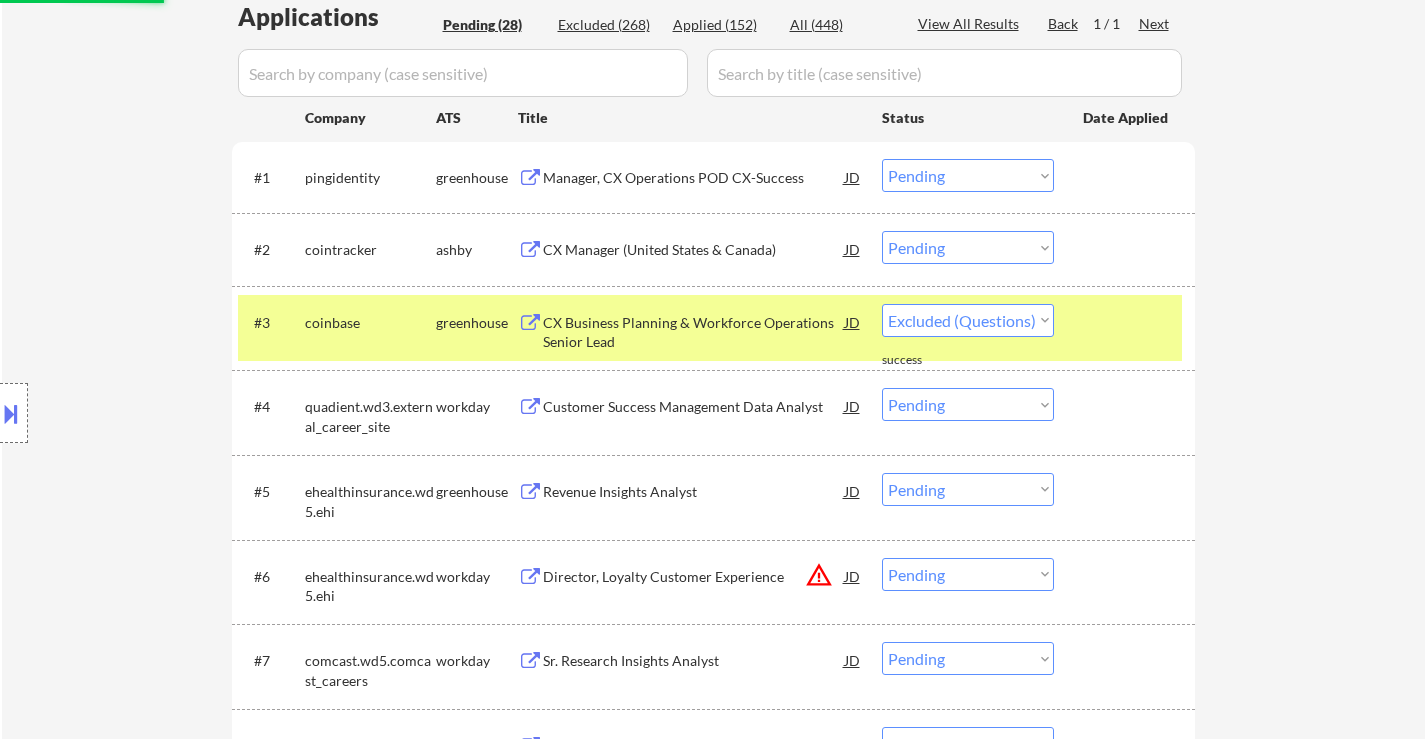 select on ""pending"" 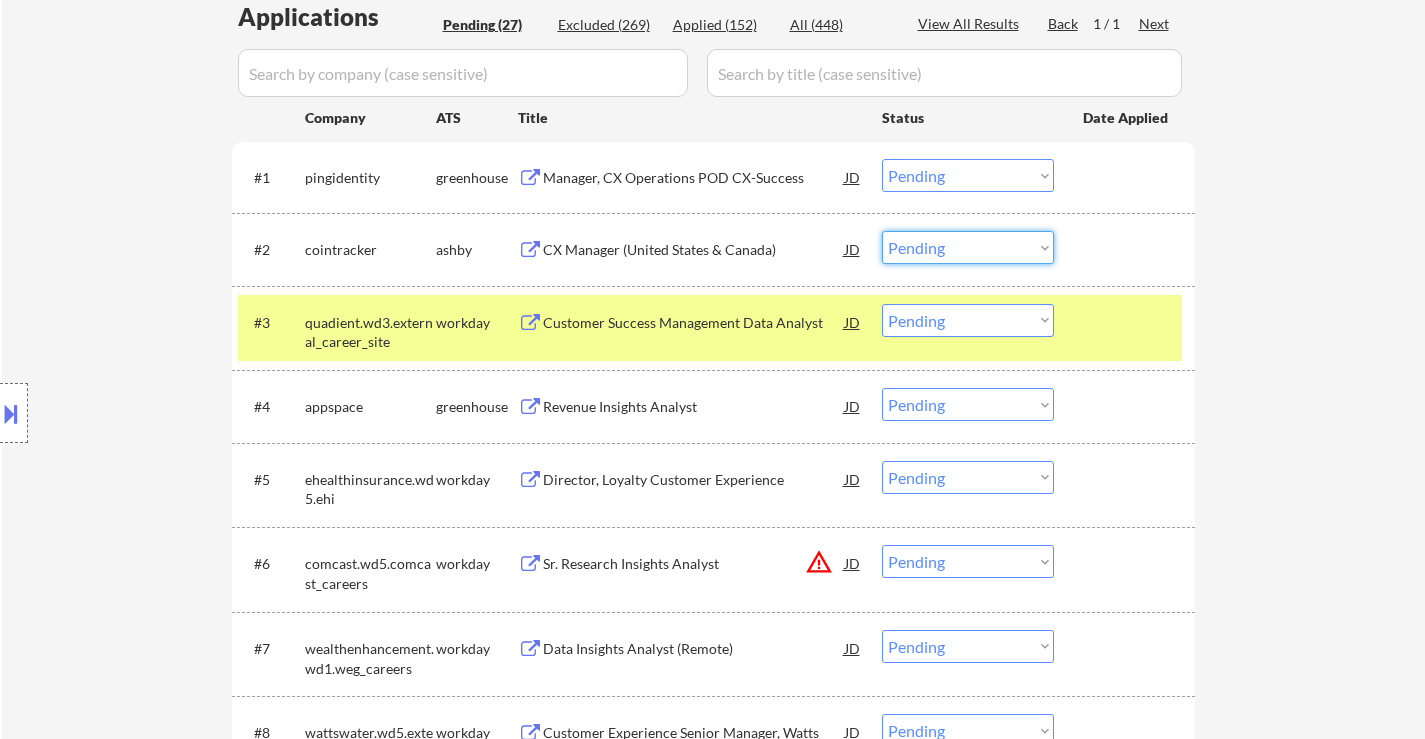 click on "Choose an option... Pending Applied Excluded (Questions) Excluded (Expired) Excluded (Location) Excluded (Bad Match) Excluded (Blocklist) Excluded (Salary) Excluded (Other)" at bounding box center (968, 247) 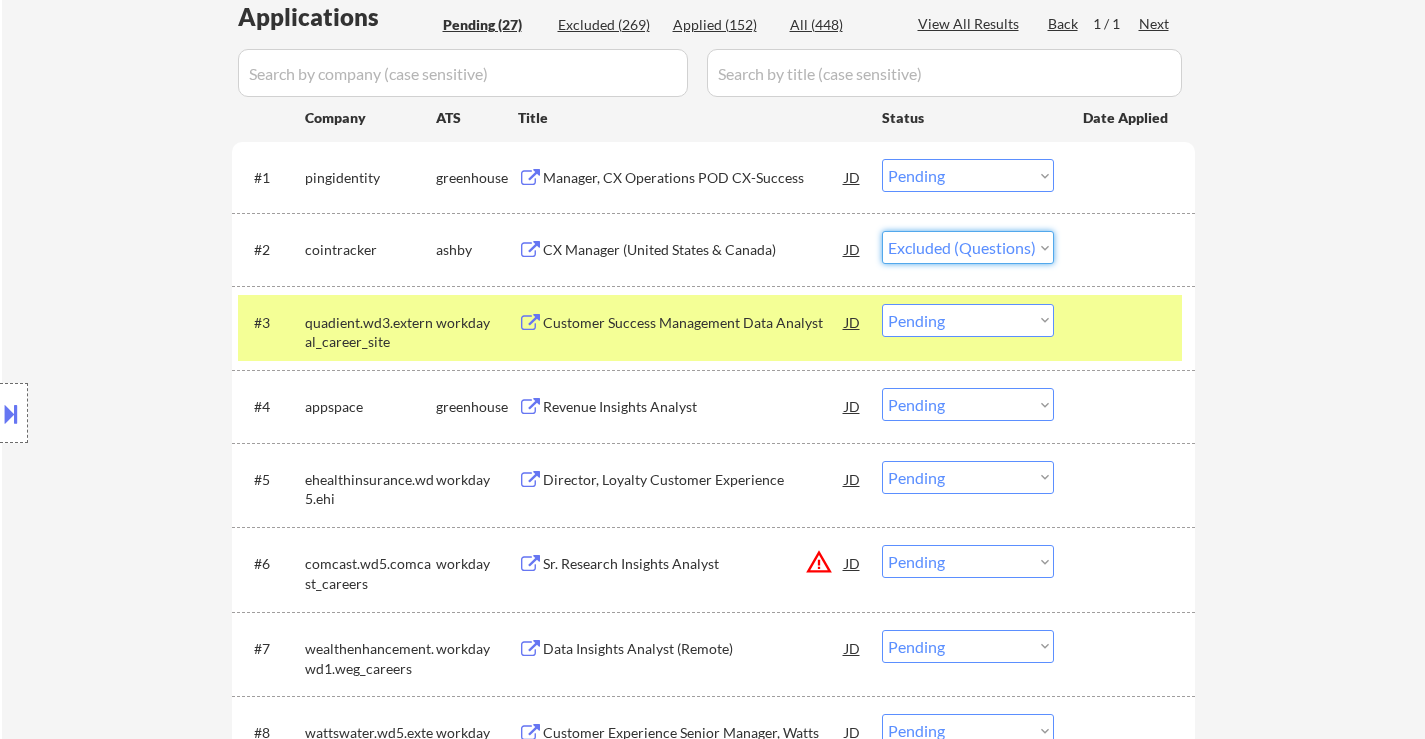 click on "Choose an option... Pending Applied Excluded (Questions) Excluded (Expired) Excluded (Location) Excluded (Bad Match) Excluded (Blocklist) Excluded (Salary) Excluded (Other)" at bounding box center (968, 247) 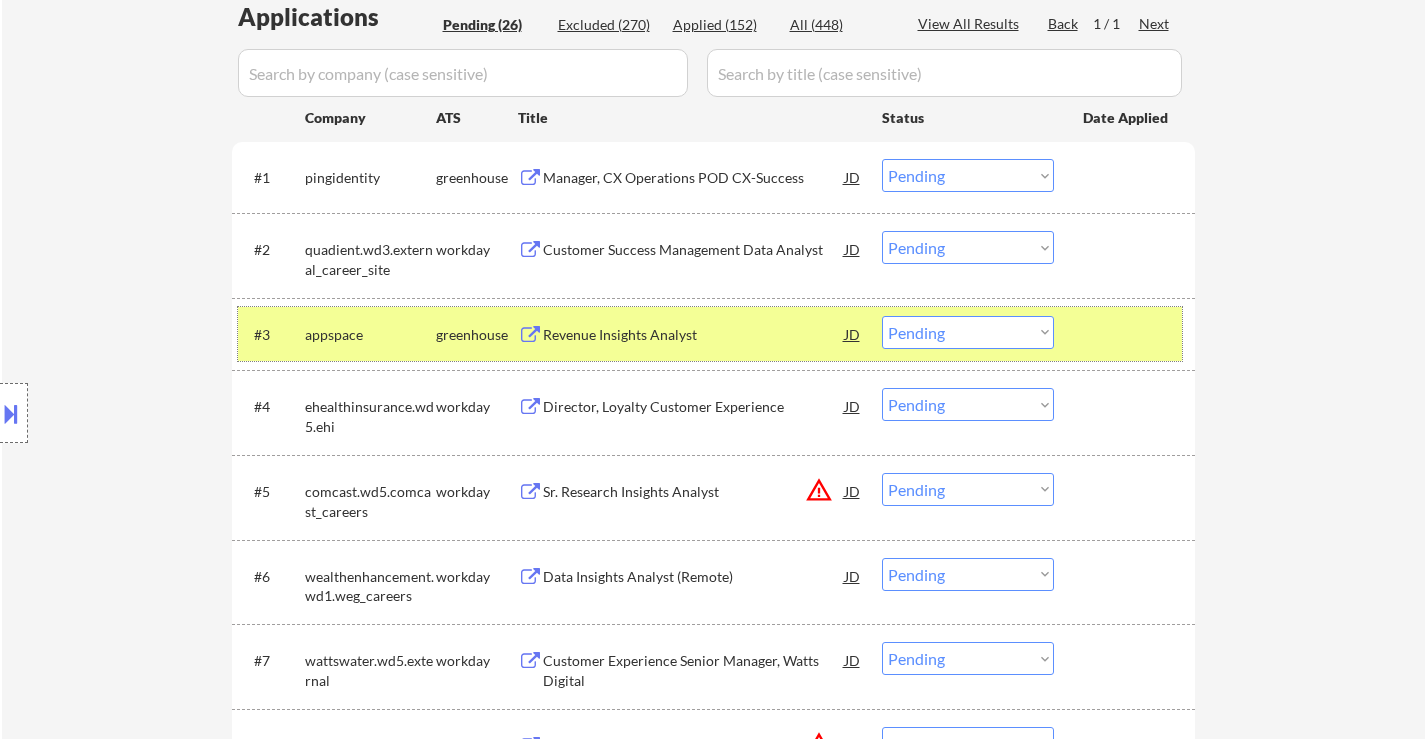 click at bounding box center (1127, 334) 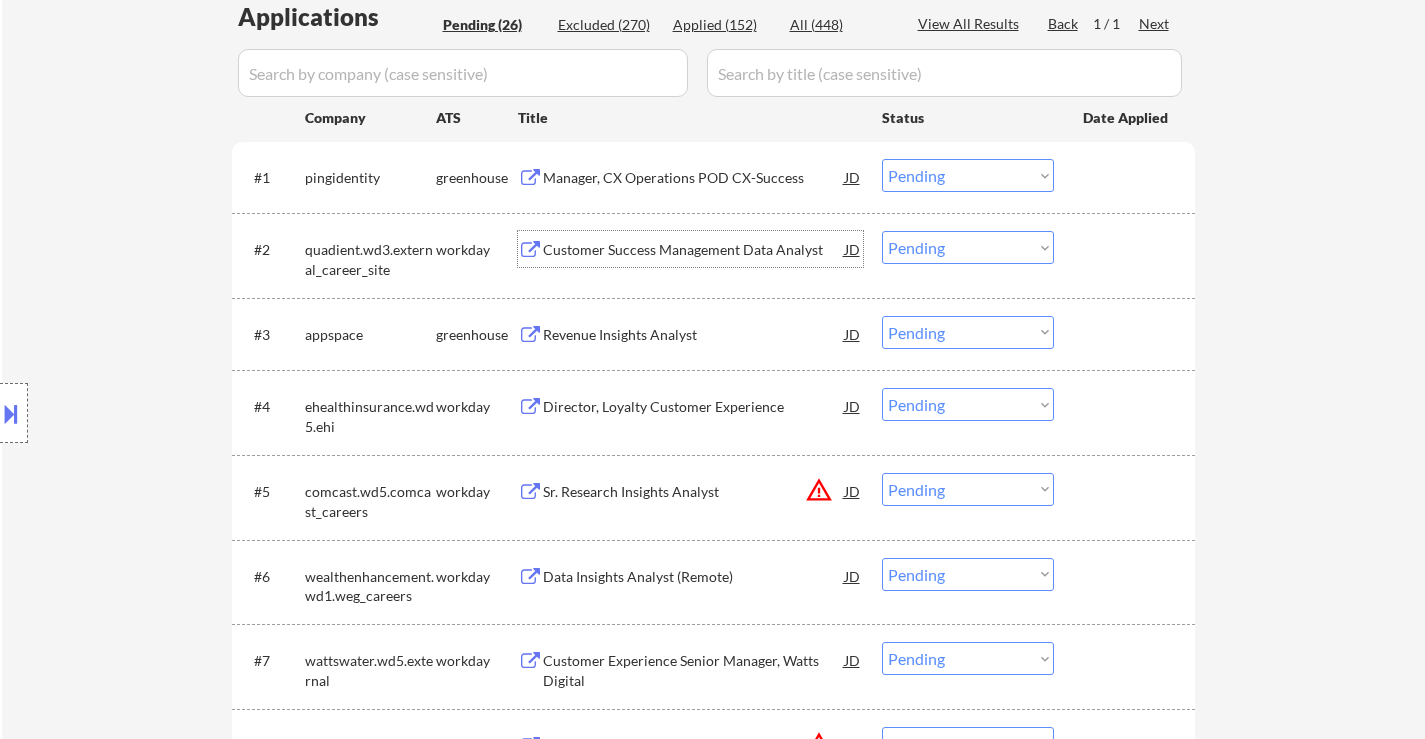 click on "Customer Success Management Data Analyst" at bounding box center (694, 250) 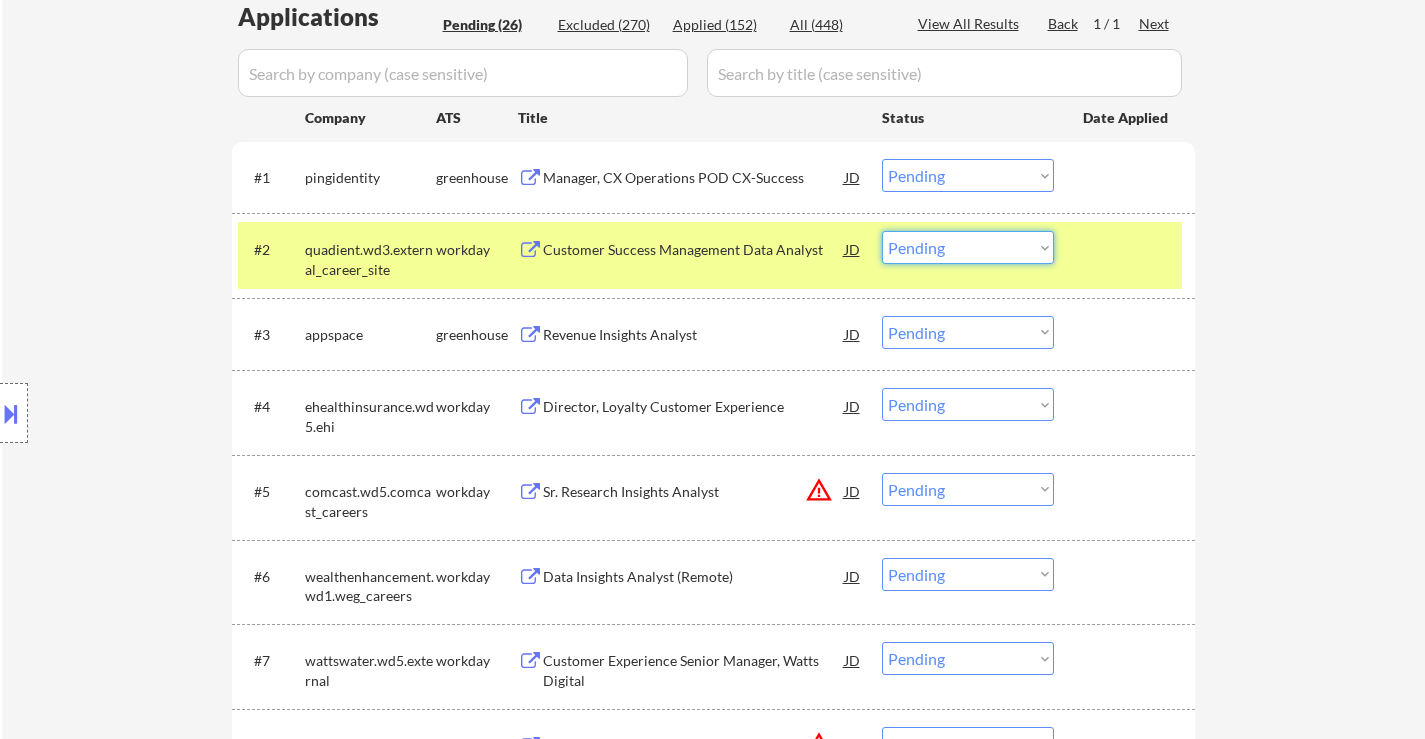 click on "Choose an option... Pending Applied Excluded (Questions) Excluded (Expired) Excluded (Location) Excluded (Bad Match) Excluded (Blocklist) Excluded (Salary) Excluded (Other)" at bounding box center [968, 247] 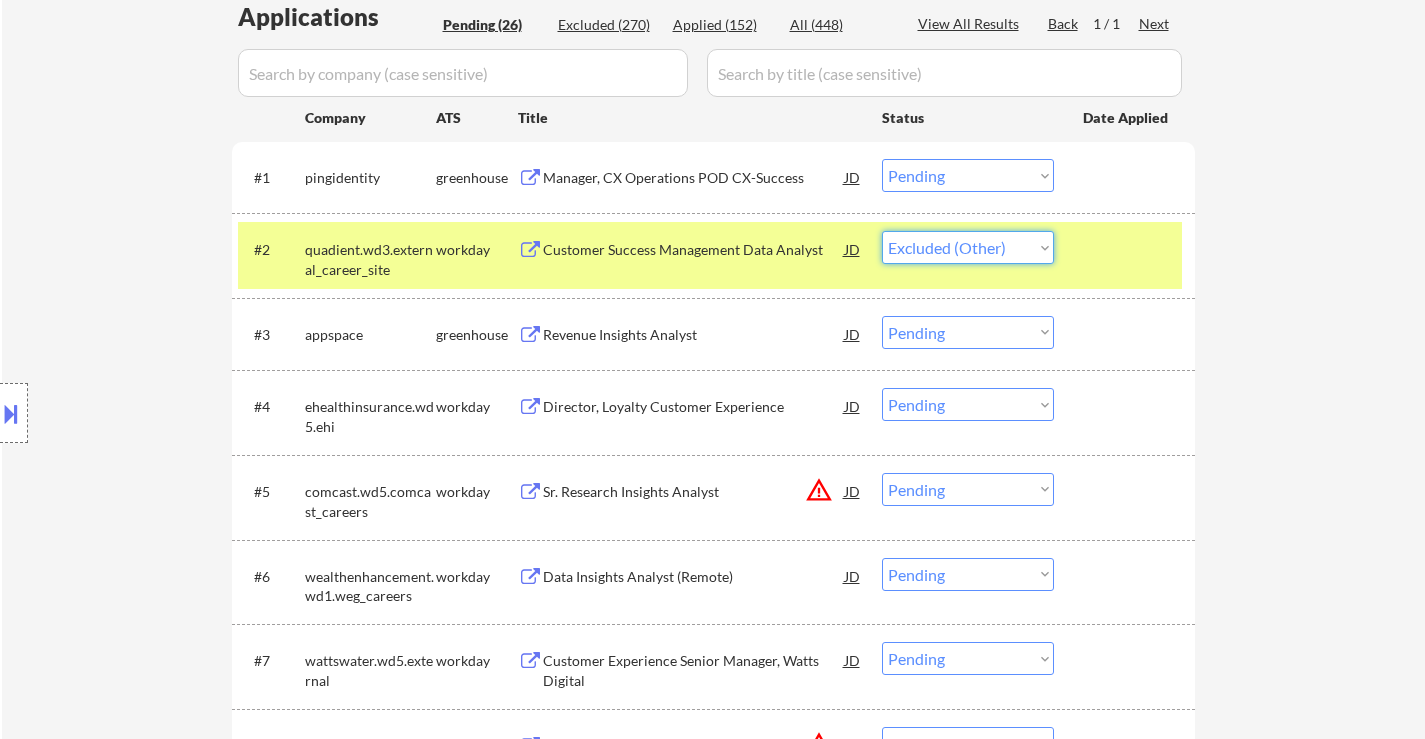 click on "Choose an option... Pending Applied Excluded (Questions) Excluded (Expired) Excluded (Location) Excluded (Bad Match) Excluded (Blocklist) Excluded (Salary) Excluded (Other)" at bounding box center [968, 247] 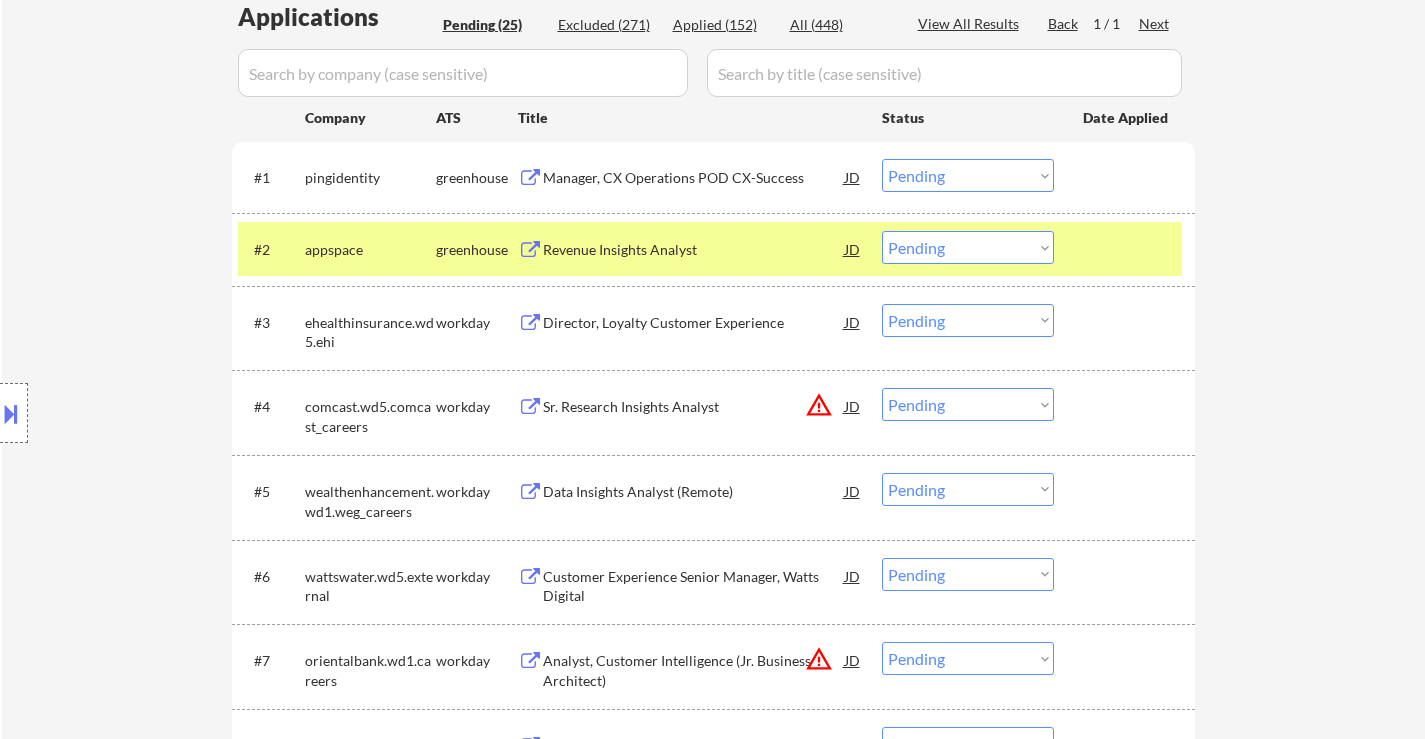 click at bounding box center (1127, 249) 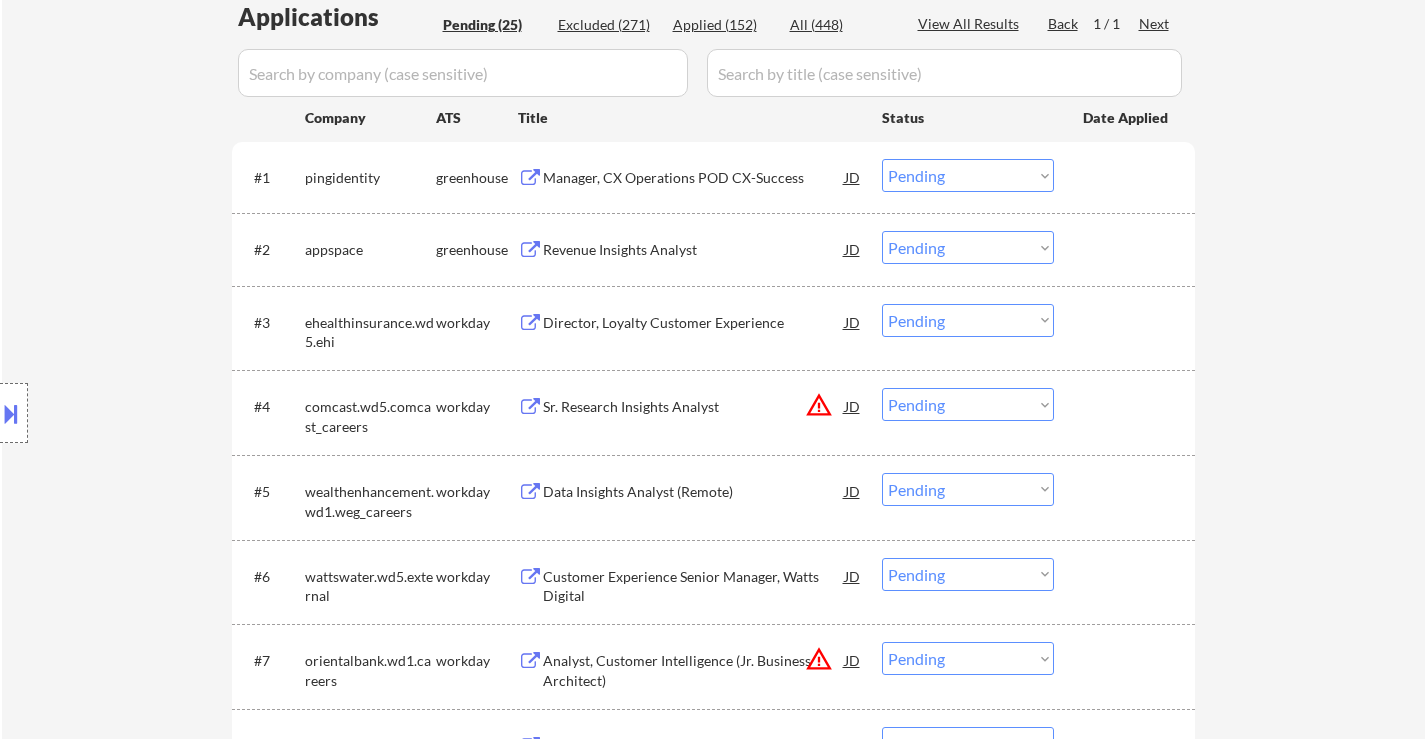 click on "Revenue Insights Analyst" at bounding box center (694, 250) 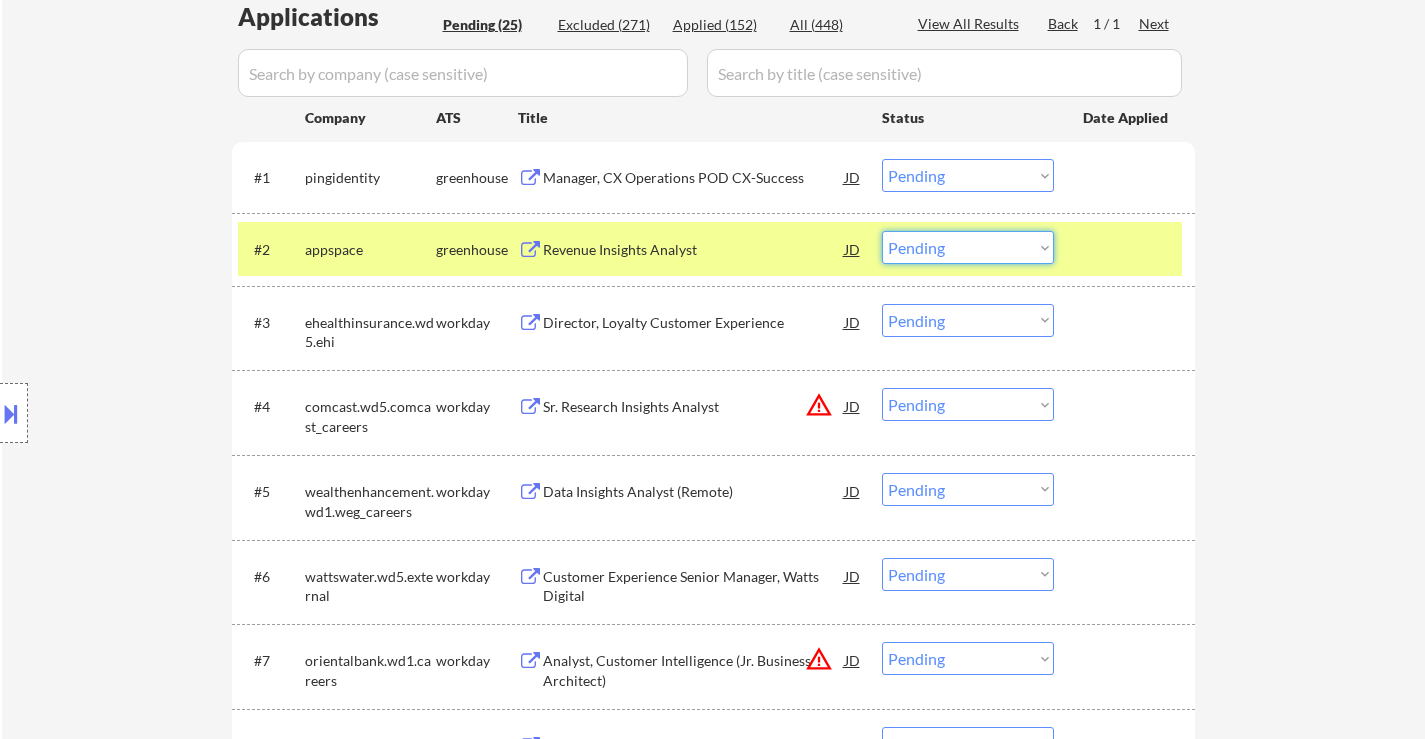 drag, startPoint x: 940, startPoint y: 243, endPoint x: 948, endPoint y: 252, distance: 12.0415945 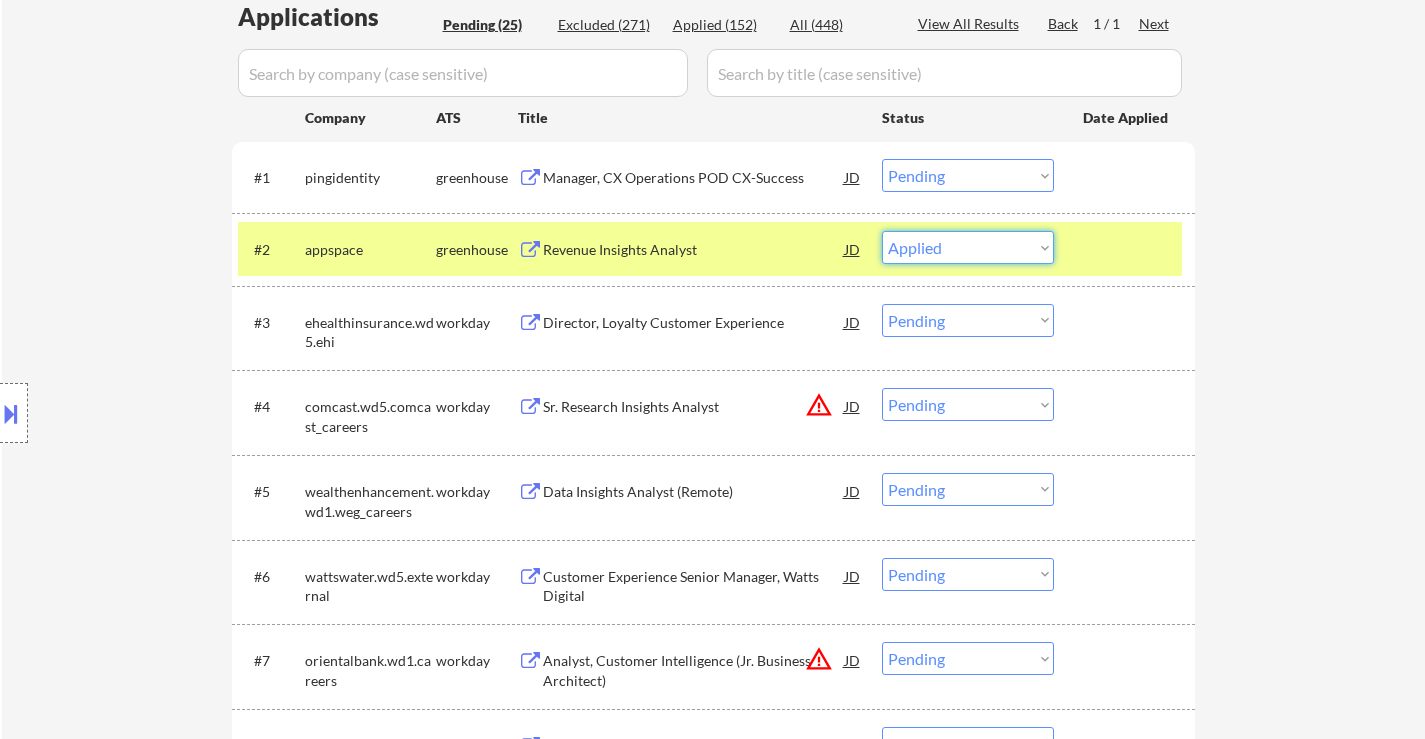 click on "Choose an option... Pending Applied Excluded (Questions) Excluded (Expired) Excluded (Location) Excluded (Bad Match) Excluded (Blocklist) Excluded (Salary) Excluded (Other)" at bounding box center [968, 247] 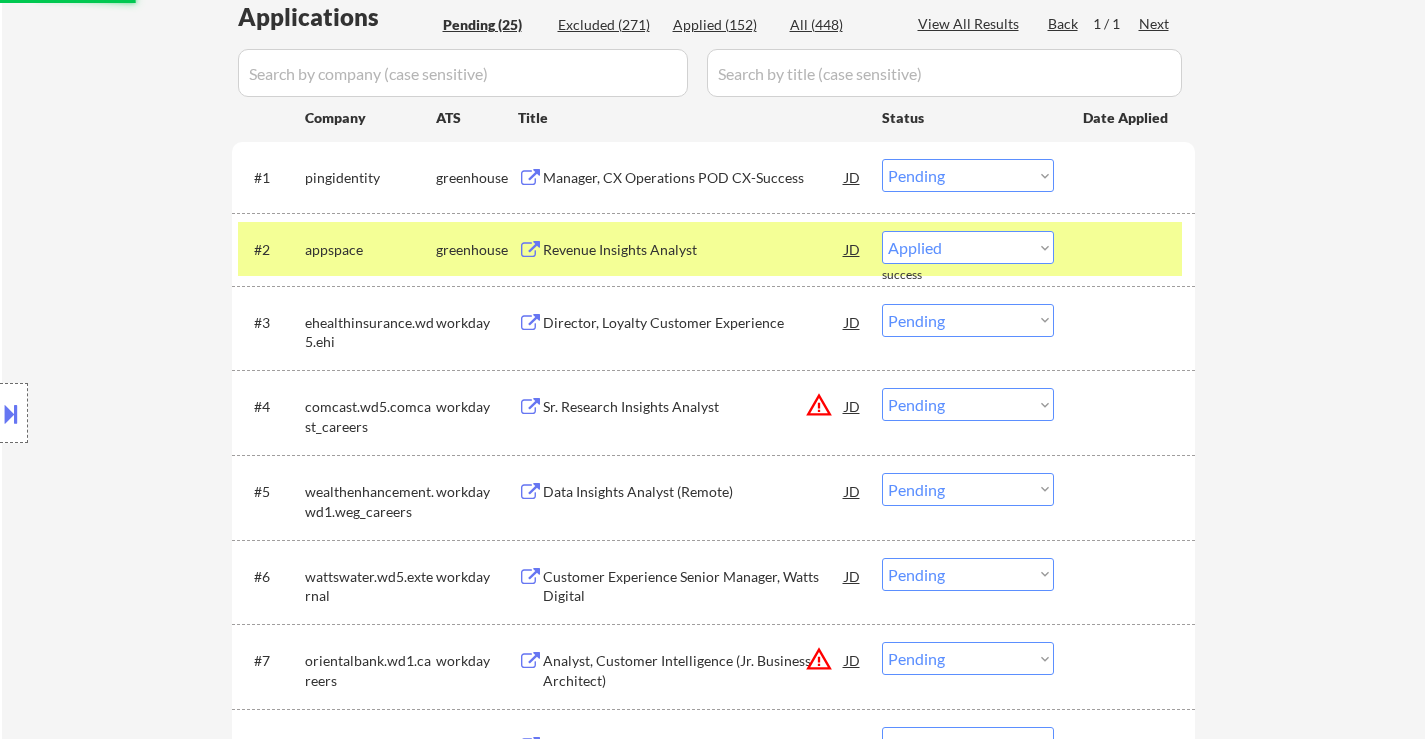 select on ""pending"" 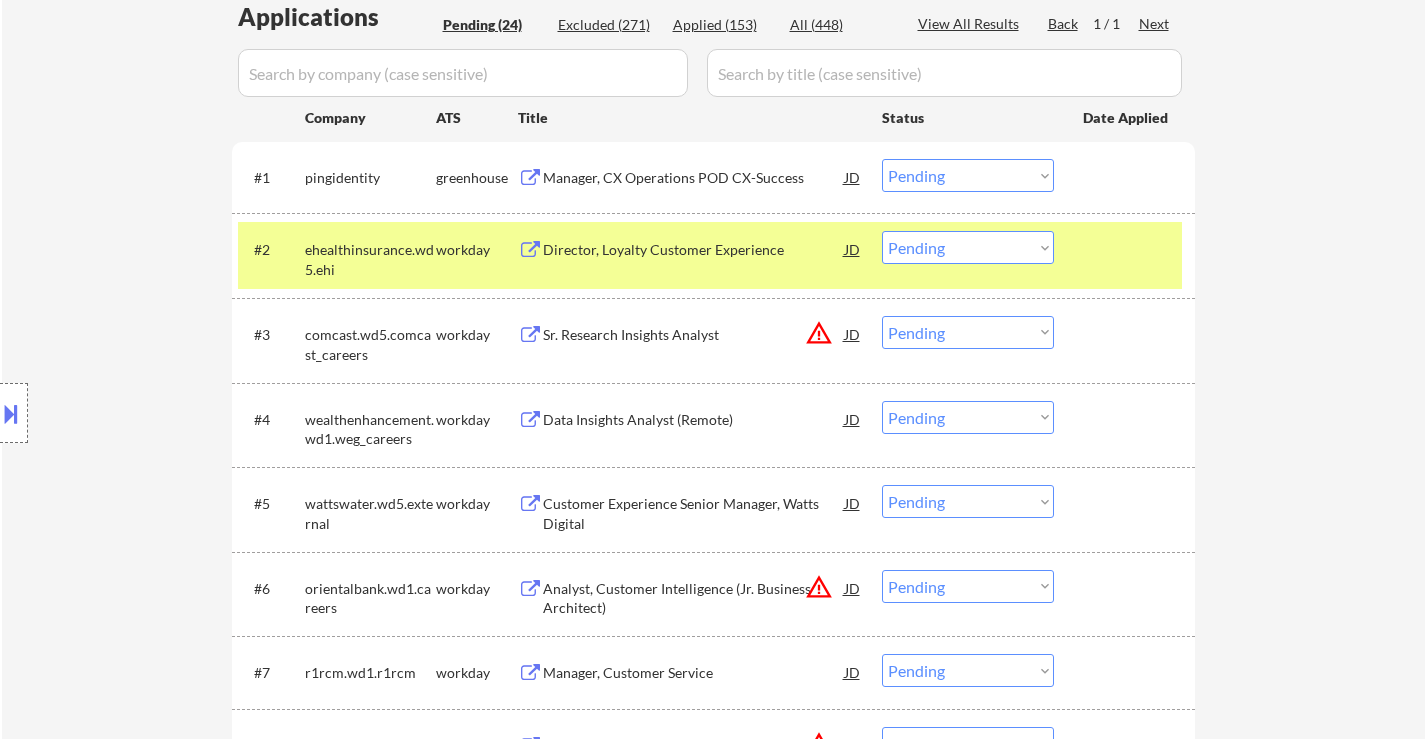 click at bounding box center (1127, 249) 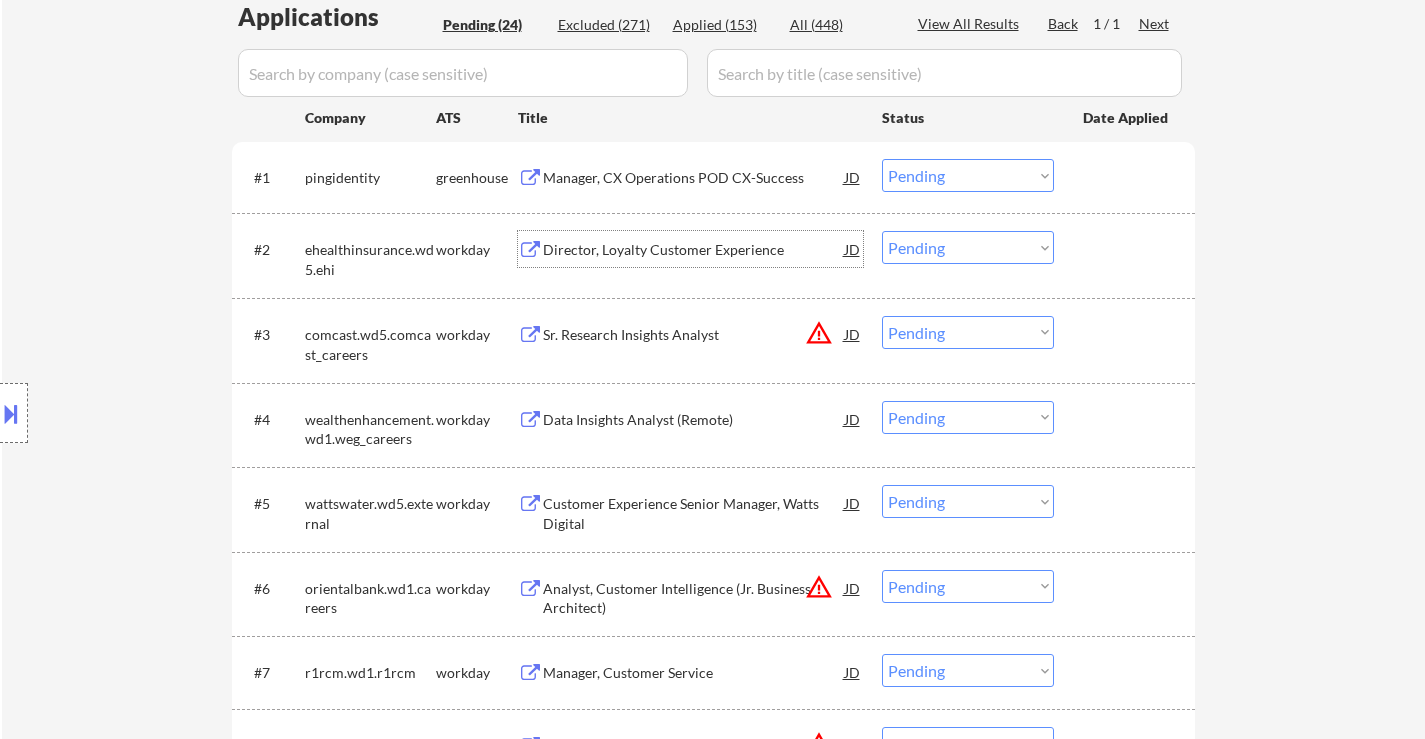 click on "Director, Loyalty Customer Experience" at bounding box center (694, 250) 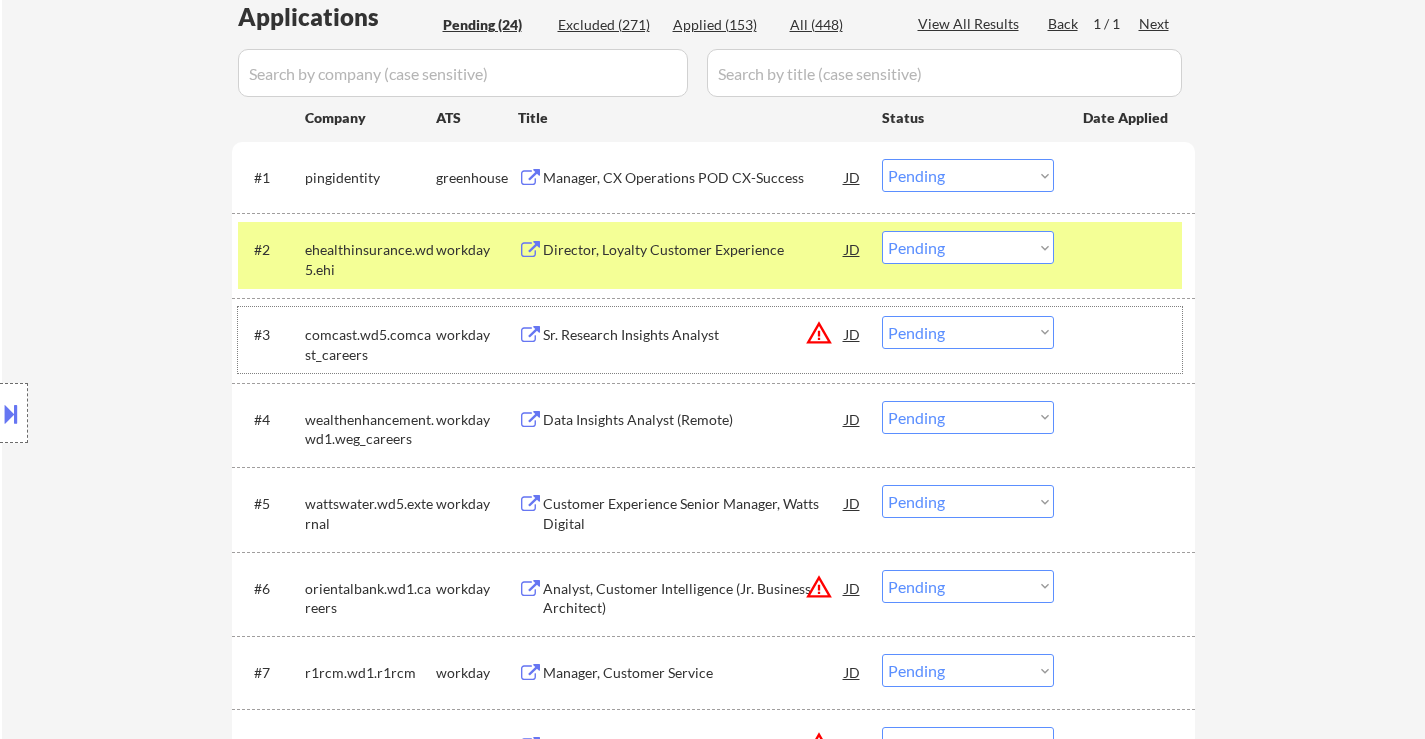 click on "#3 comcast.wd5.comcast_careers workday Sr. Research Insights Analyst JD warning_amber Choose an option... Pending Applied Excluded (Questions) Excluded (Expired) Excluded (Location) Excluded (Bad Match) Excluded (Blocklist) Excluded (Salary) Excluded (Other)" at bounding box center (710, 340) 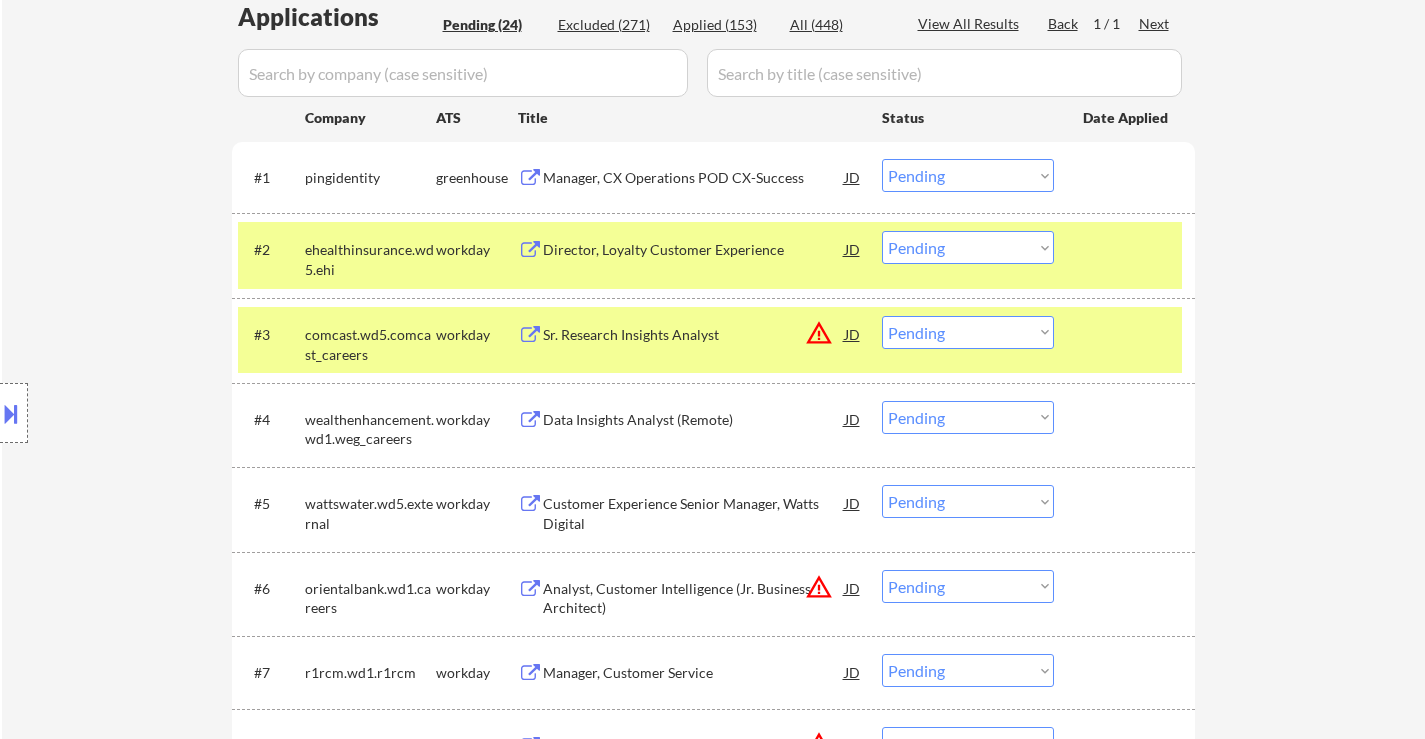 click on "#3 comcast.wd5.comcast_careers workday Sr. Research Insights Analyst JD warning_amber Choose an option... Pending Applied Excluded (Questions) Excluded (Expired) Excluded (Location) Excluded (Bad Match) Excluded (Blocklist) Excluded (Salary) Excluded (Other)" at bounding box center [710, 340] 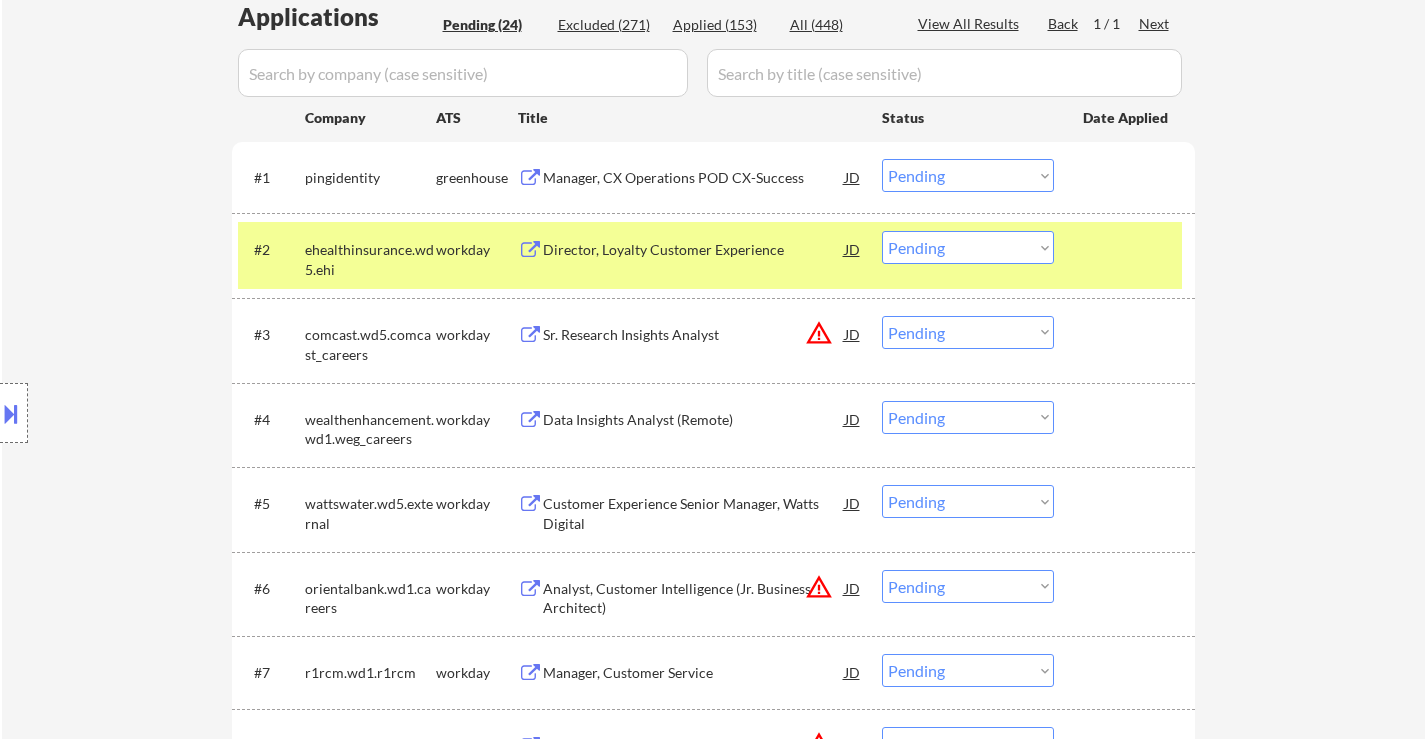 click on "Sr. Research Insights Analyst" at bounding box center (694, 335) 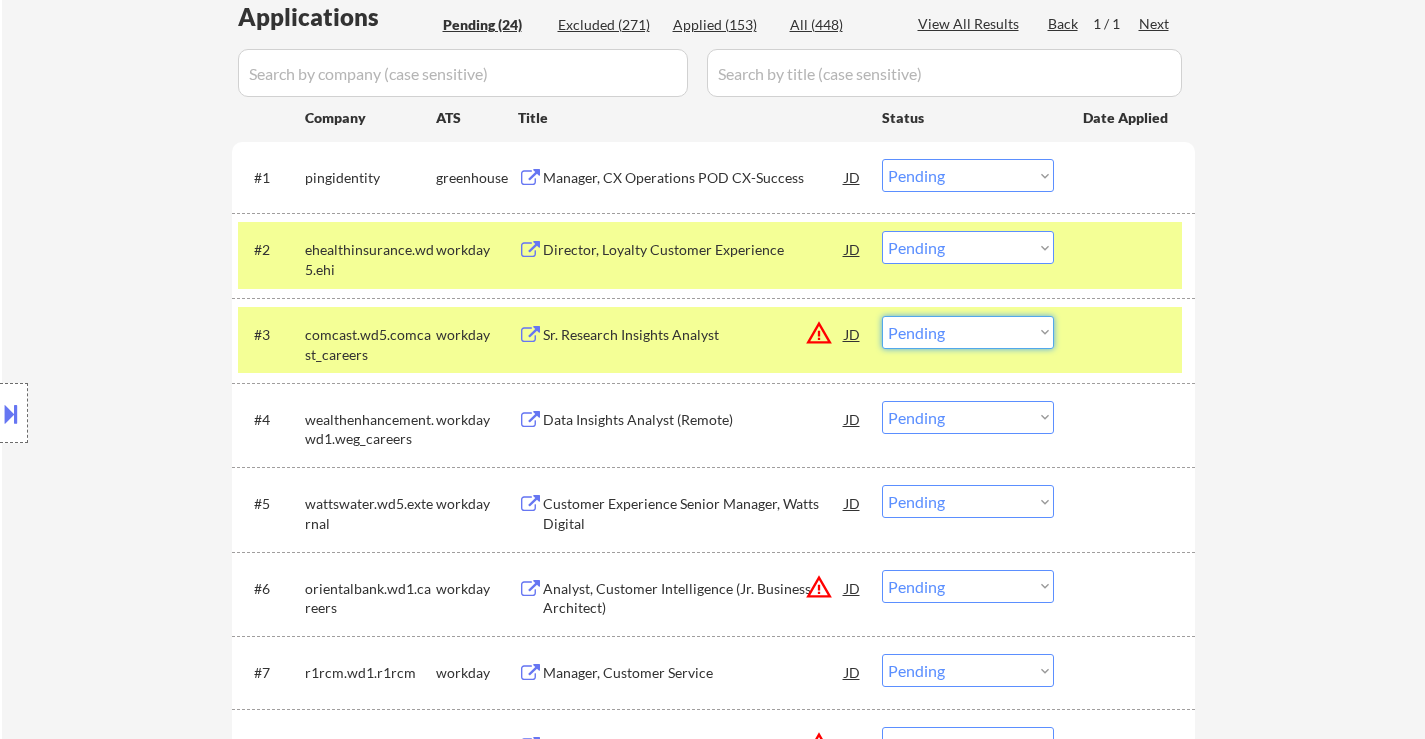 click on "Choose an option... Pending Applied Excluded (Questions) Excluded (Expired) Excluded (Location) Excluded (Bad Match) Excluded (Blocklist) Excluded (Salary) Excluded (Other)" at bounding box center (968, 332) 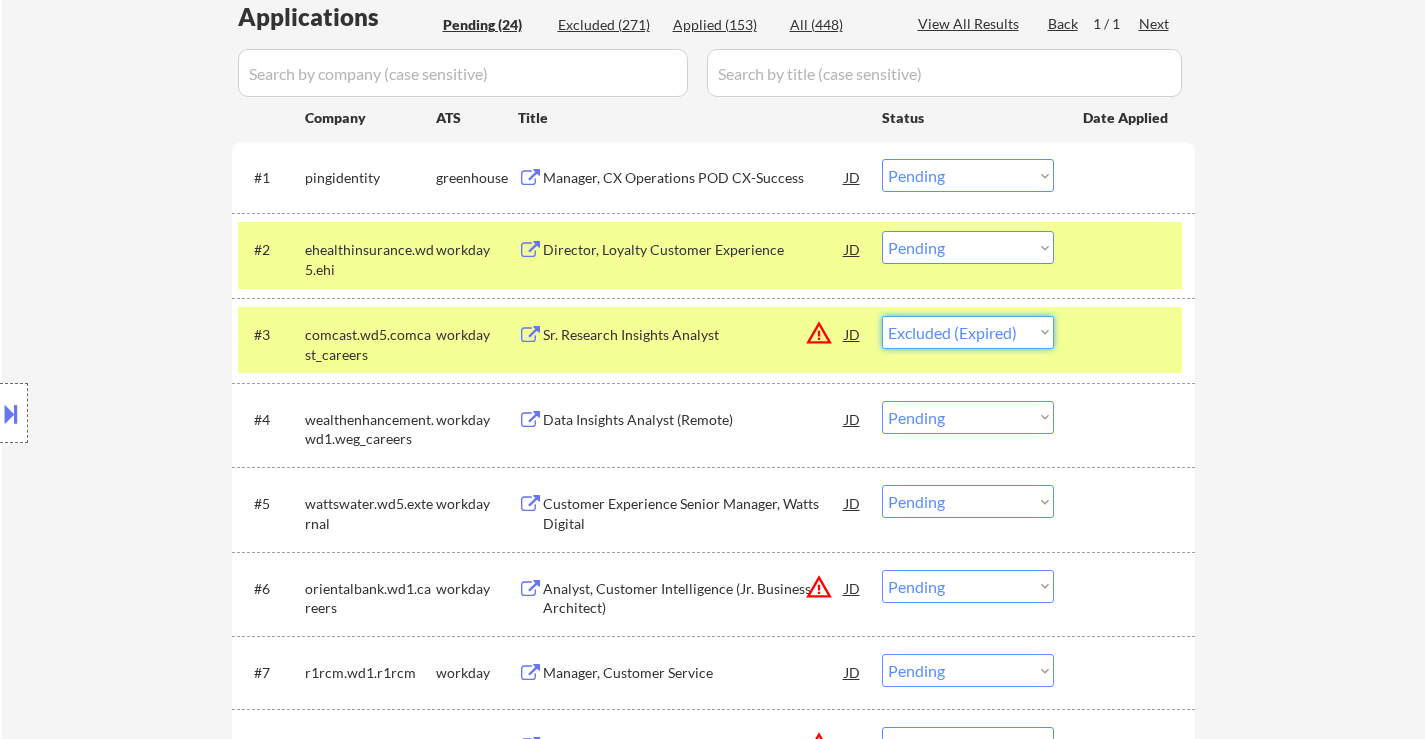 click on "Choose an option... Pending Applied Excluded (Questions) Excluded (Expired) Excluded (Location) Excluded (Bad Match) Excluded (Blocklist) Excluded (Salary) Excluded (Other)" at bounding box center [968, 332] 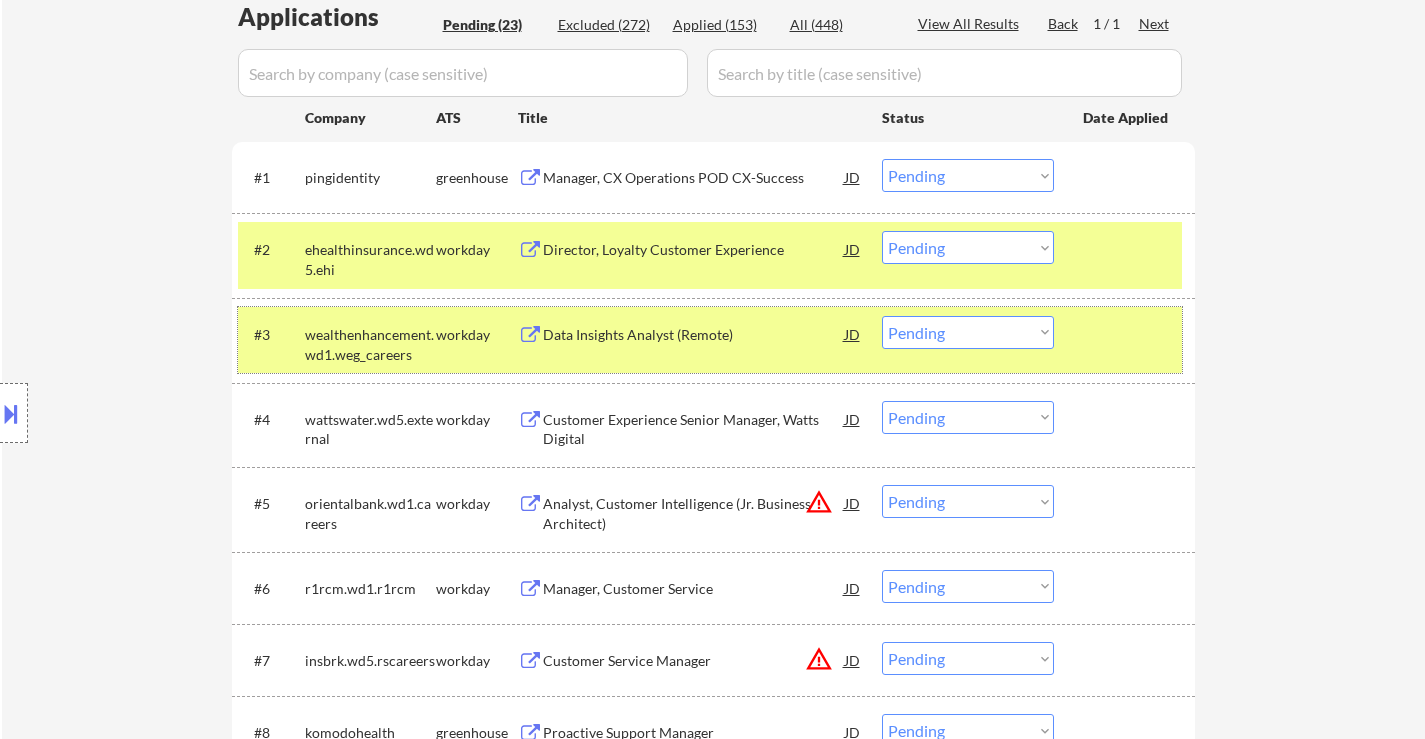 drag, startPoint x: 1125, startPoint y: 357, endPoint x: 754, endPoint y: 357, distance: 371 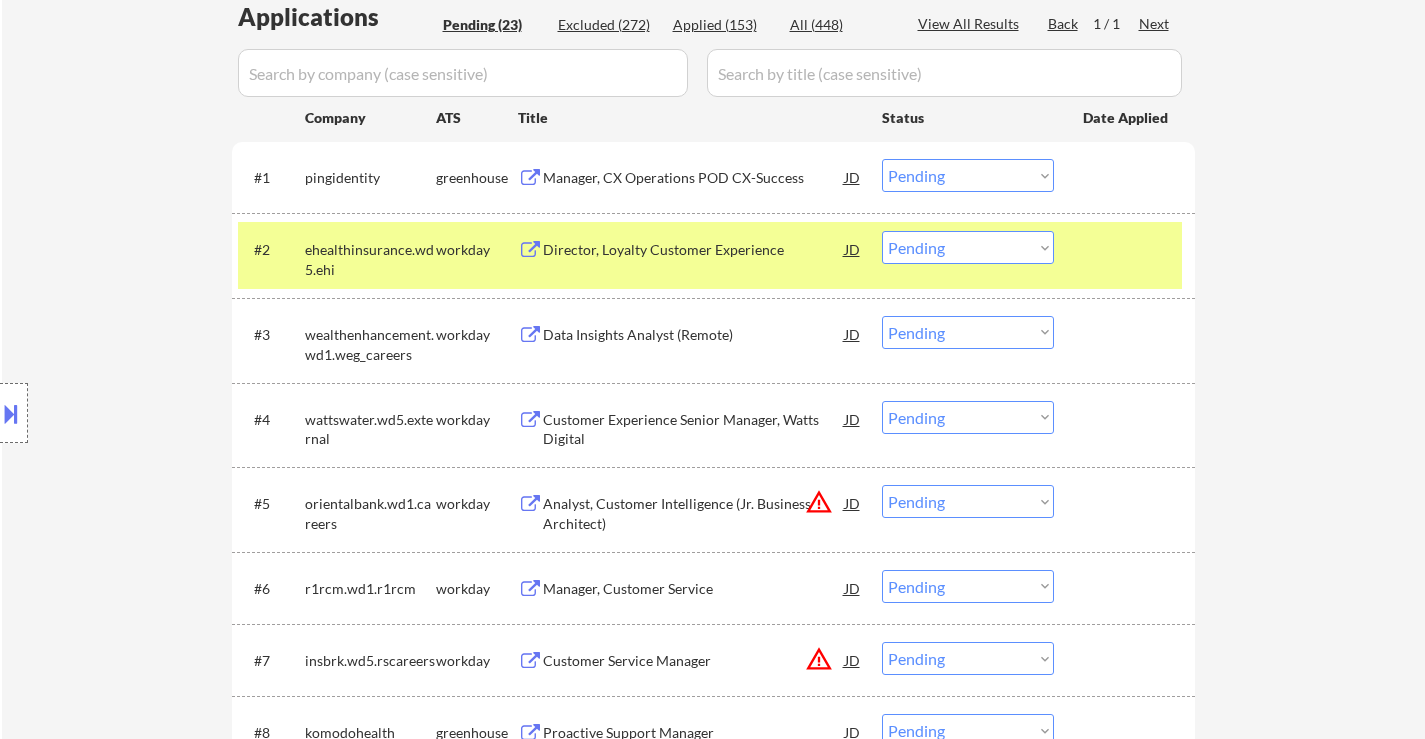 click on "Data Insights Analyst (Remote)" at bounding box center (694, 335) 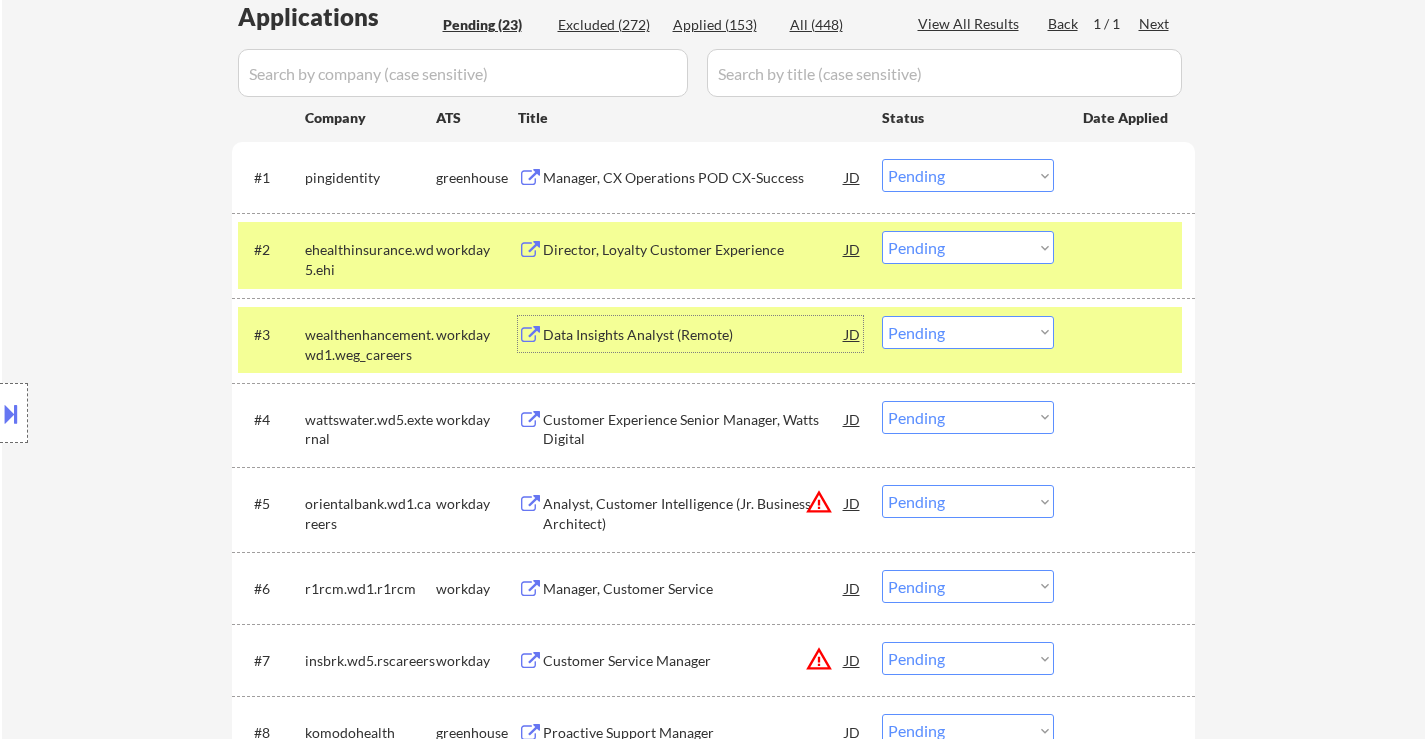 click on "Choose an option... Pending Applied Excluded (Questions) Excluded (Expired) Excluded (Location) Excluded (Bad Match) Excluded (Blocklist) Excluded (Salary) Excluded (Other)" at bounding box center [968, 332] 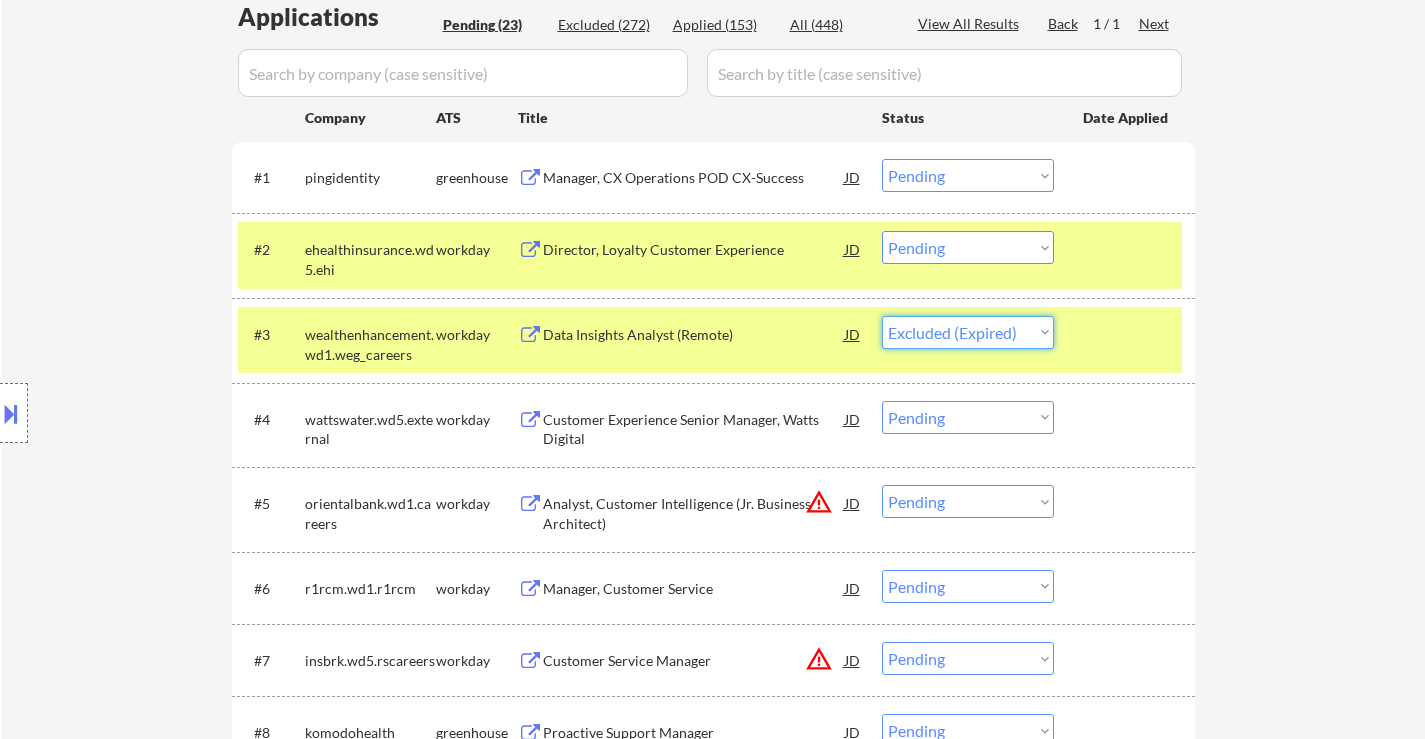 click on "Choose an option... Pending Applied Excluded (Questions) Excluded (Expired) Excluded (Location) Excluded (Bad Match) Excluded (Blocklist) Excluded (Salary) Excluded (Other)" at bounding box center [968, 332] 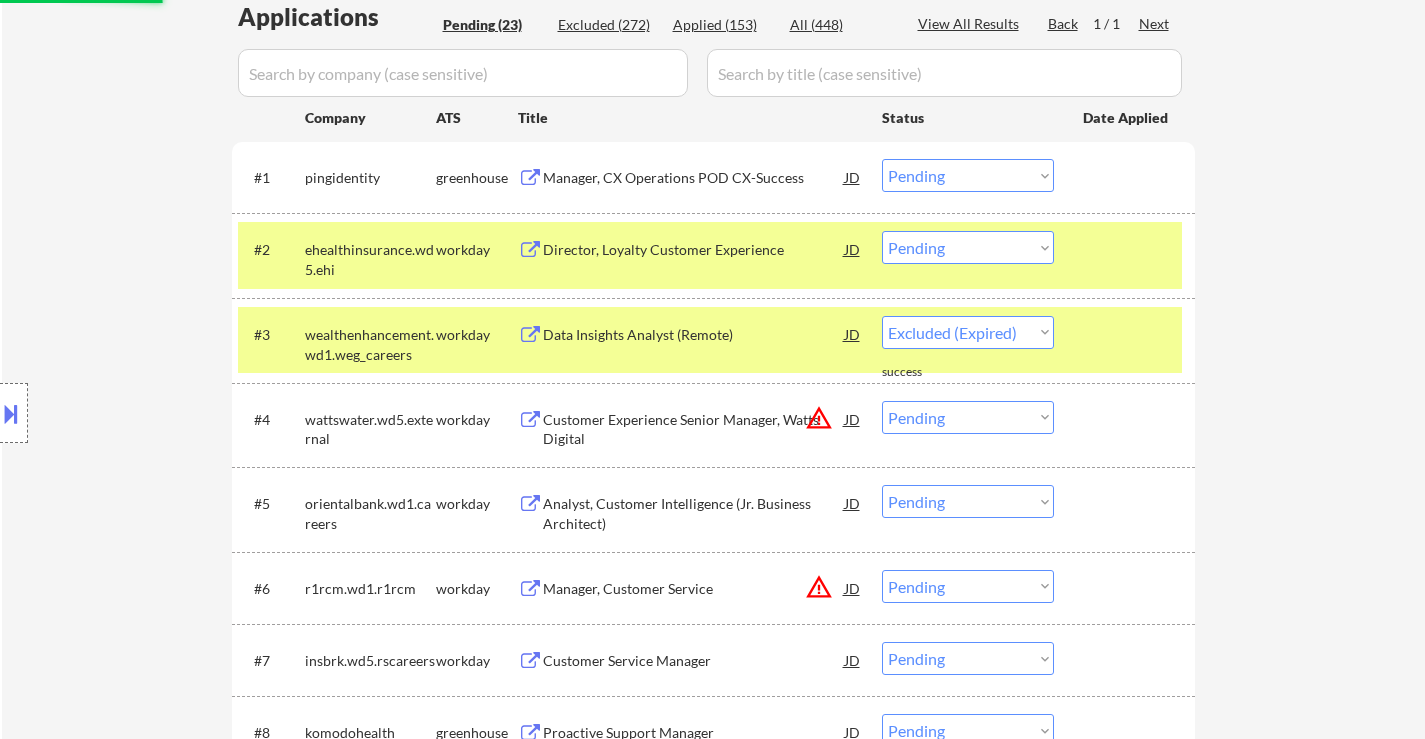 select on ""pending"" 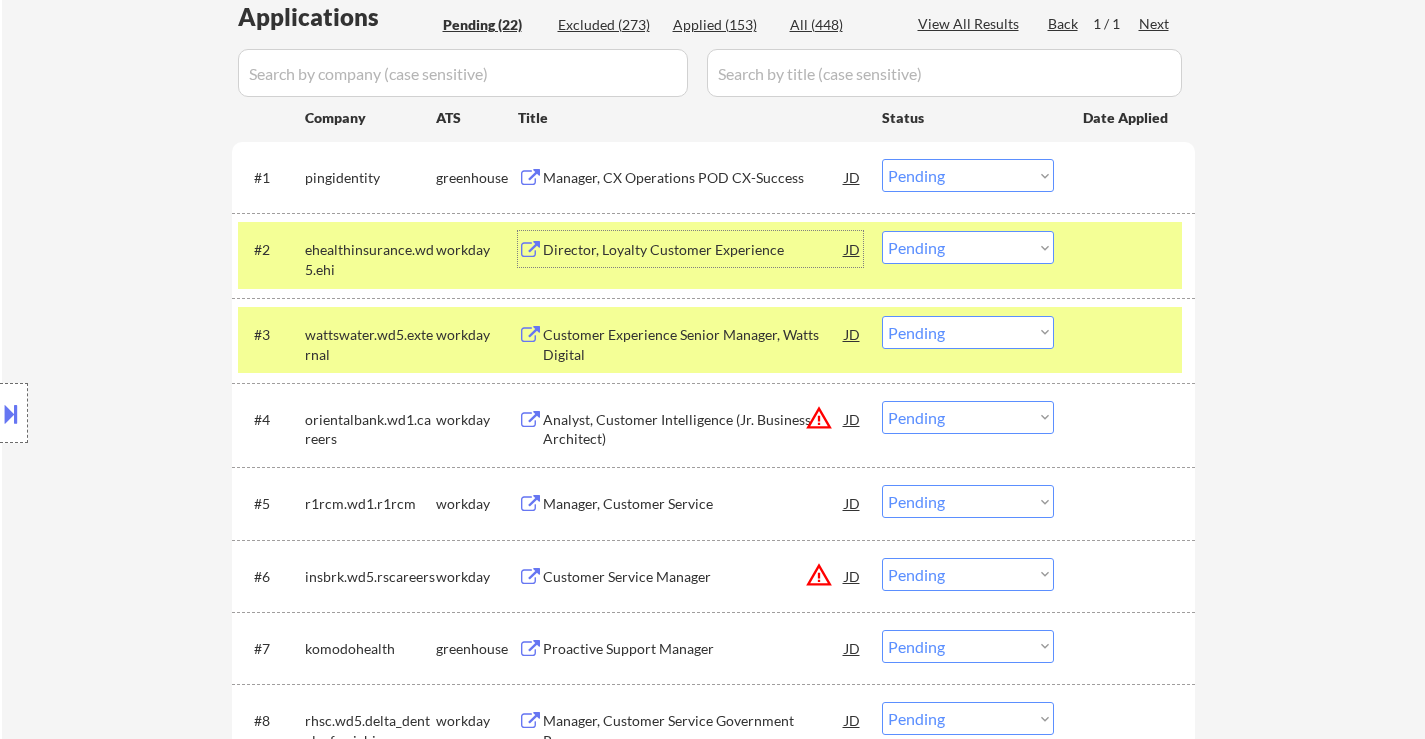 click on "Director, Loyalty Customer Experience" at bounding box center (694, 249) 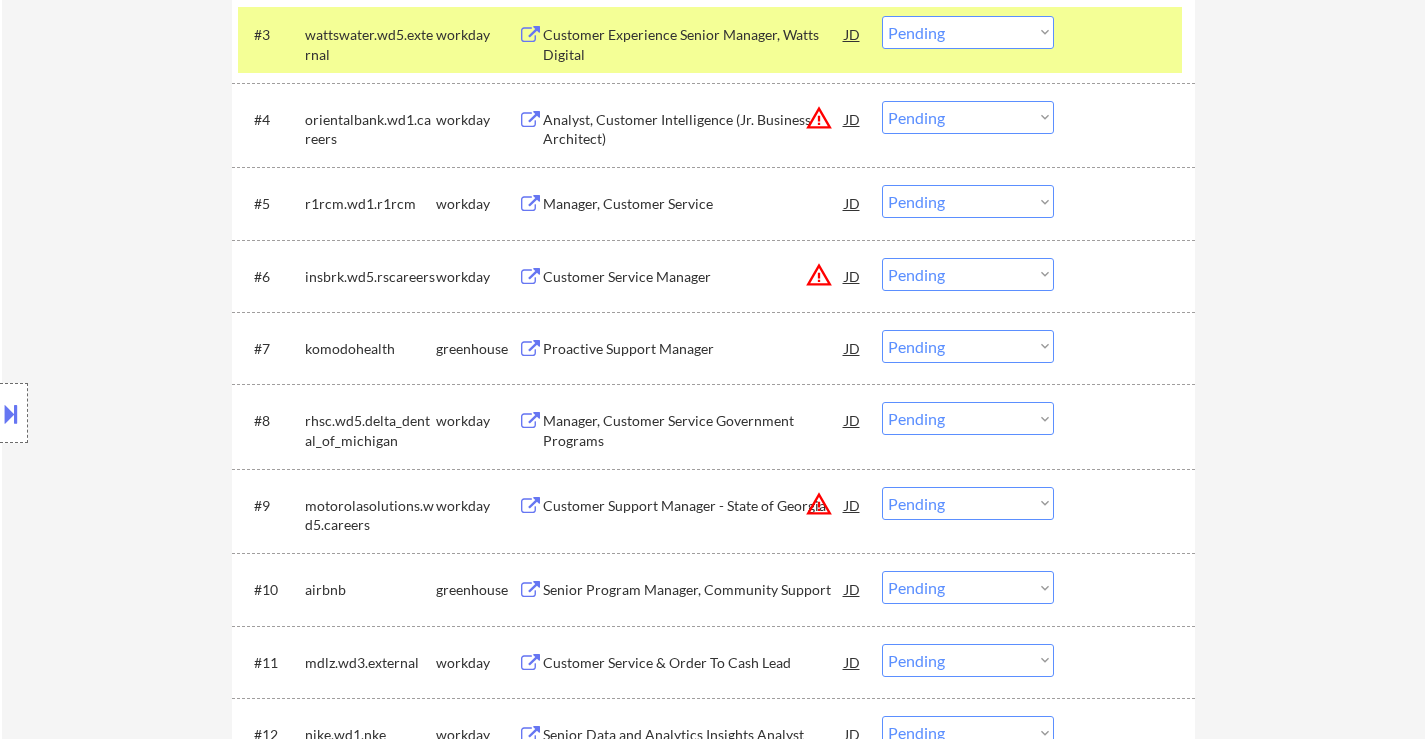 scroll, scrollTop: 400, scrollLeft: 0, axis: vertical 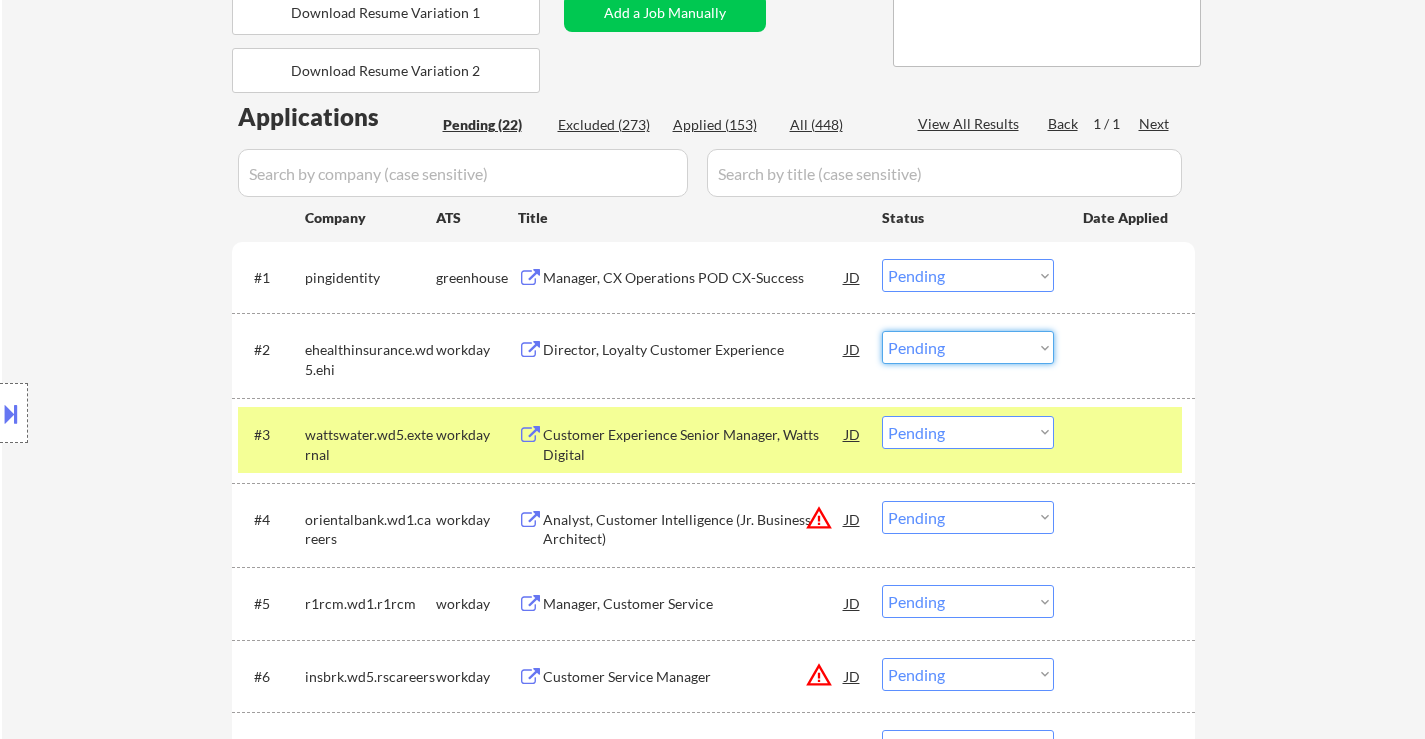 click on "Choose an option... Pending Applied Excluded (Questions) Excluded (Expired) Excluded (Location) Excluded (Bad Match) Excluded (Blocklist) Excluded (Salary) Excluded (Other)" at bounding box center (968, 347) 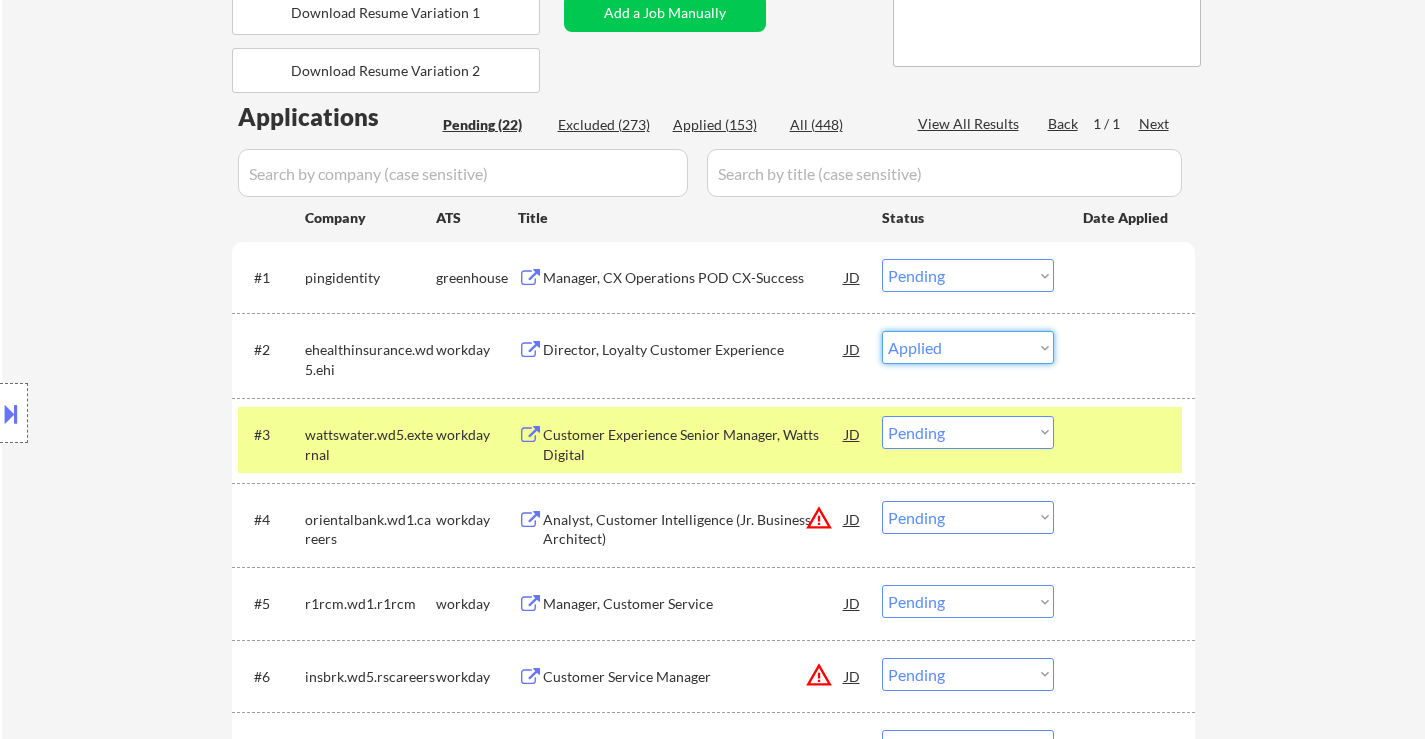 click on "Choose an option... Pending Applied Excluded (Questions) Excluded (Expired) Excluded (Location) Excluded (Bad Match) Excluded (Blocklist) Excluded (Salary) Excluded (Other)" at bounding box center (968, 347) 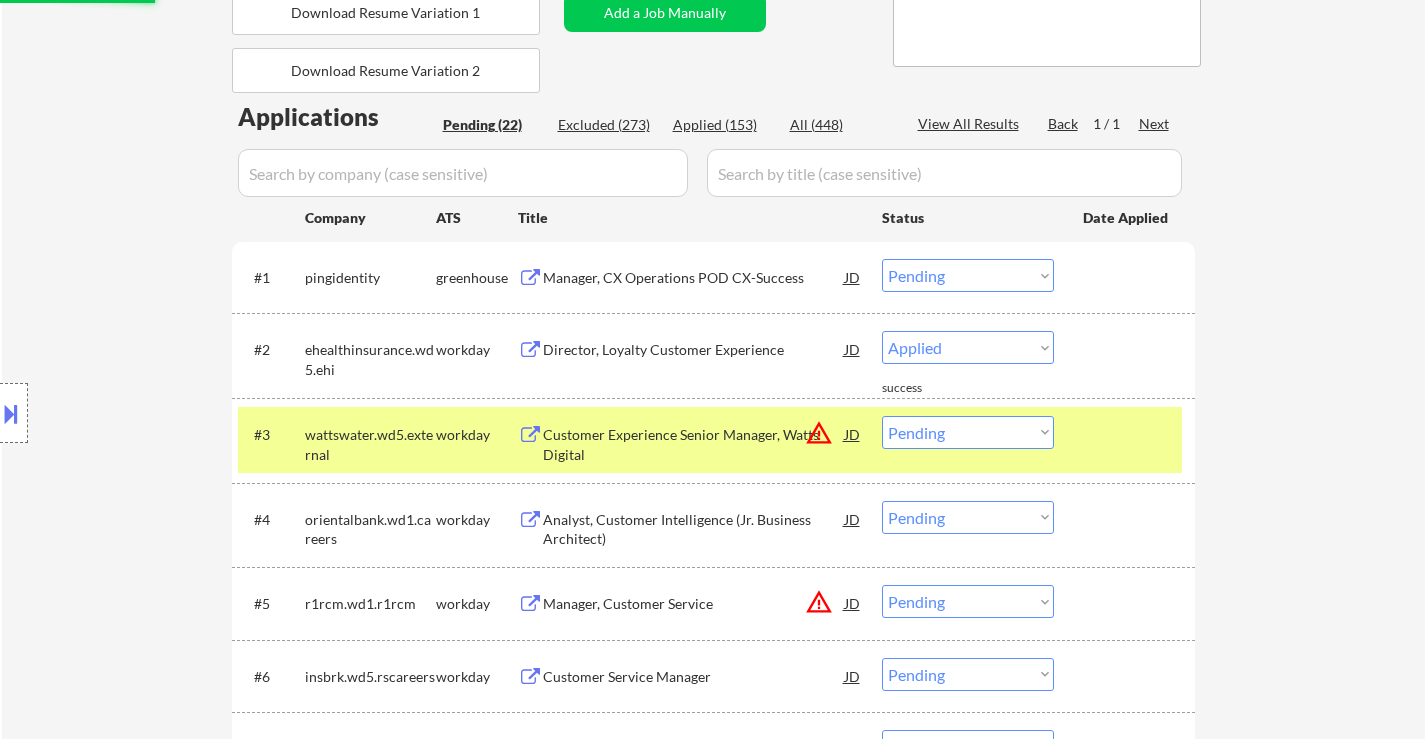 select on ""pending"" 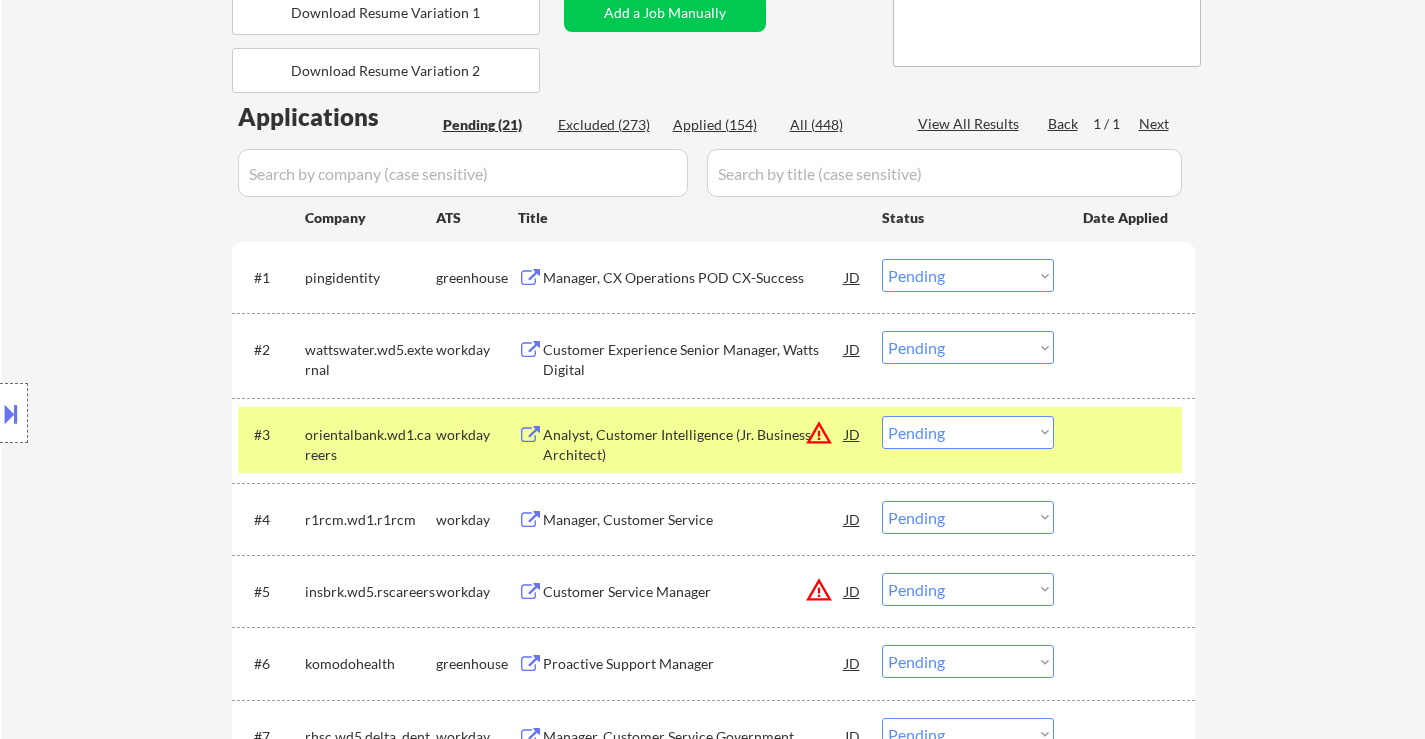 click on "Customer Experience Senior Manager, Watts Digital" at bounding box center [694, 359] 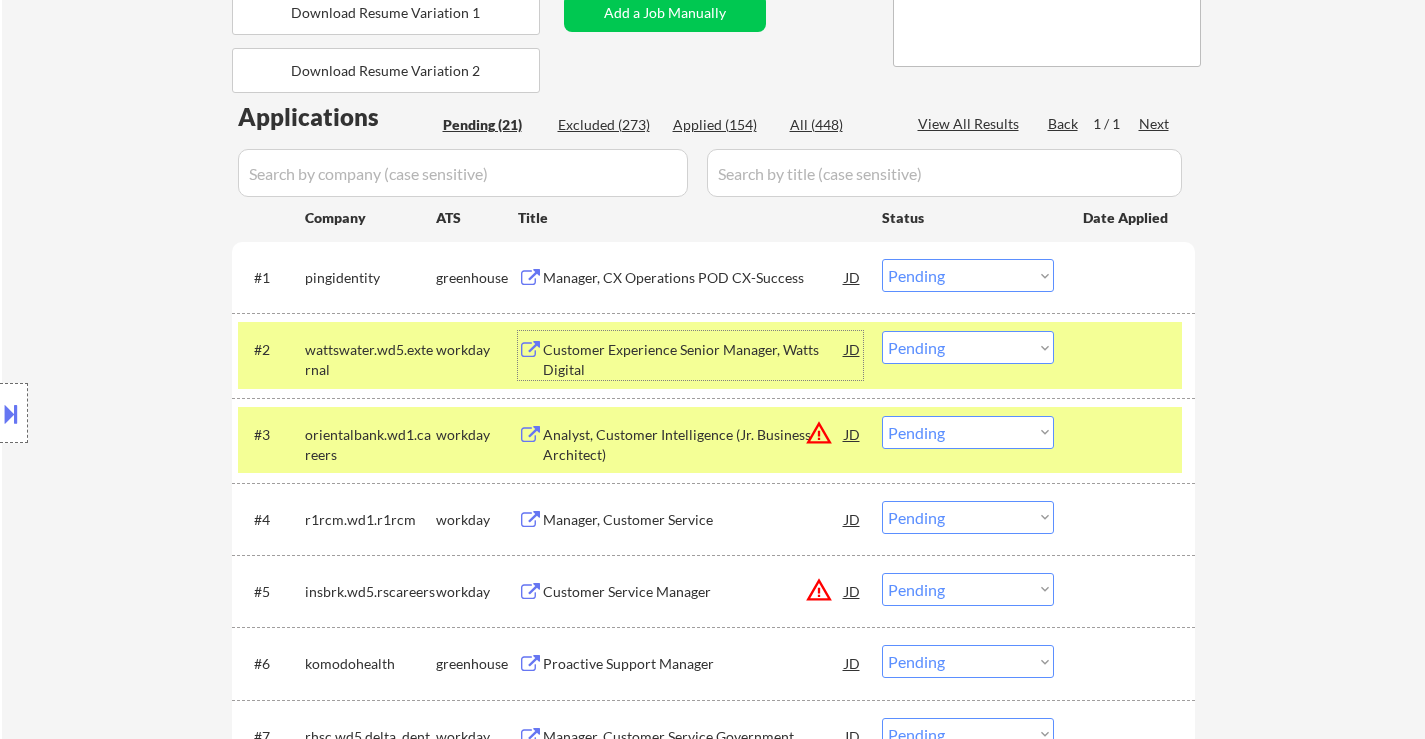 click at bounding box center [1127, 434] 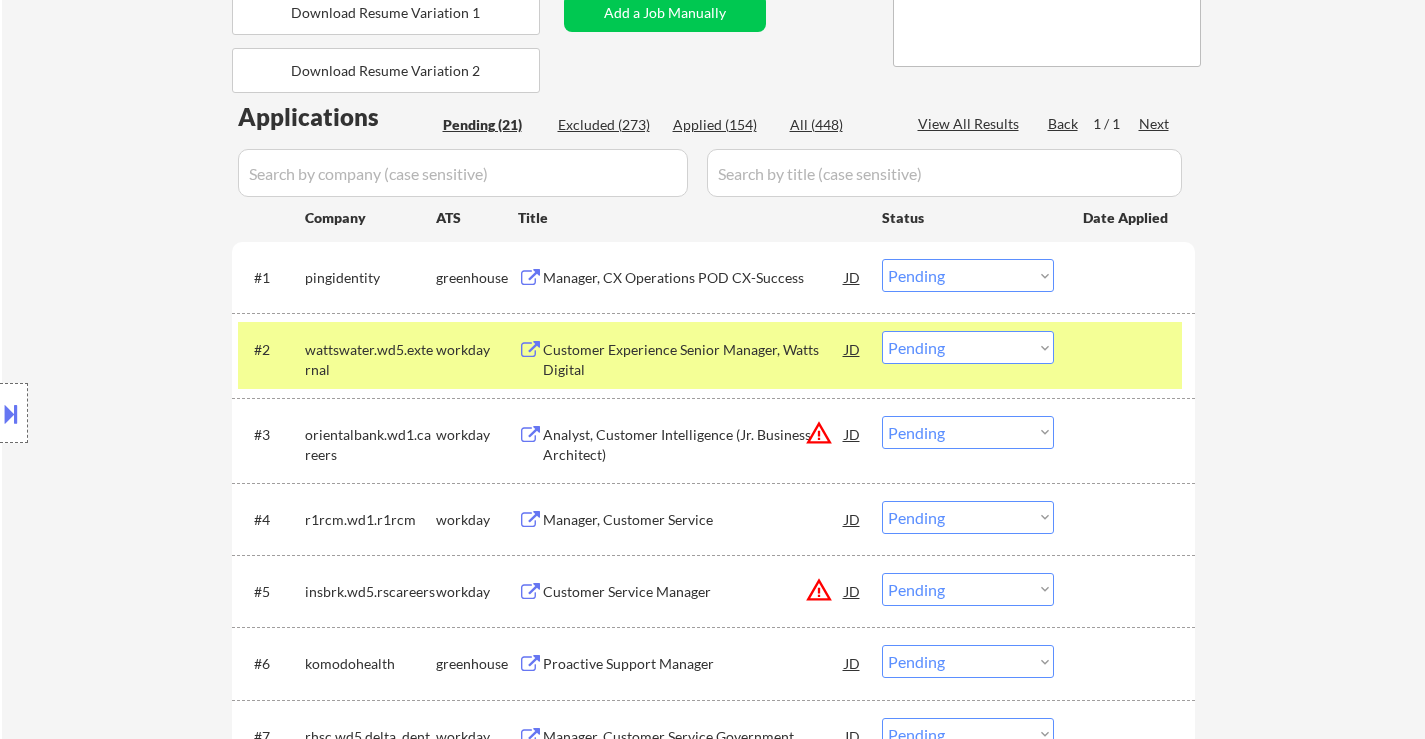 click on "Analyst, Customer Intelligence (Jr. Business Architect)" at bounding box center (694, 444) 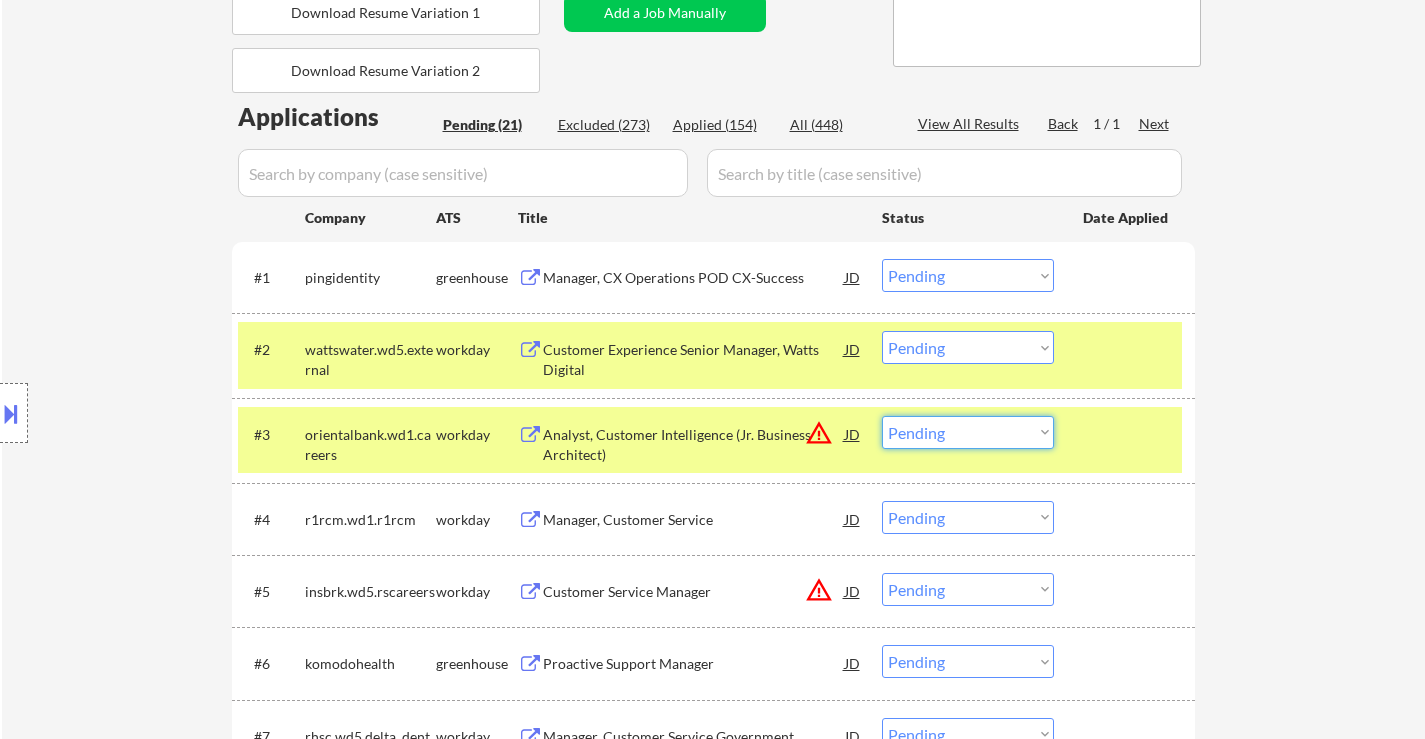 click on "Choose an option... Pending Applied Excluded (Questions) Excluded (Expired) Excluded (Location) Excluded (Bad Match) Excluded (Blocklist) Excluded (Salary) Excluded (Other)" at bounding box center [968, 432] 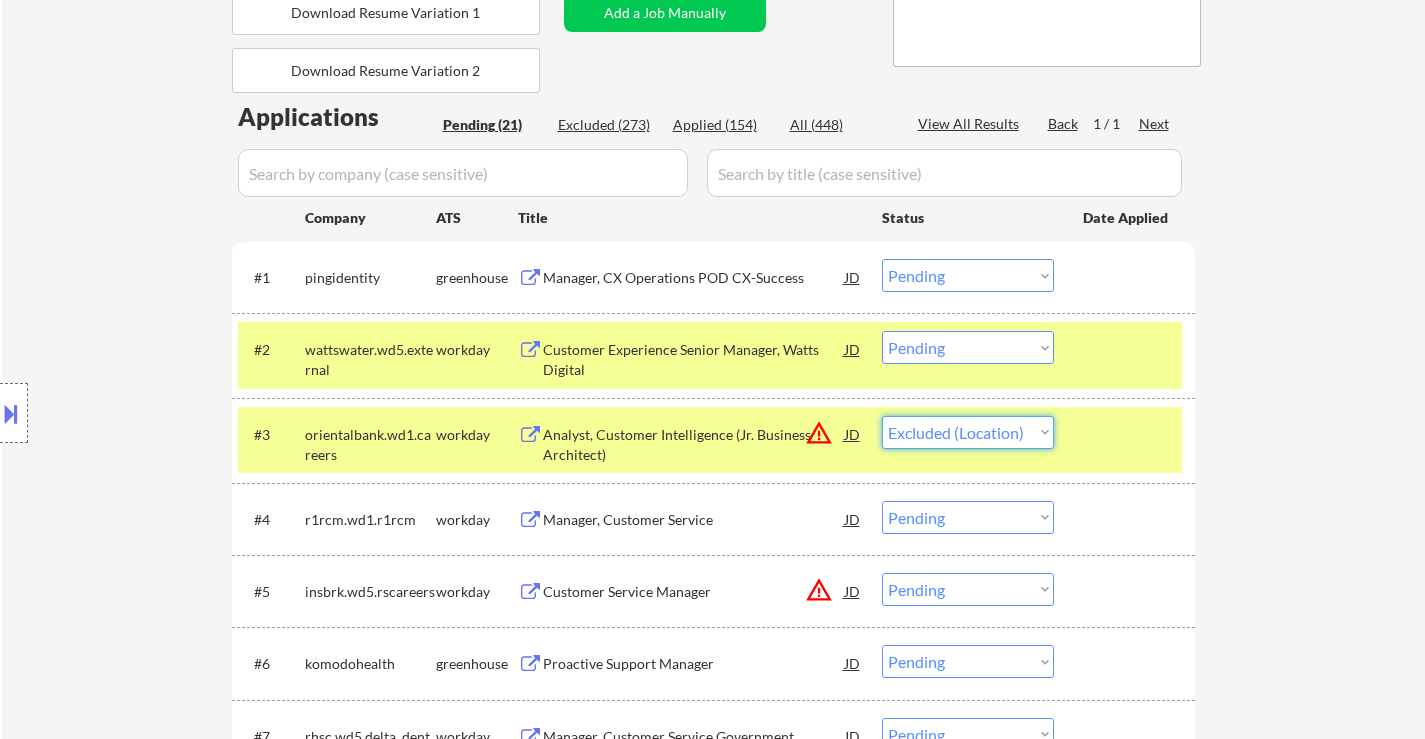click on "Choose an option... Pending Applied Excluded (Questions) Excluded (Expired) Excluded (Location) Excluded (Bad Match) Excluded (Blocklist) Excluded (Salary) Excluded (Other)" at bounding box center [968, 432] 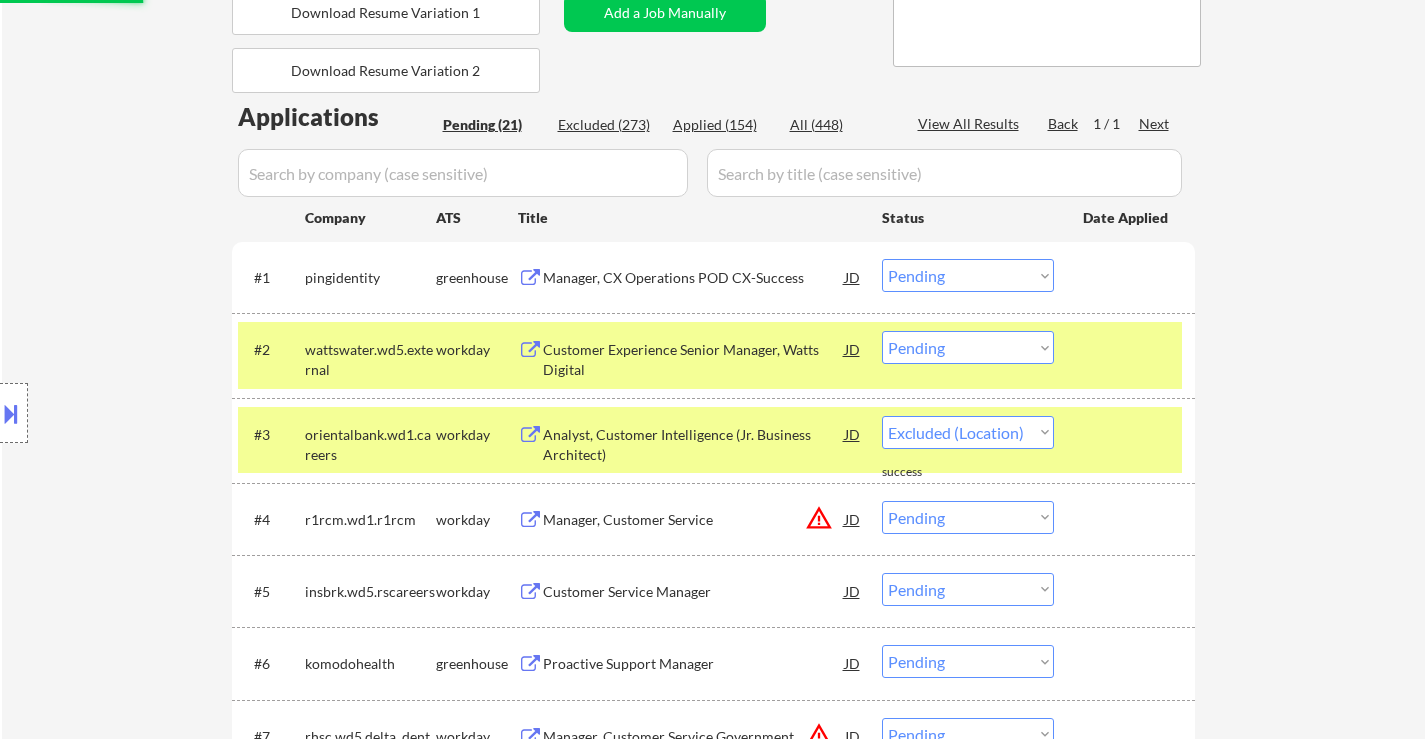 select on ""pending"" 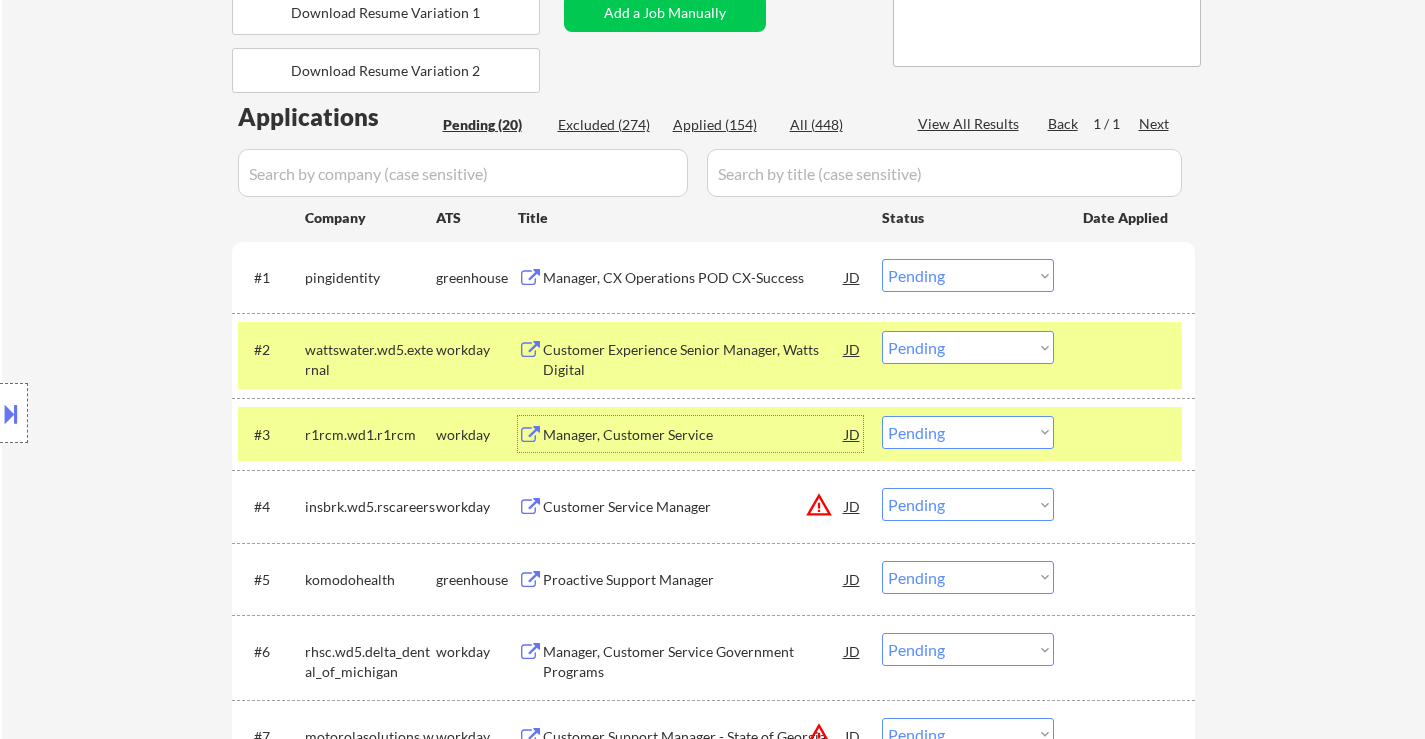 click on "Manager, Customer Service" at bounding box center [694, 435] 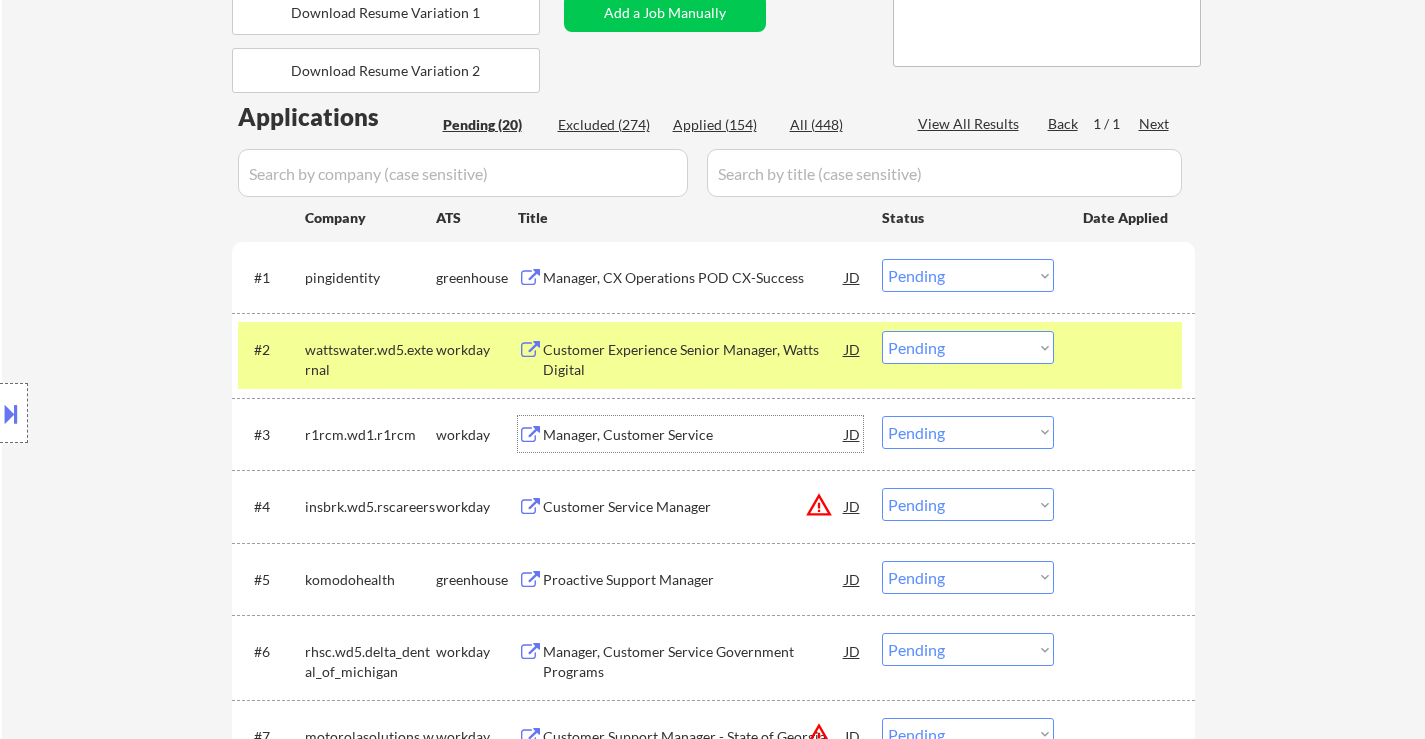 click on "Customer Experience Senior Manager, Watts Digital" at bounding box center (694, 359) 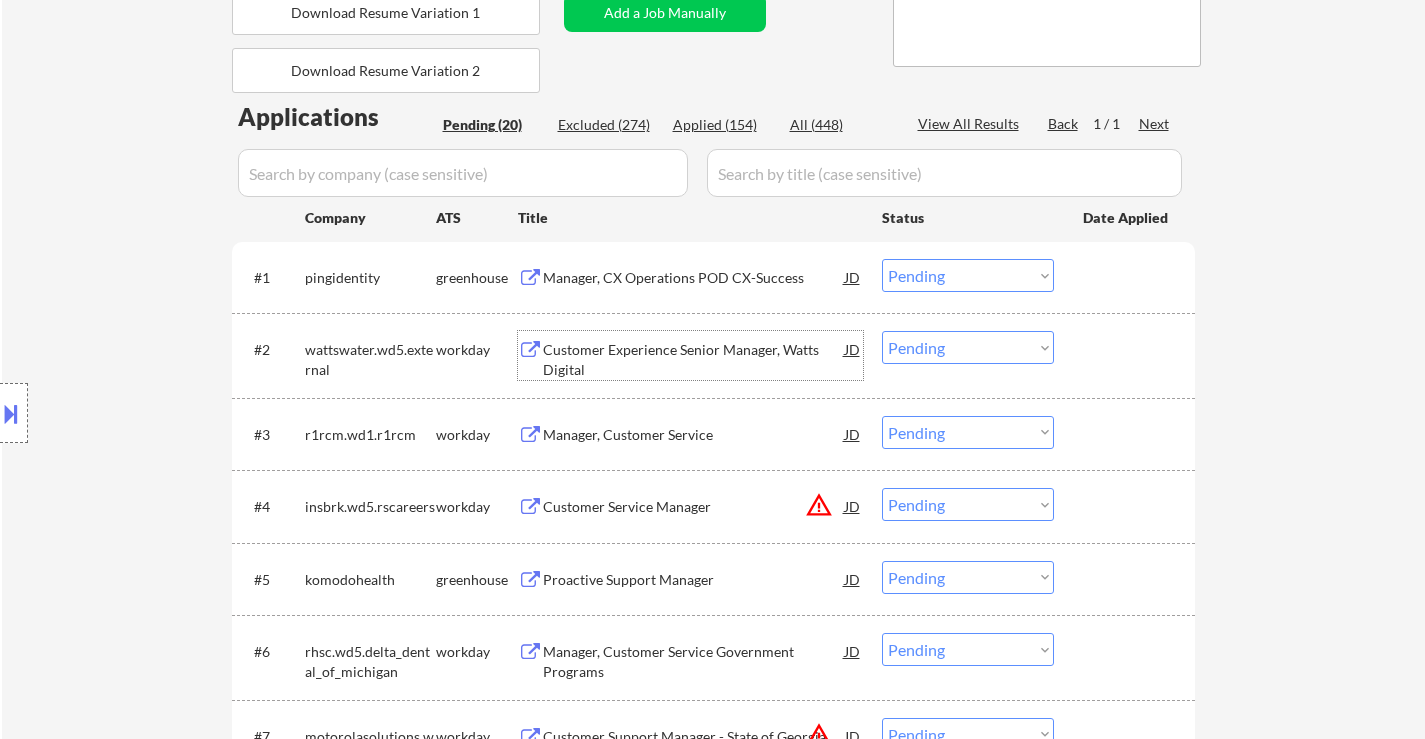 click on "Customer Experience Senior Manager, Watts Digital" at bounding box center [694, 359] 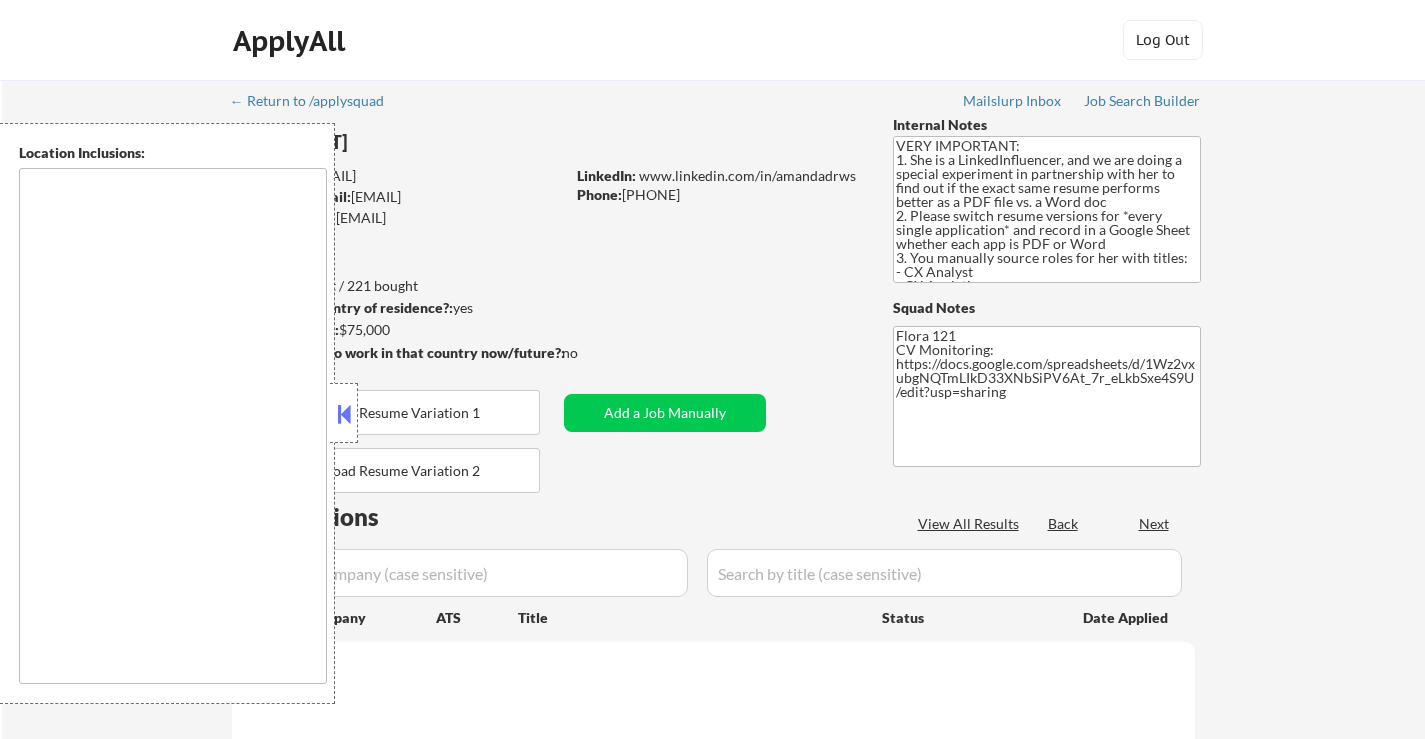 scroll, scrollTop: 0, scrollLeft: 0, axis: both 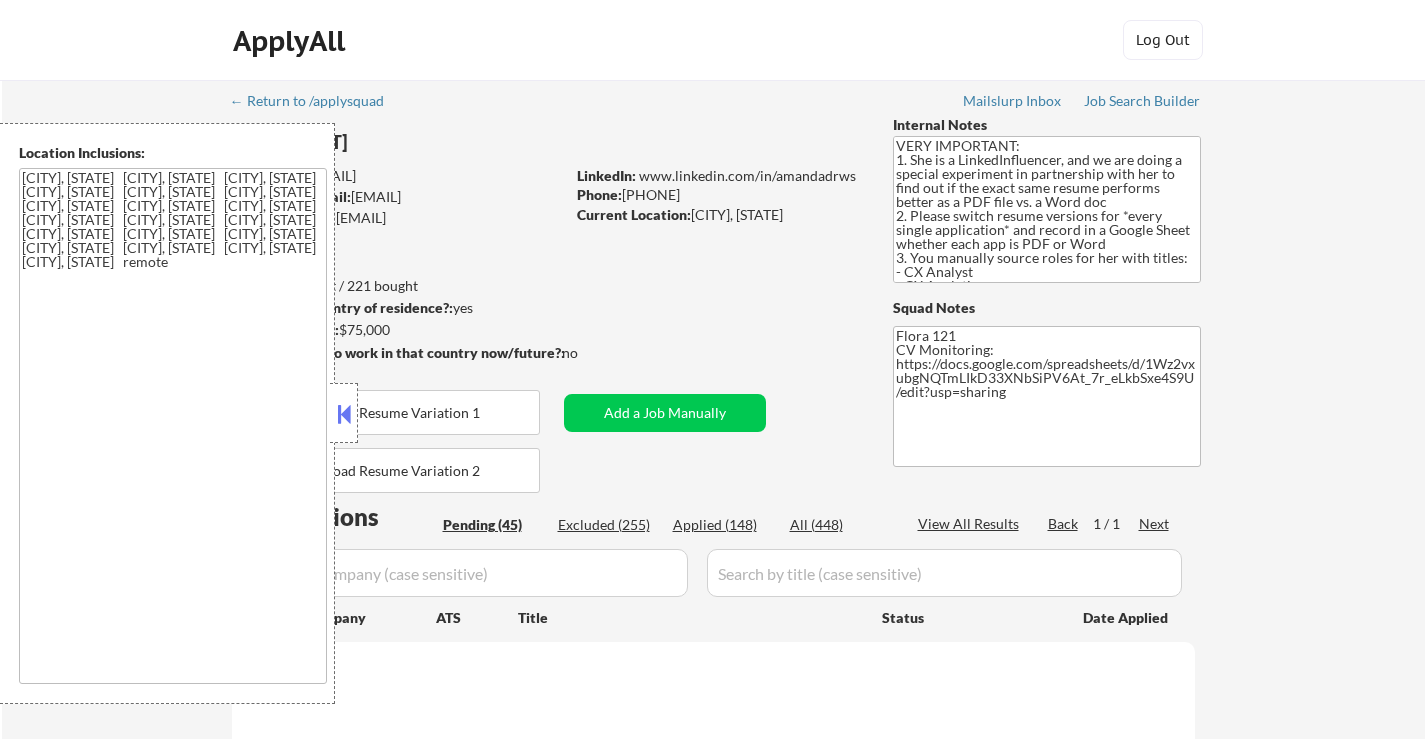 select on ""pending"" 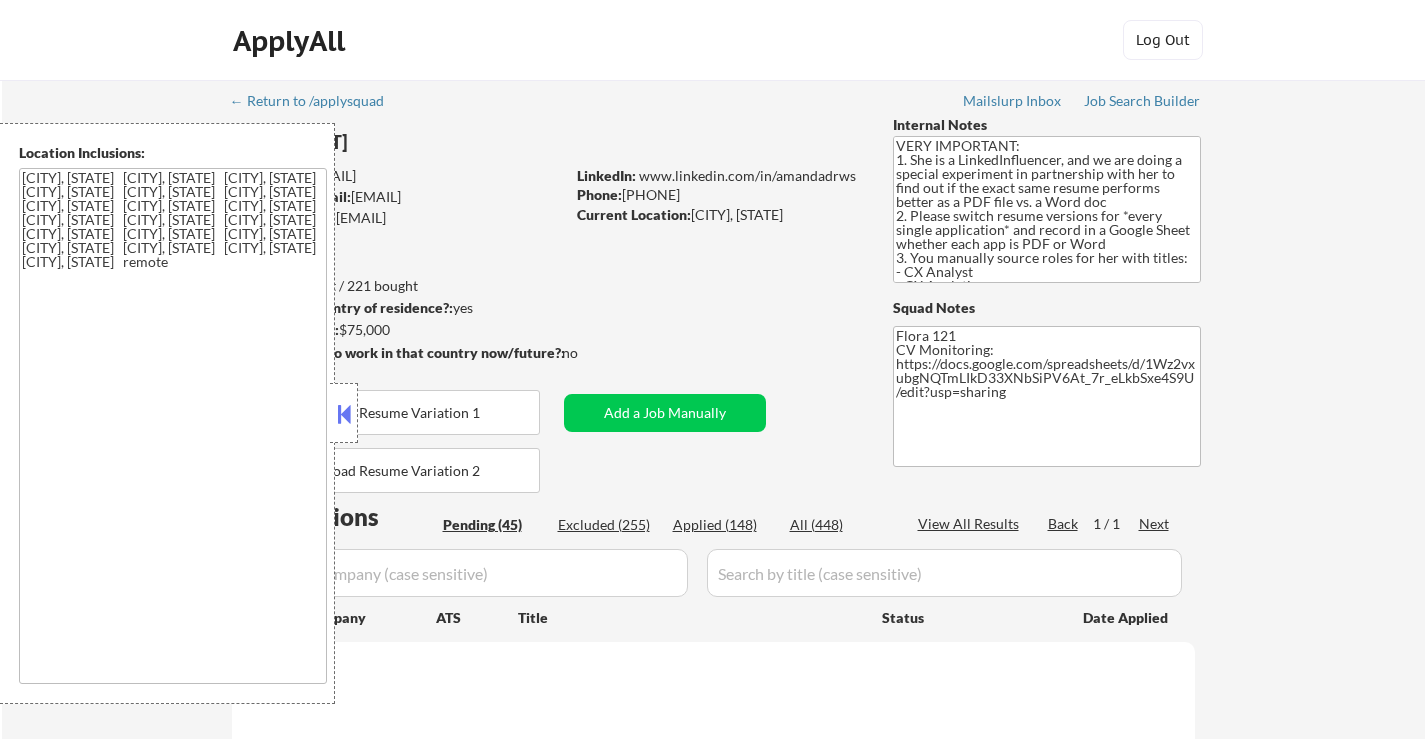select on ""pending"" 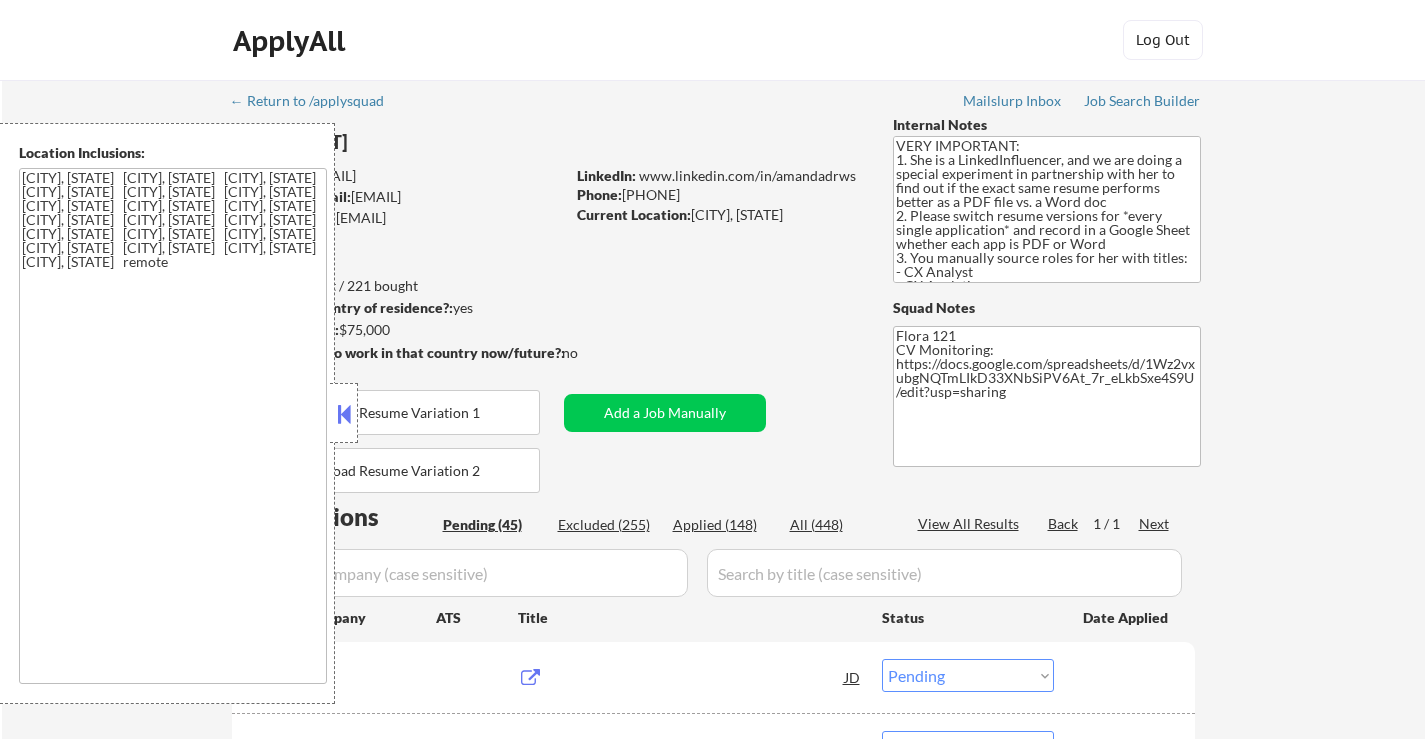 scroll, scrollTop: 100, scrollLeft: 0, axis: vertical 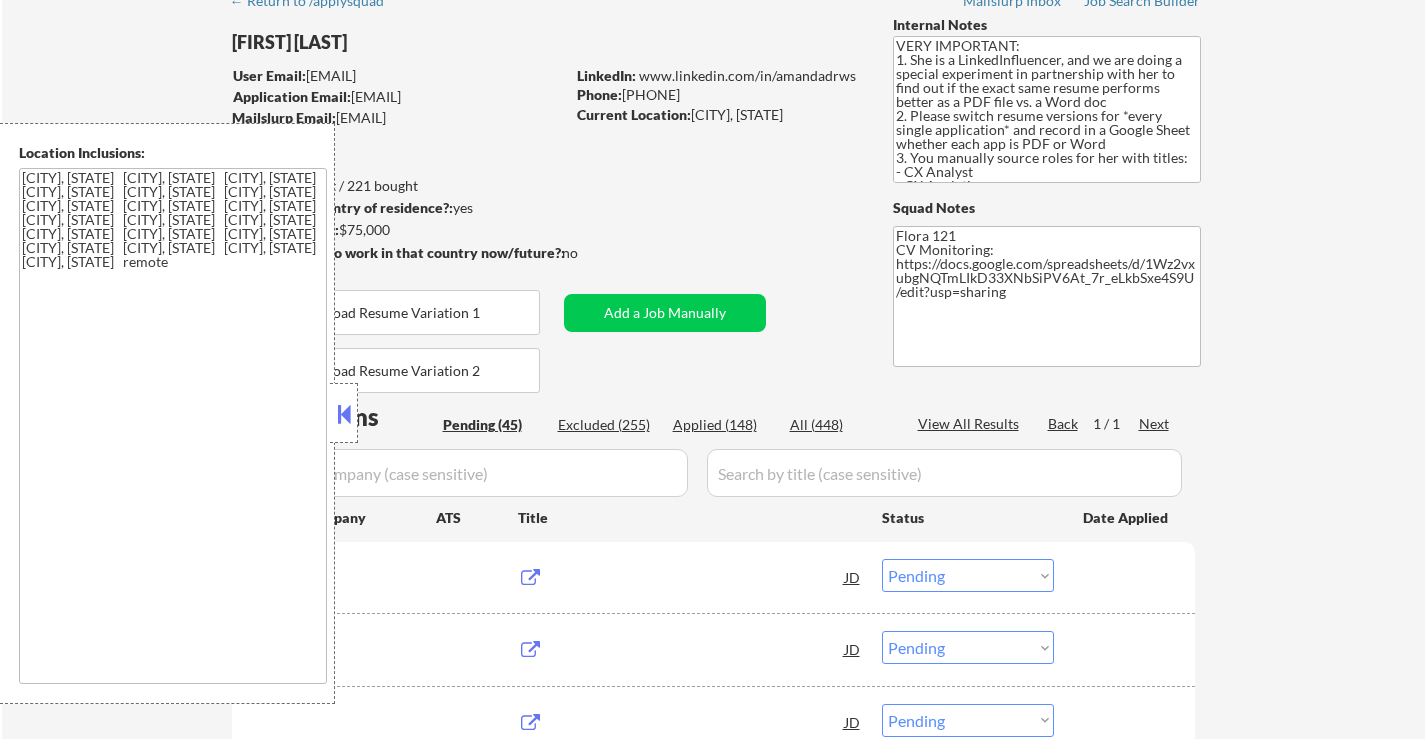 click at bounding box center [344, 414] 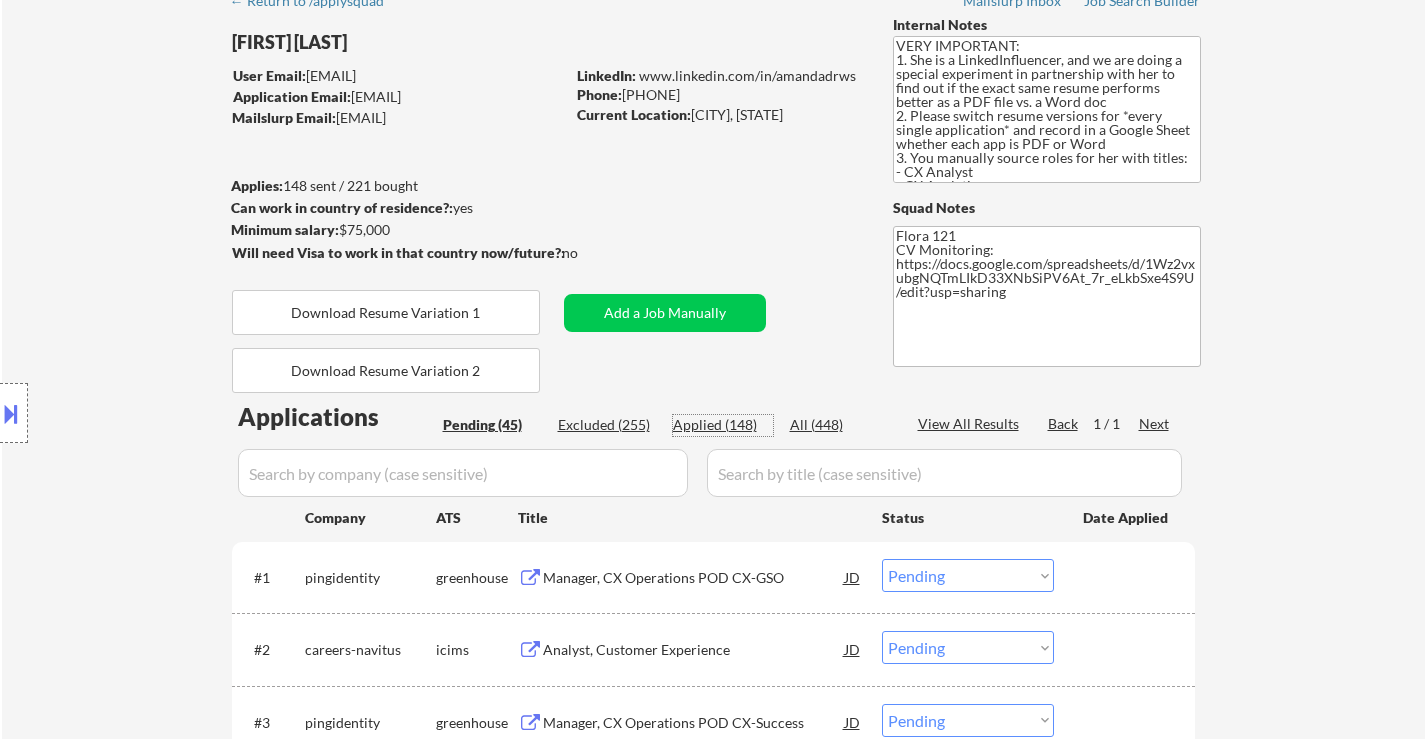 click on "Applied (148)" at bounding box center [723, 425] 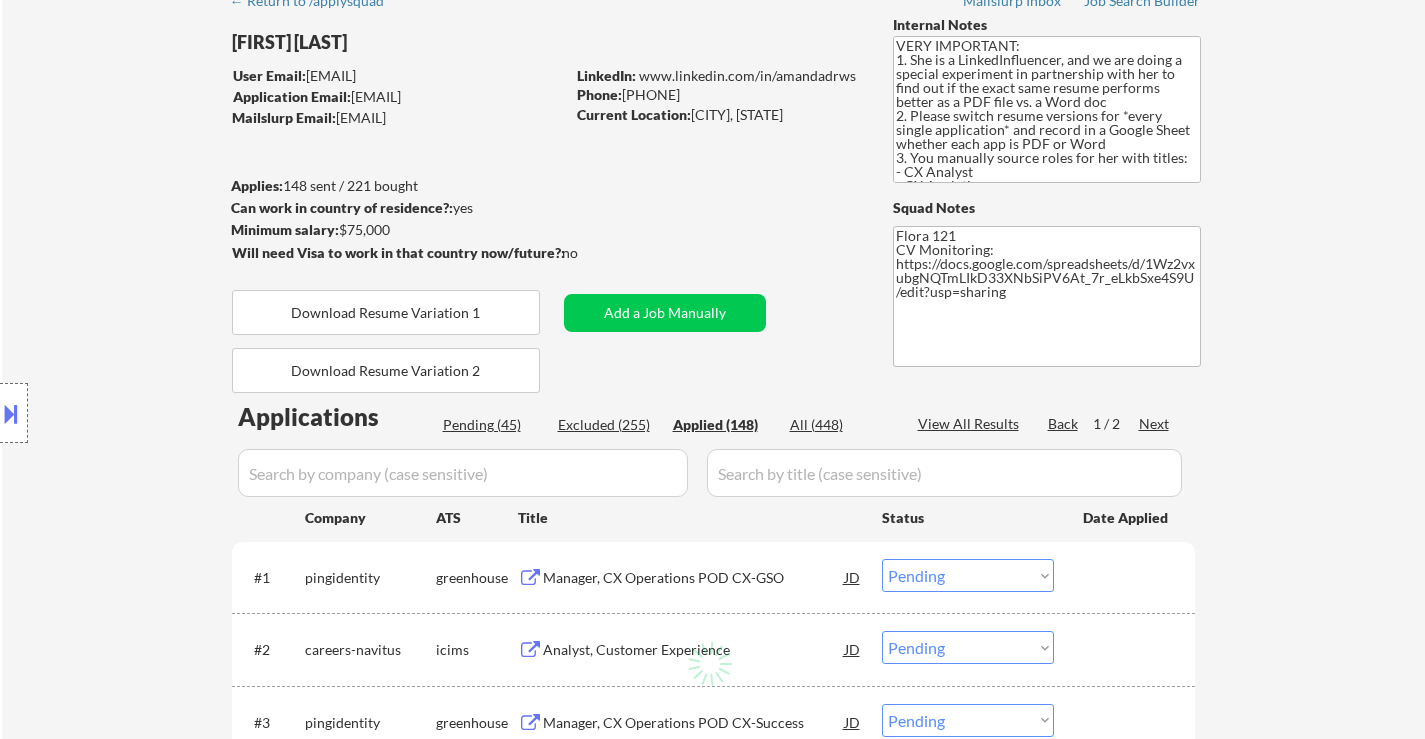 select on ""applied"" 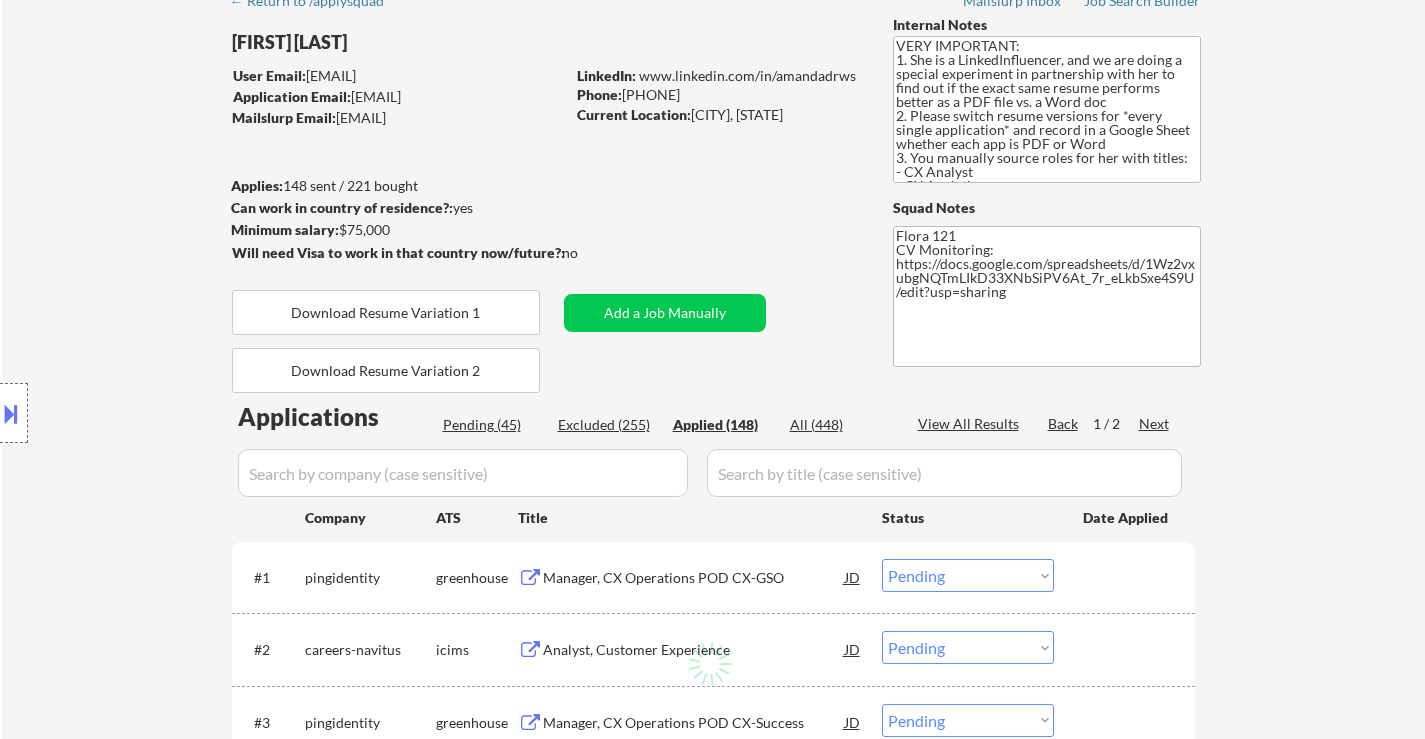 select on ""applied"" 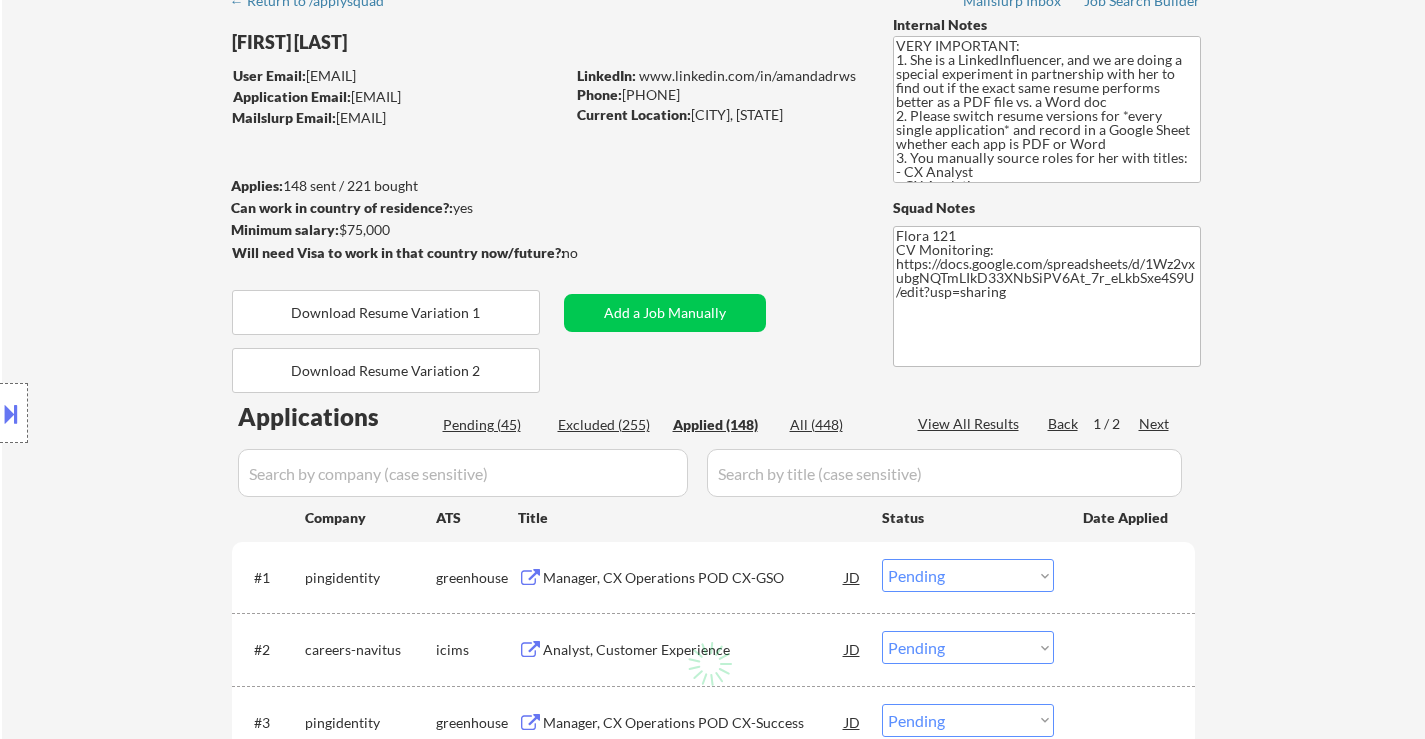 select on ""applied"" 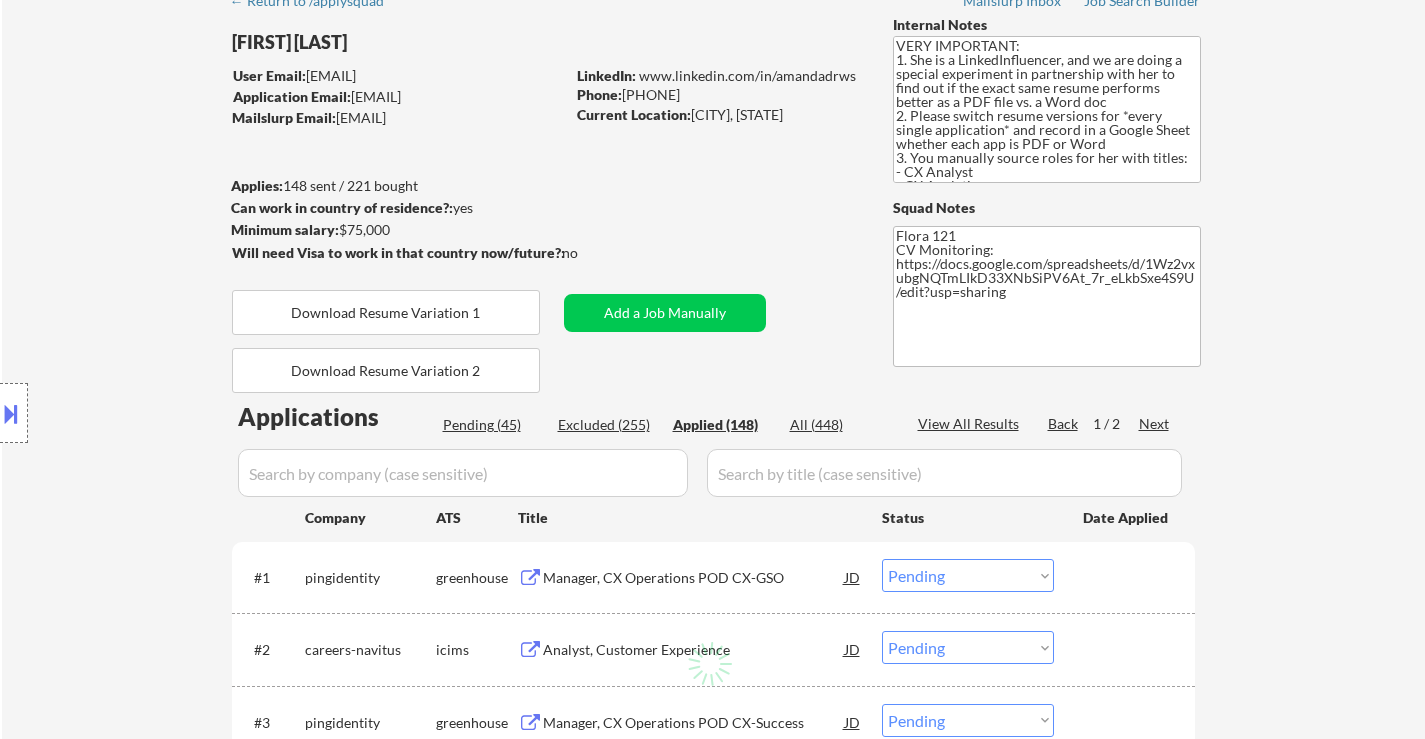 select on ""applied"" 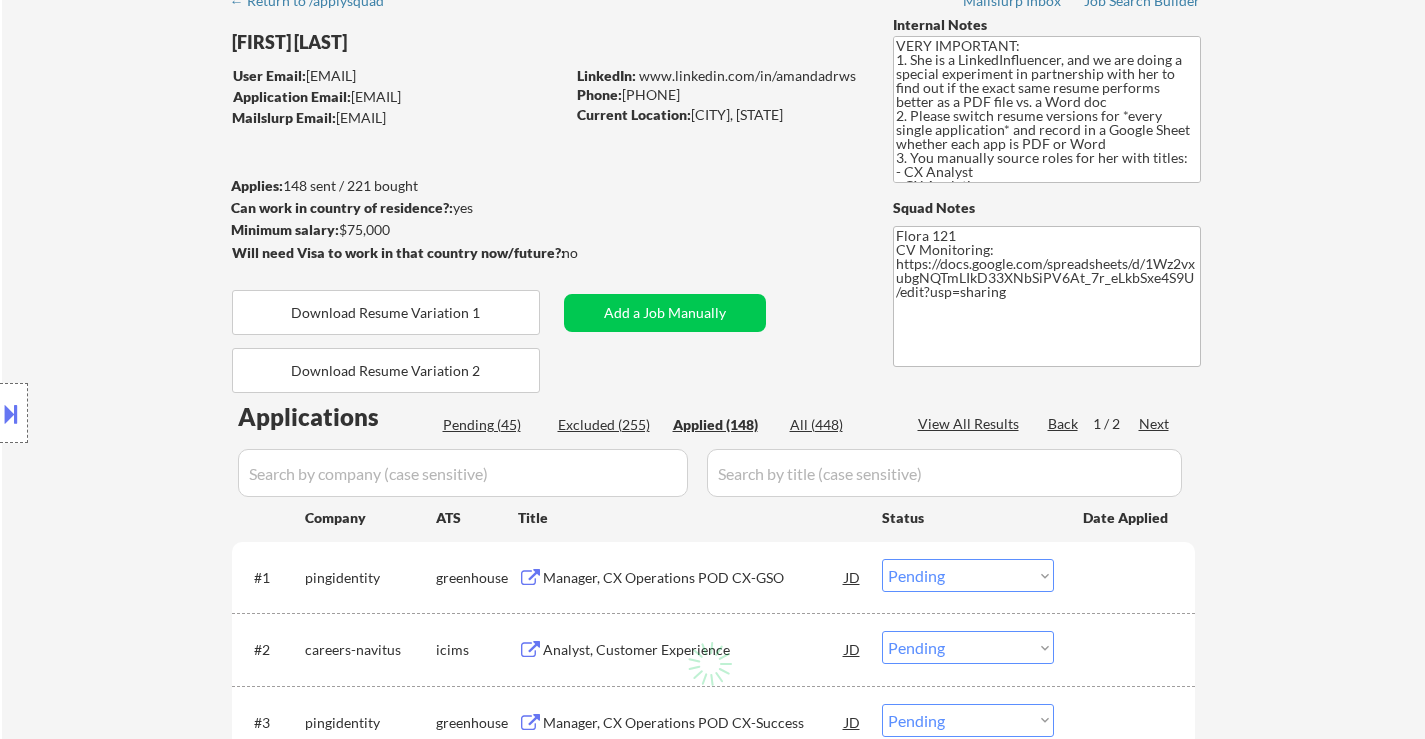 select on ""applied"" 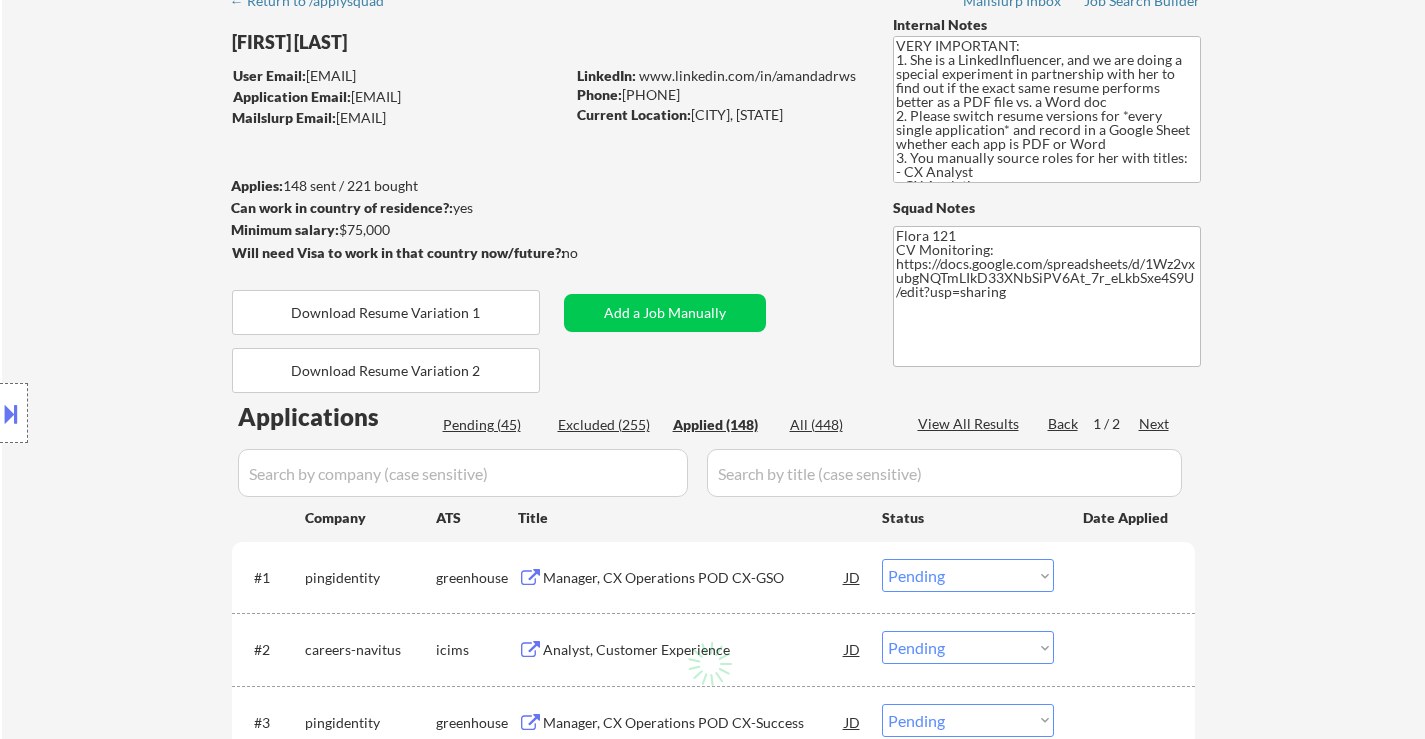 select on ""applied"" 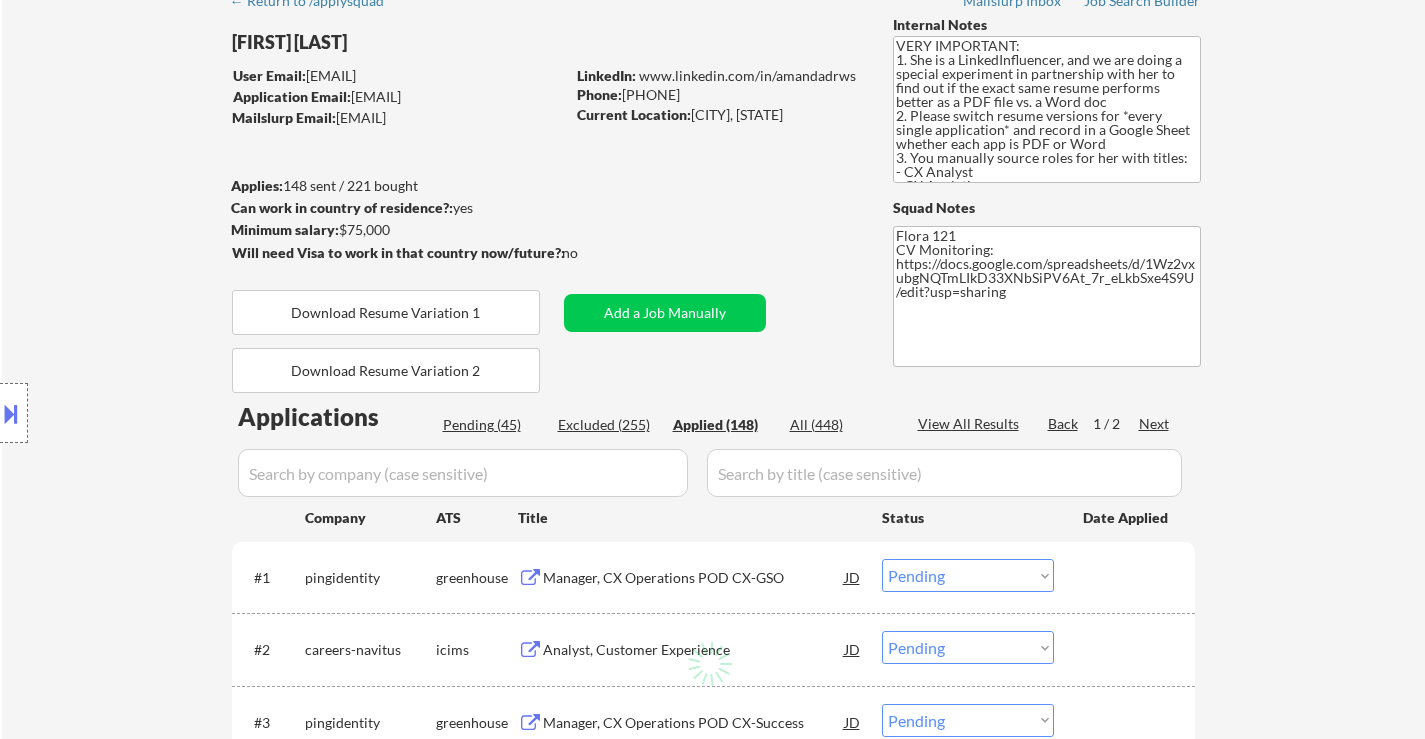 select on ""applied"" 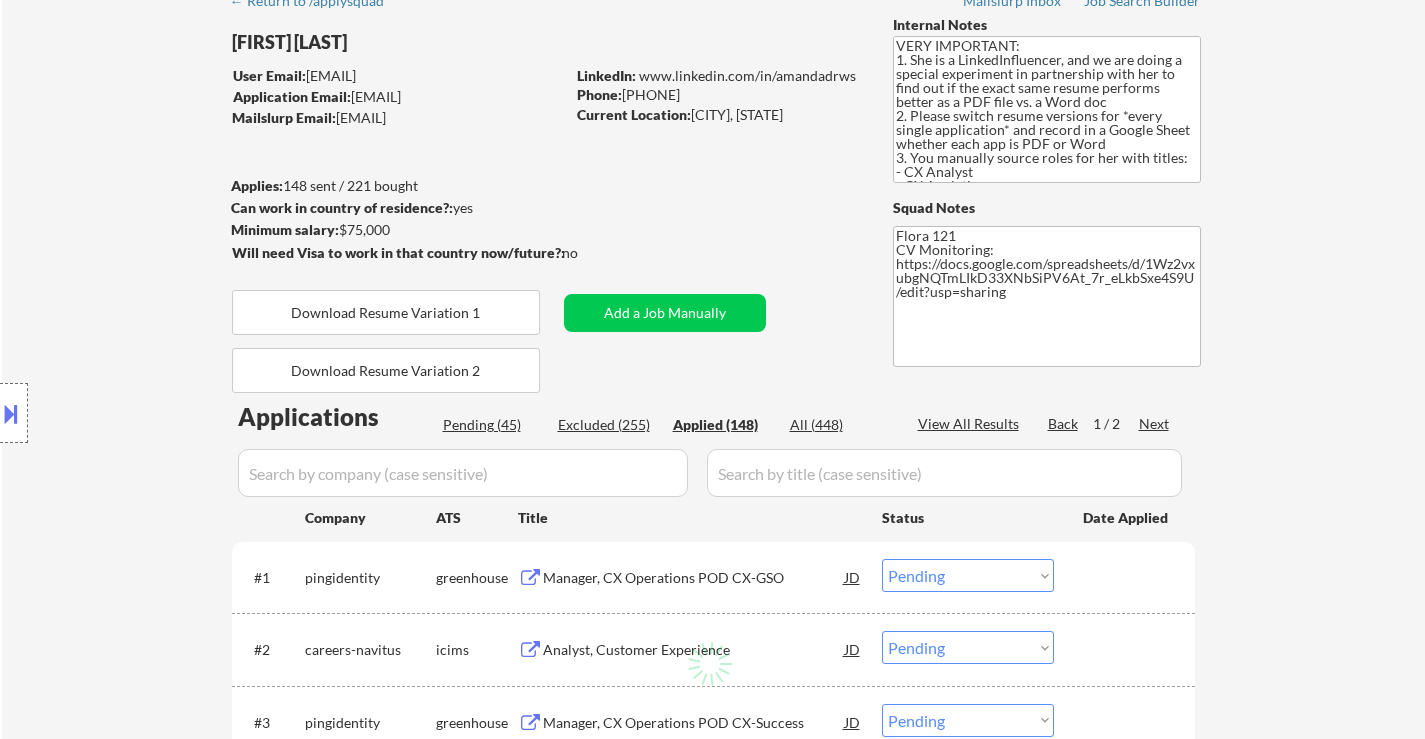 select on ""applied"" 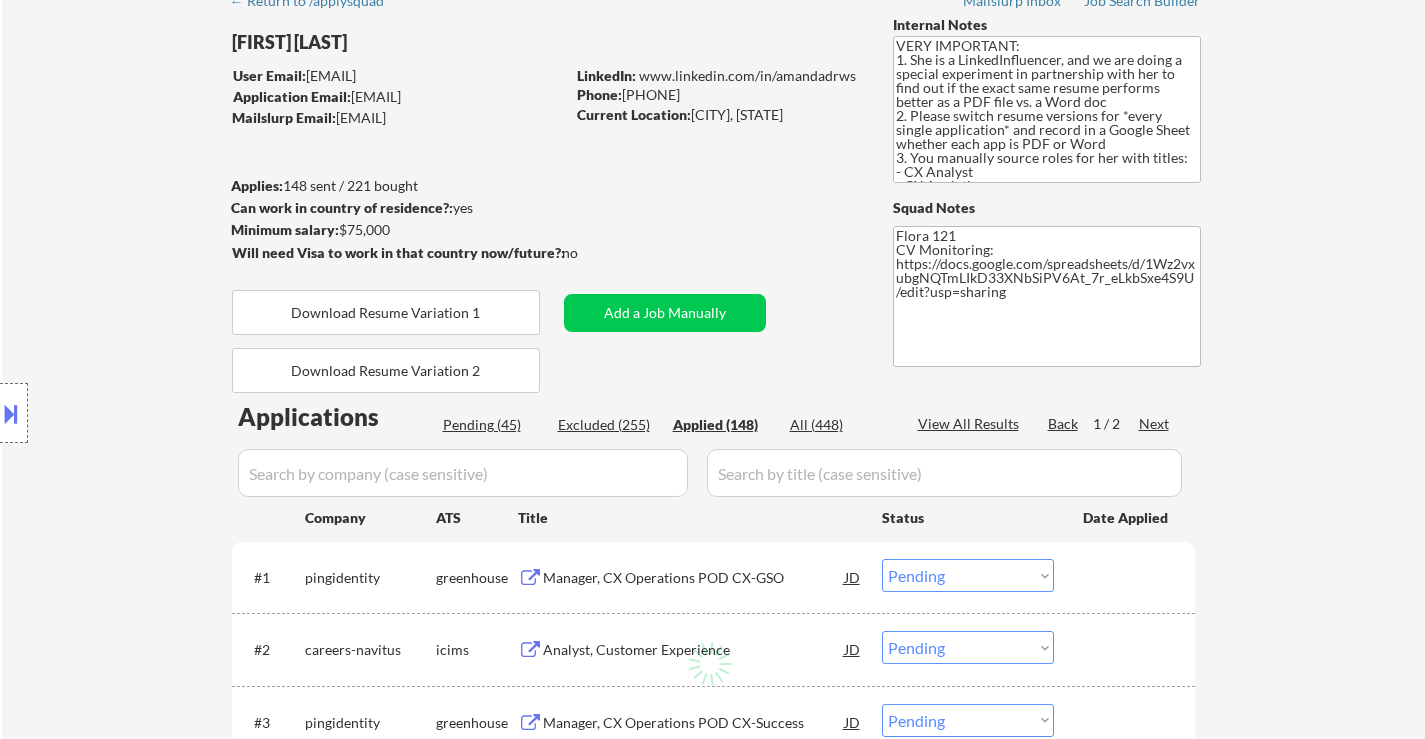 select on ""applied"" 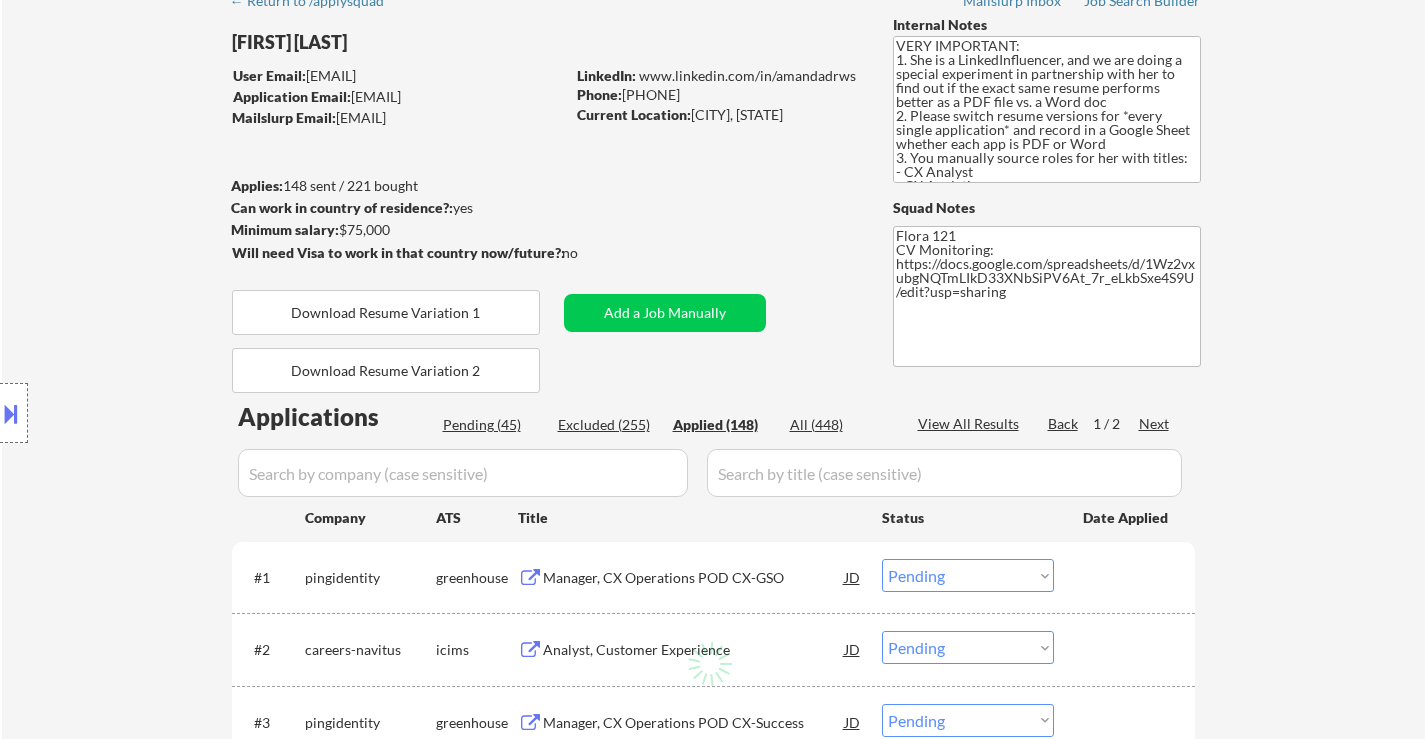 select on ""applied"" 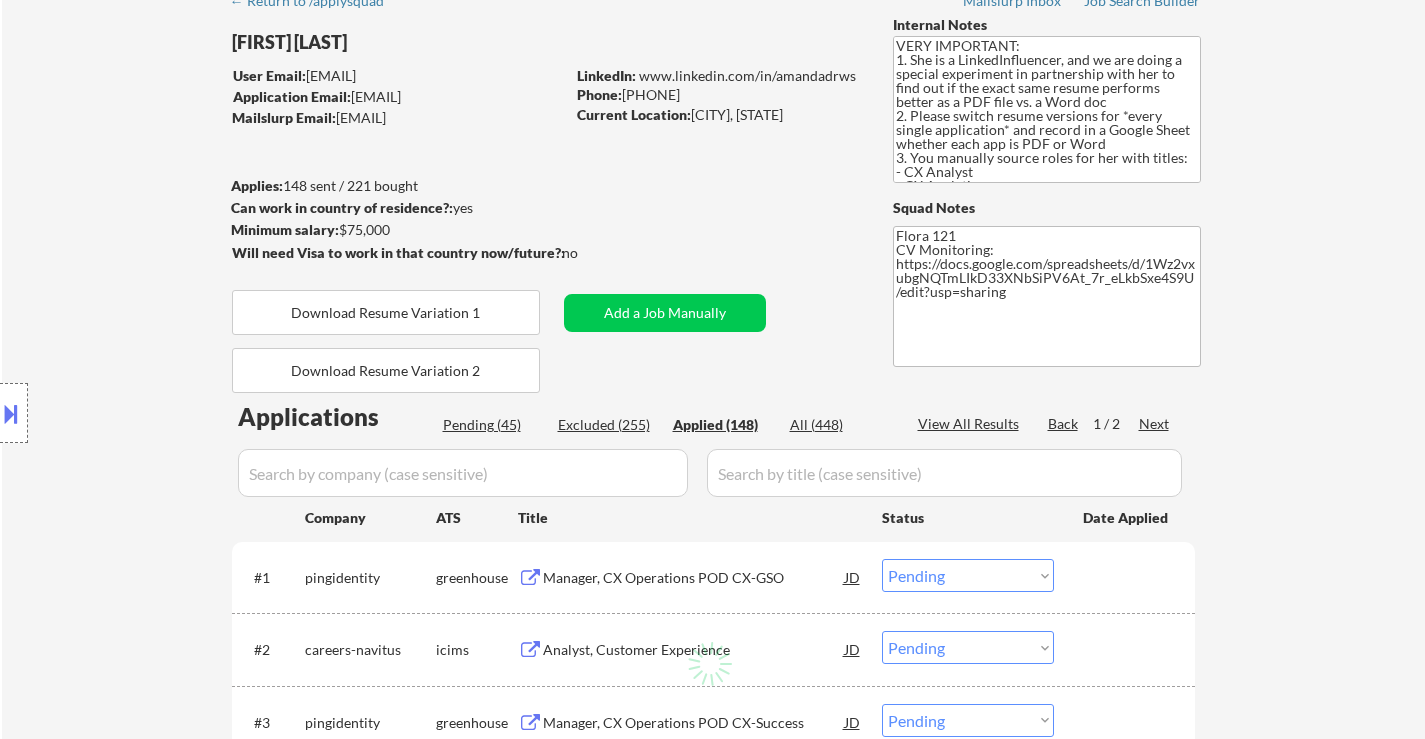 select on ""applied"" 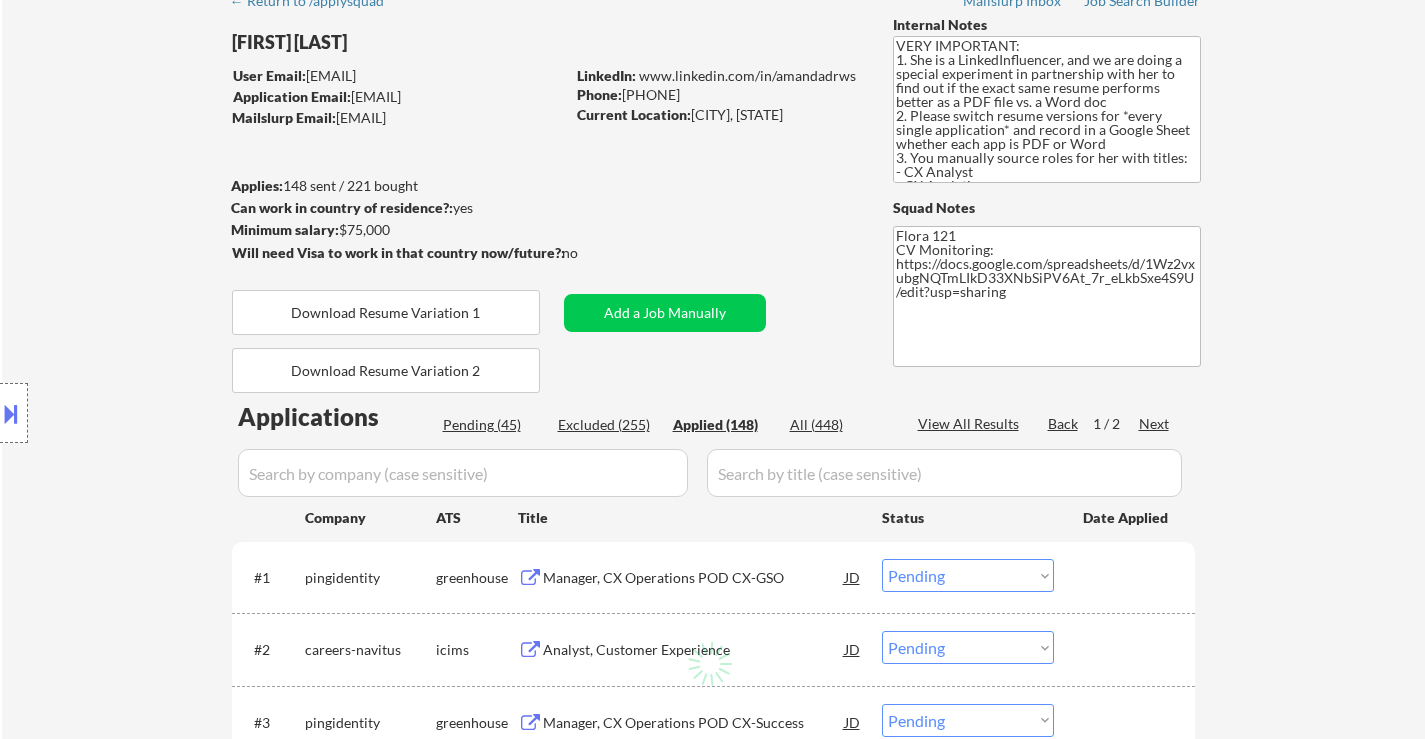 select on ""applied"" 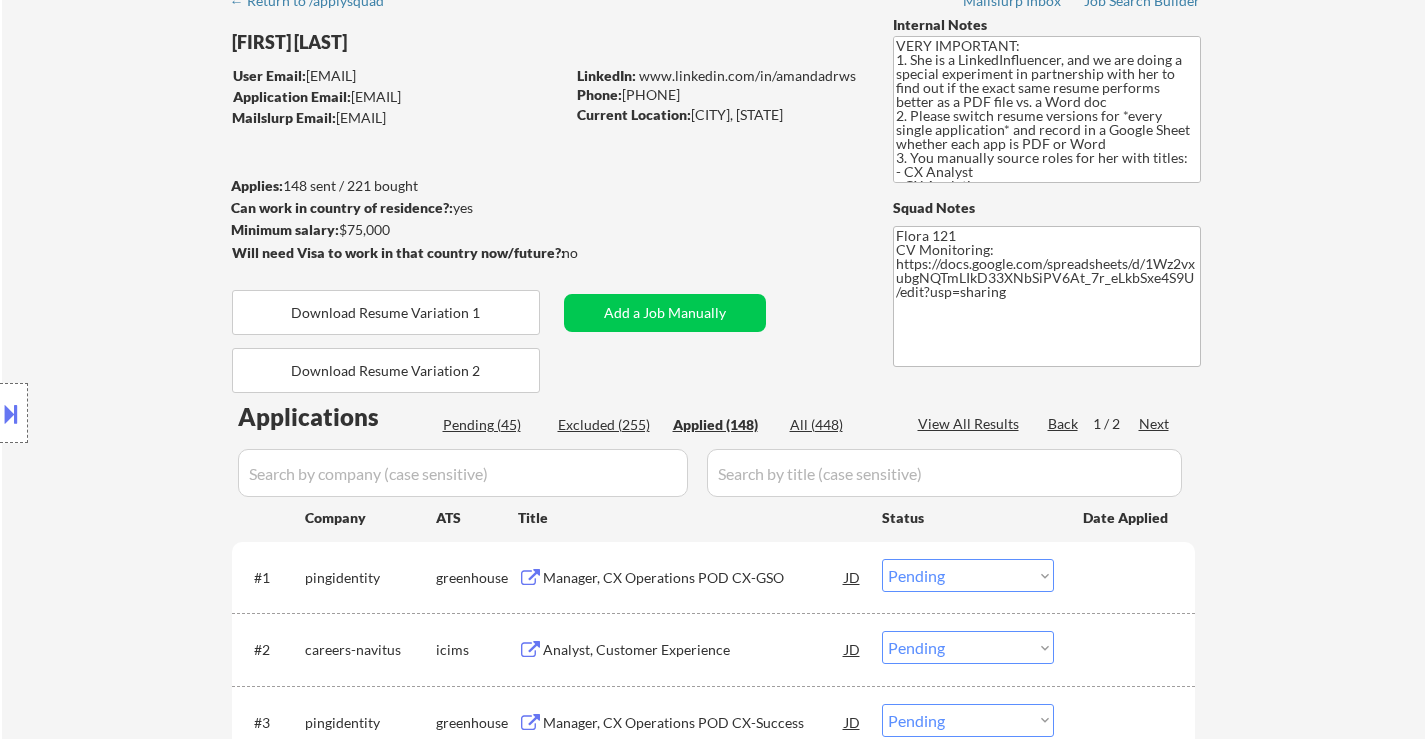 select on ""applied"" 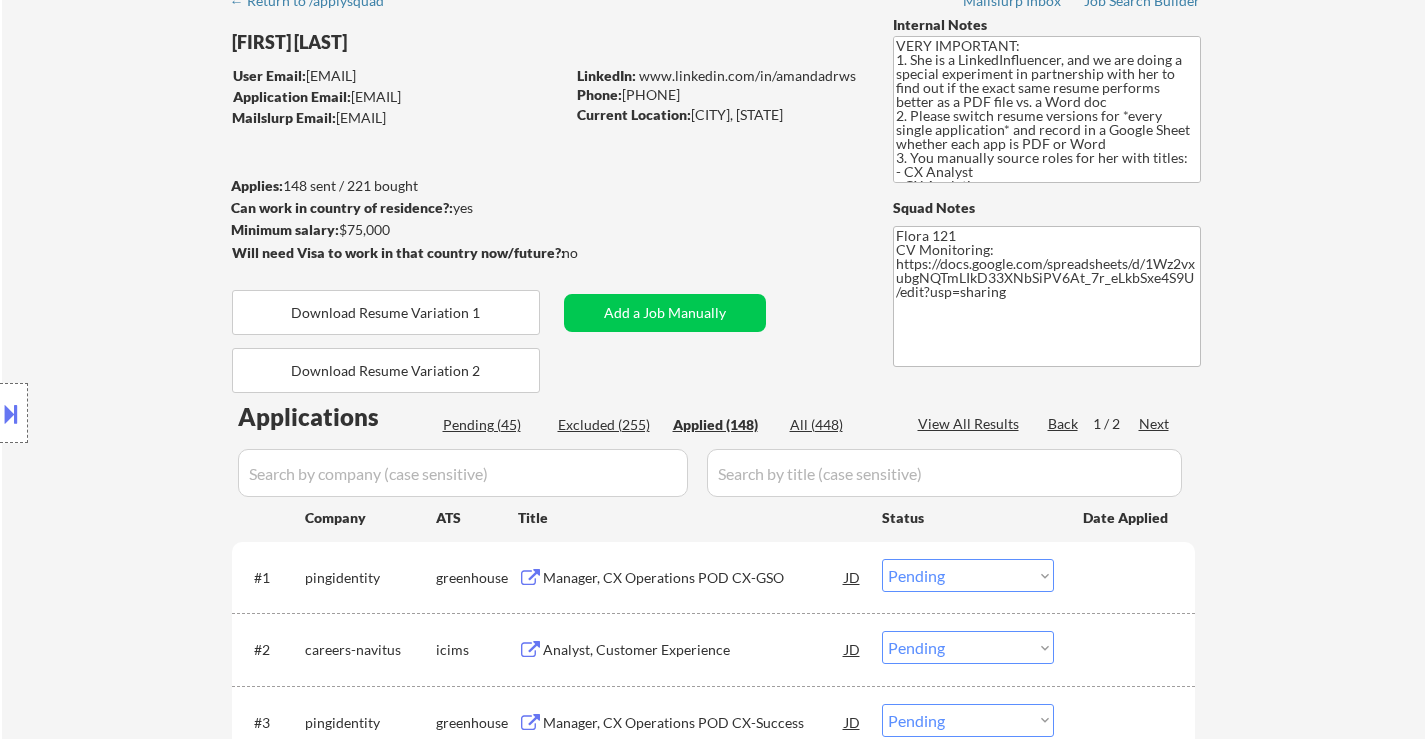 select on ""applied"" 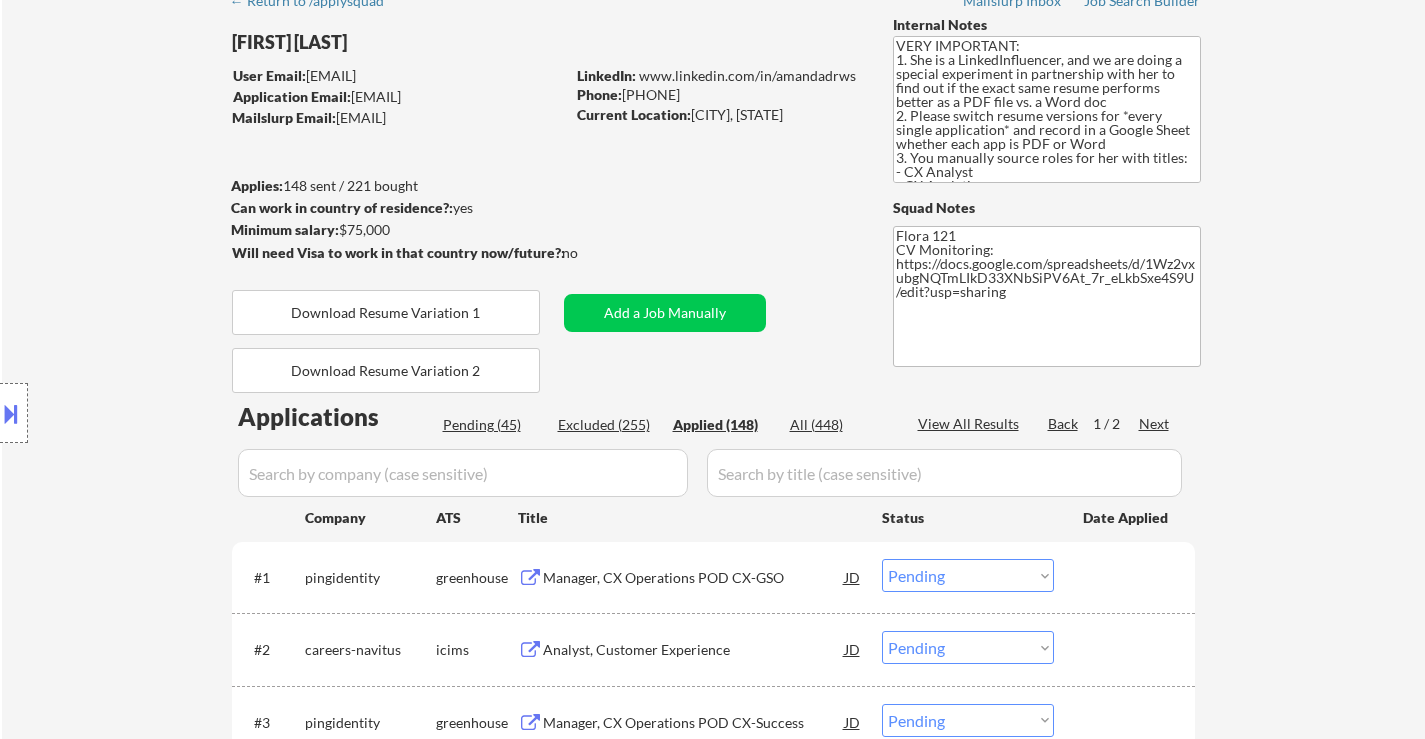 select on ""applied"" 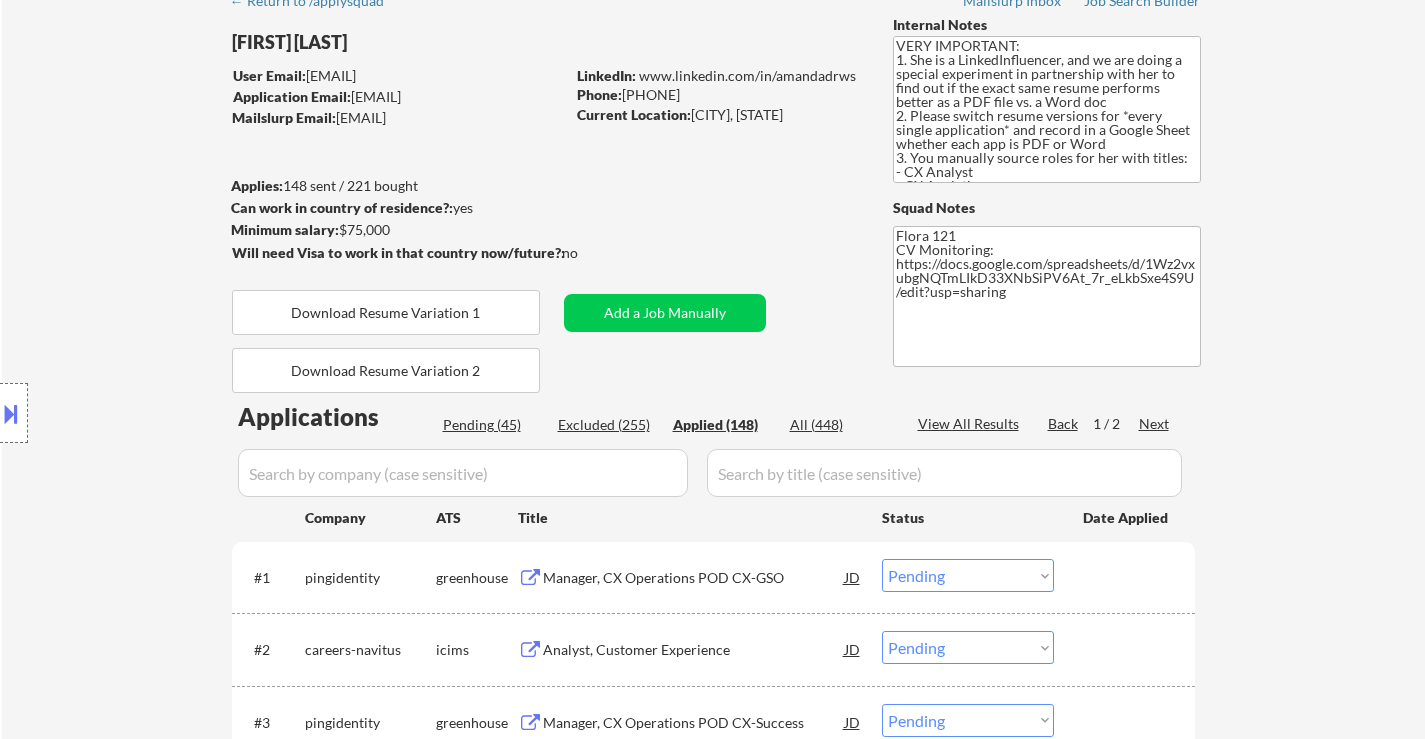 select on ""applied"" 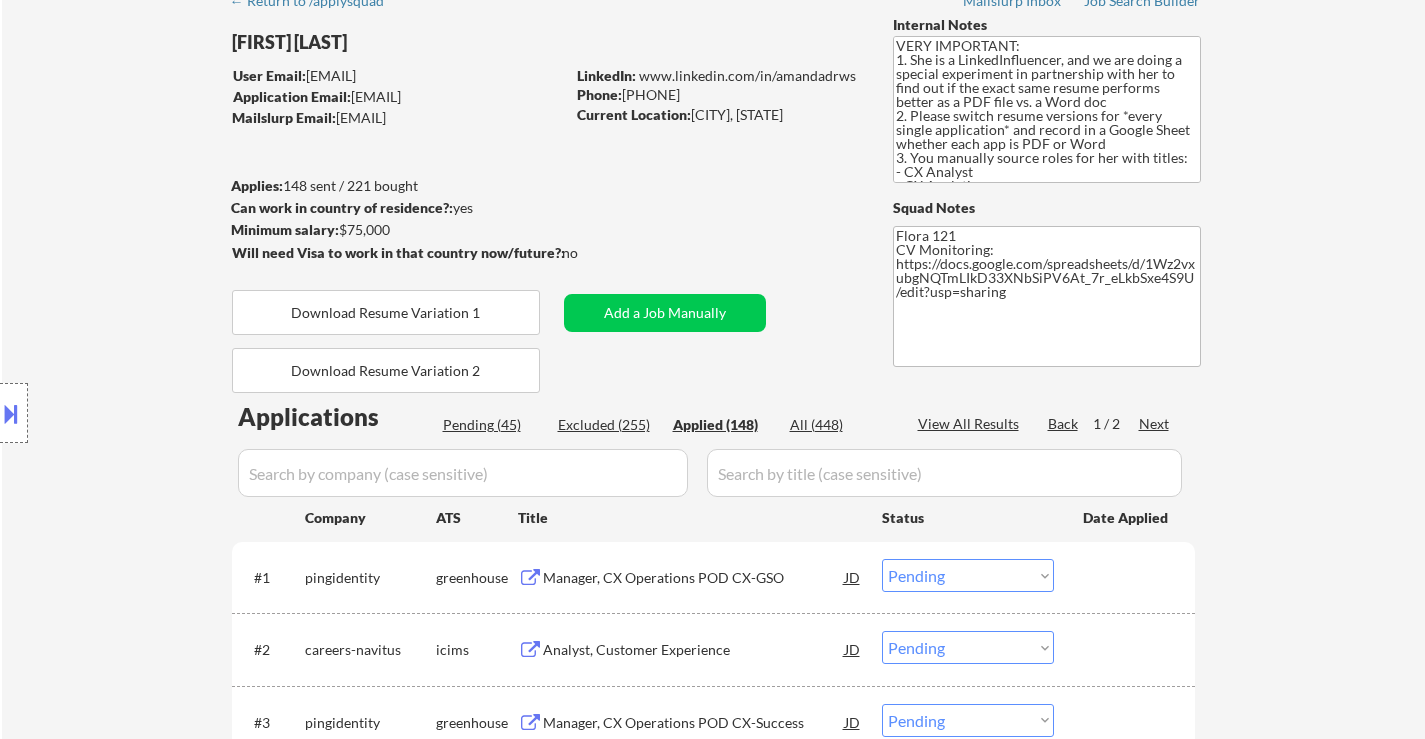 select on ""applied"" 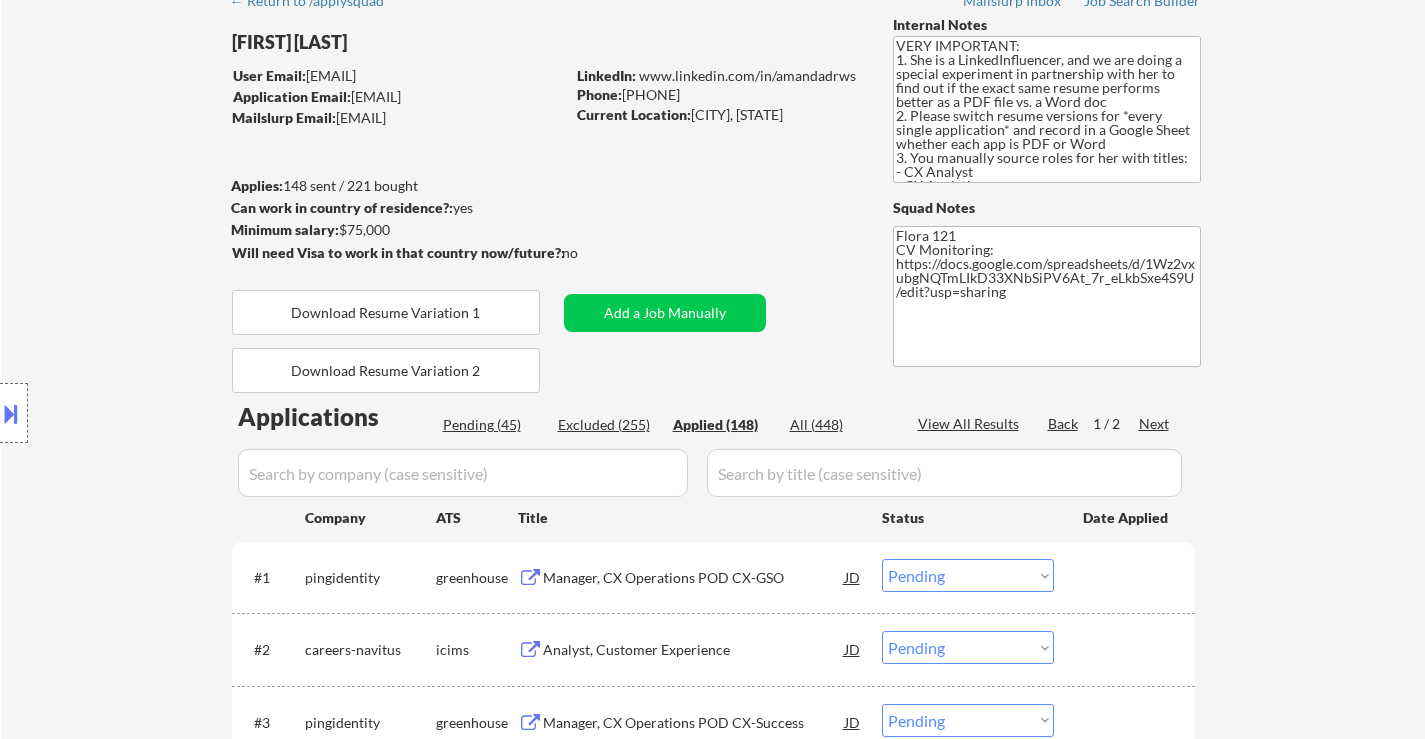 select on ""applied"" 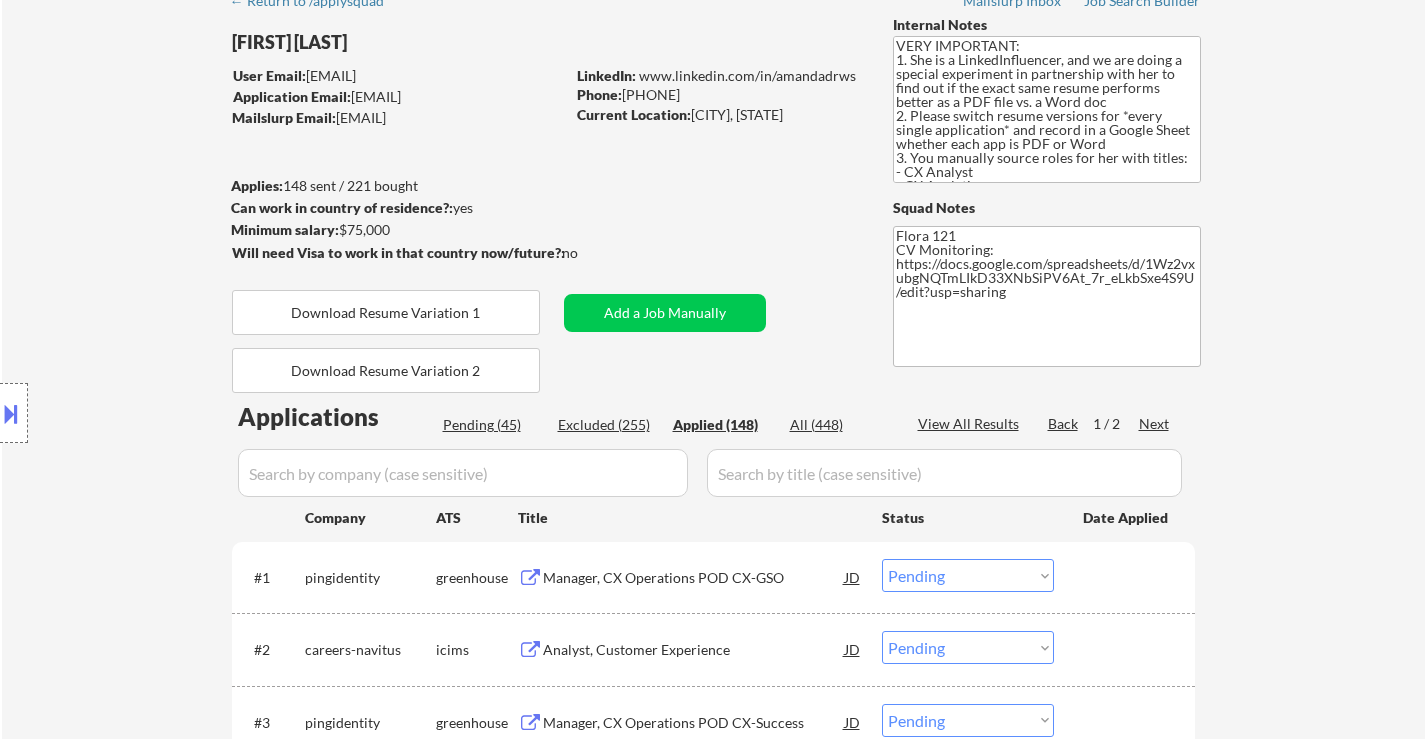 select on ""applied"" 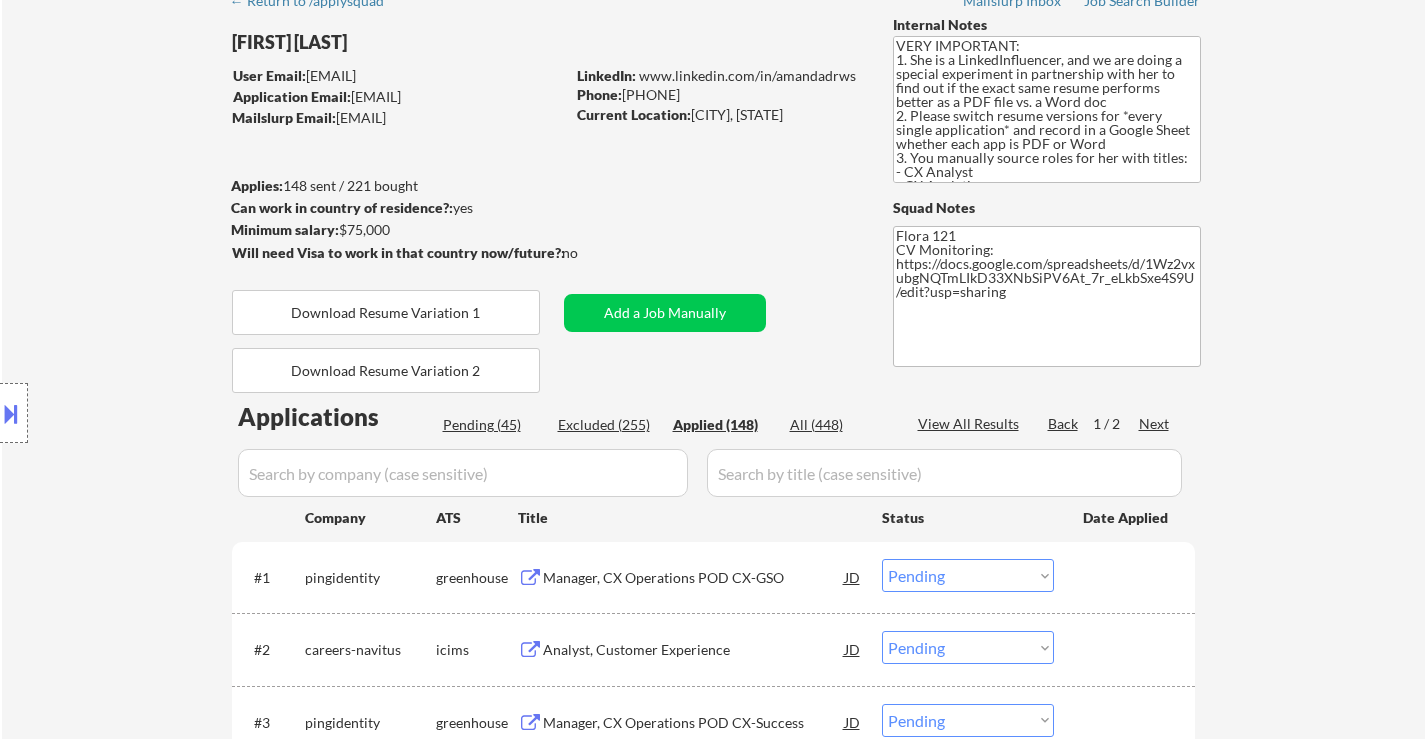 select on ""applied"" 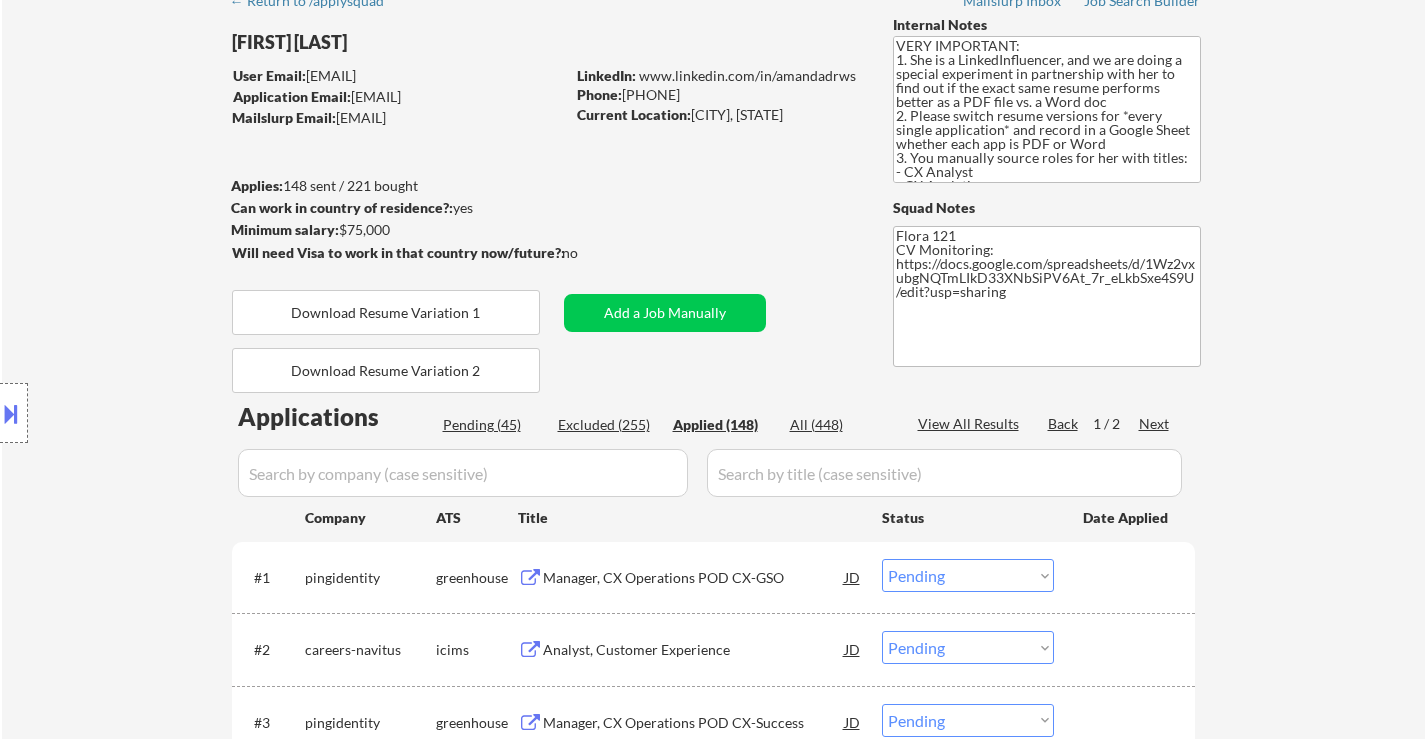 select on ""applied"" 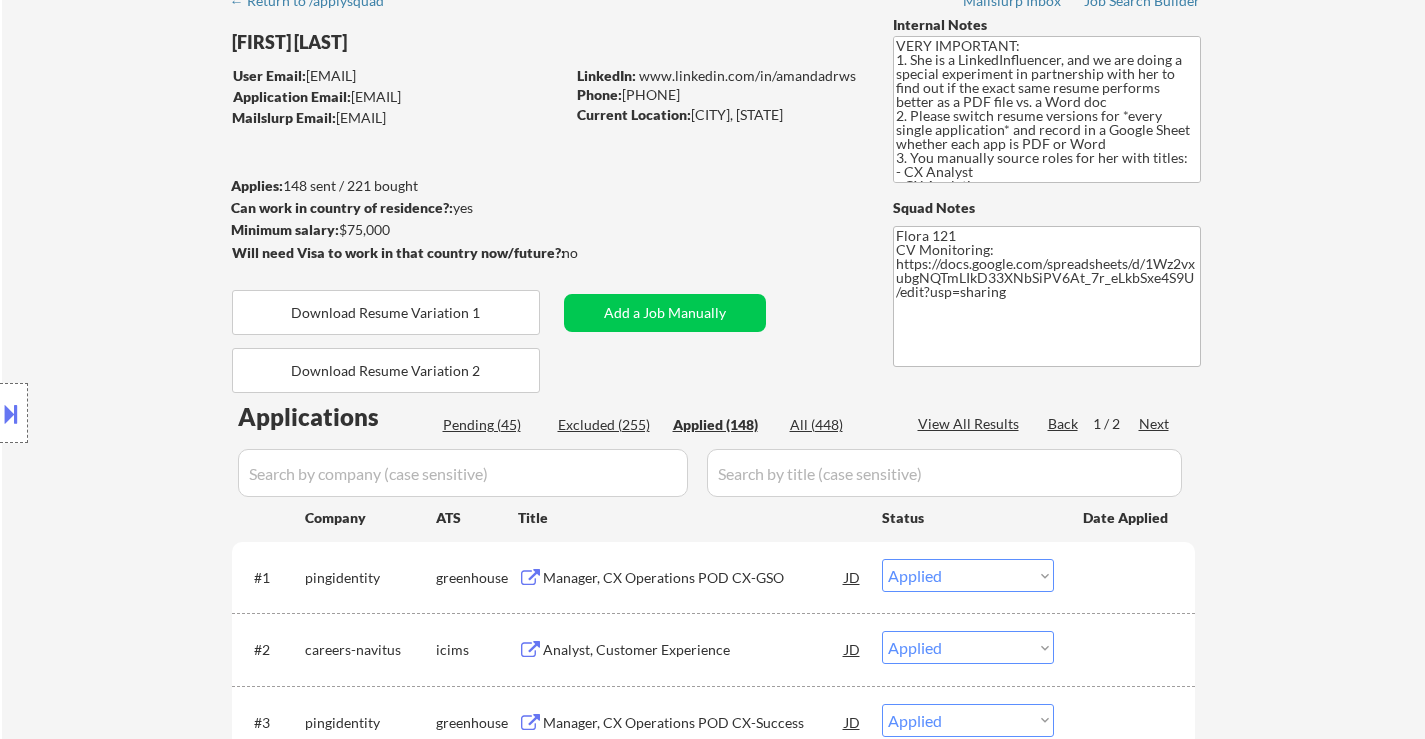 select on ""applied"" 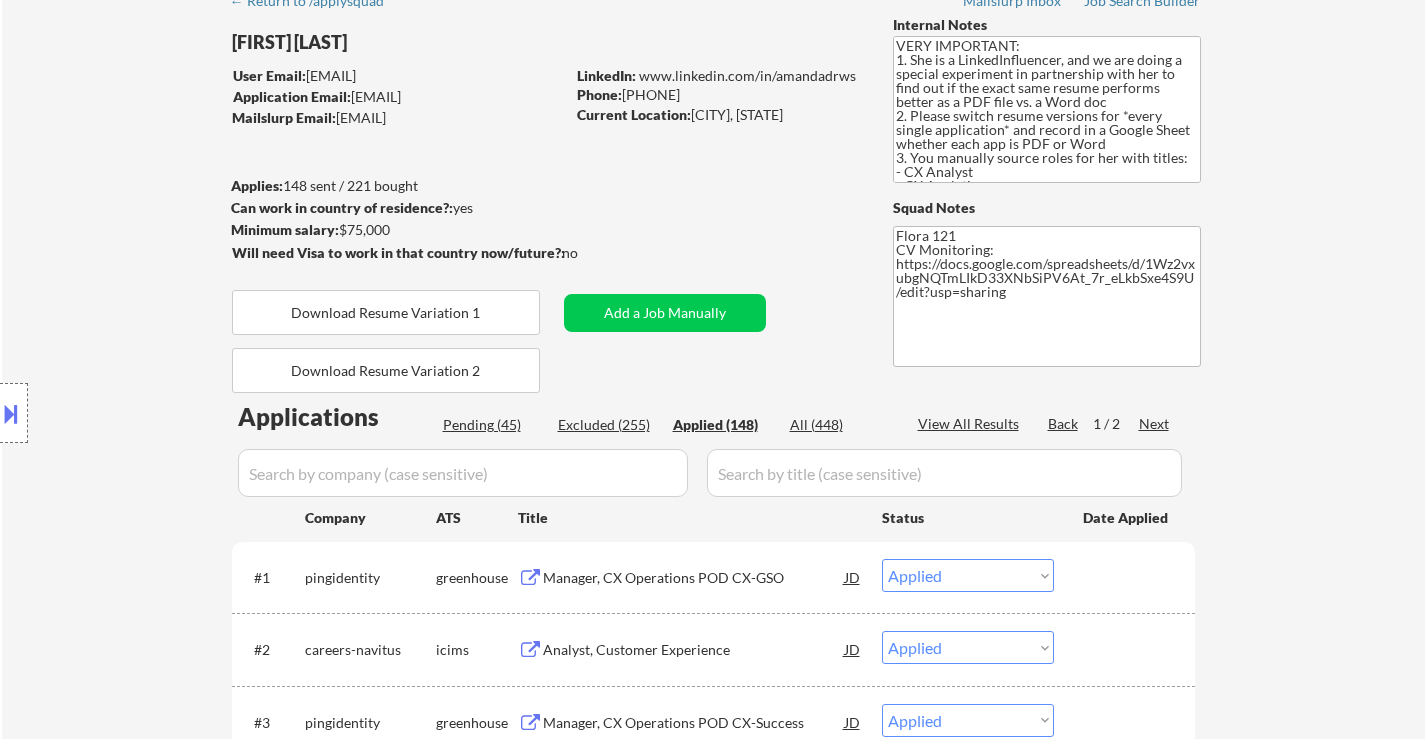 select on ""applied"" 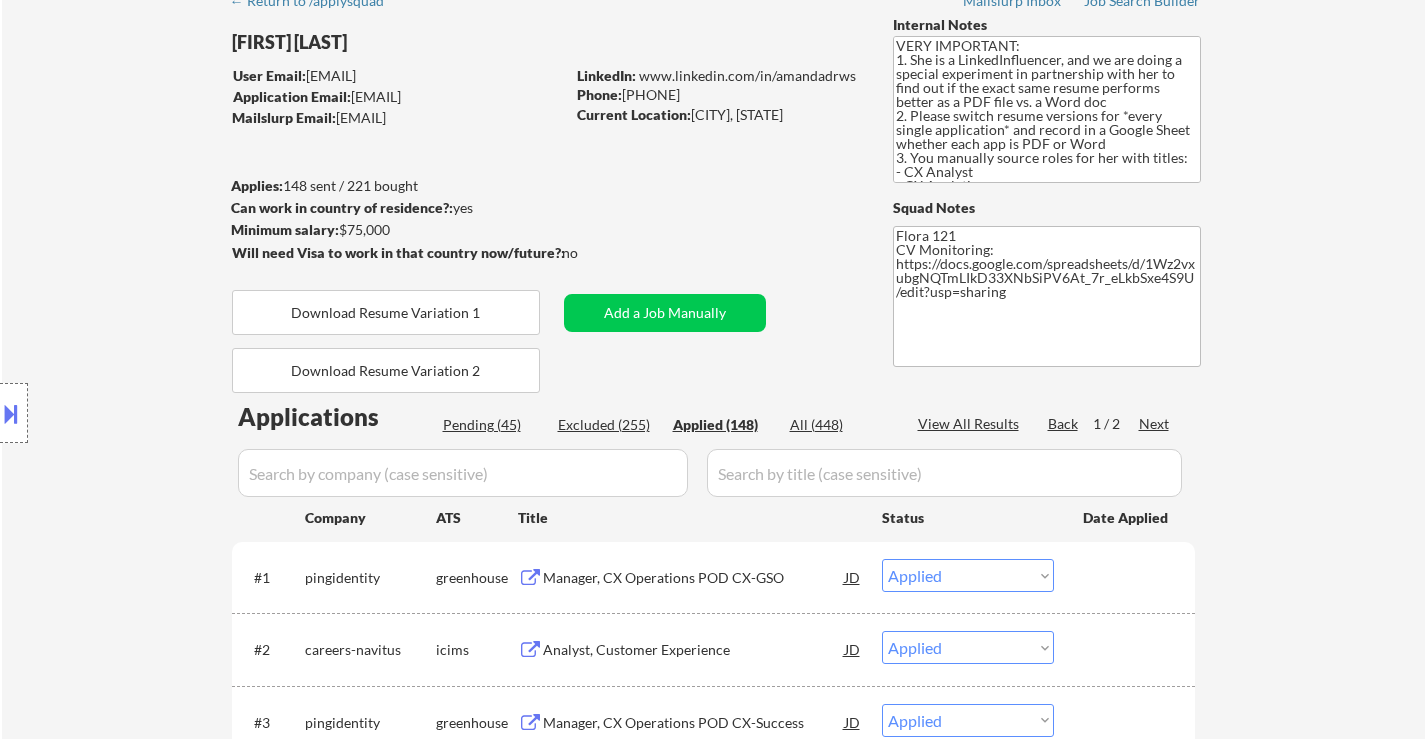 select on ""applied"" 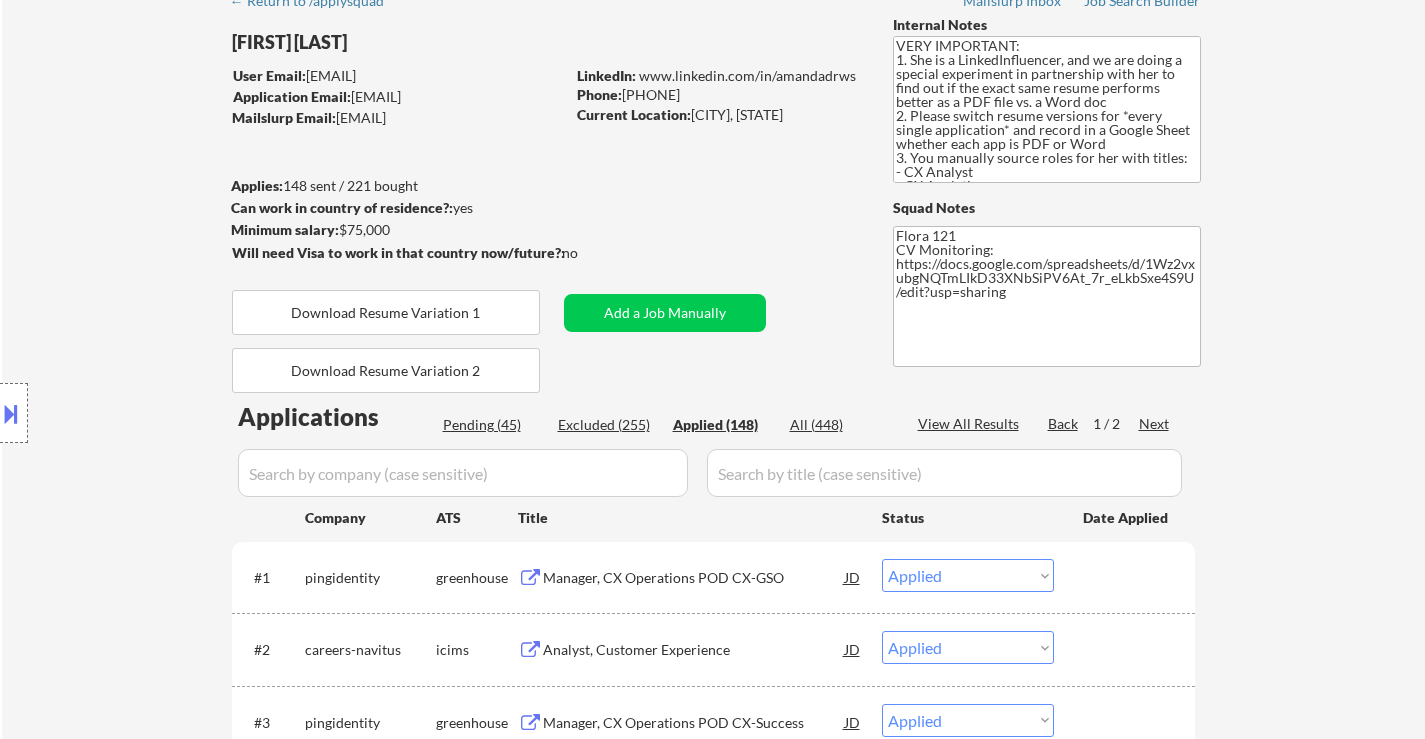 select on ""applied"" 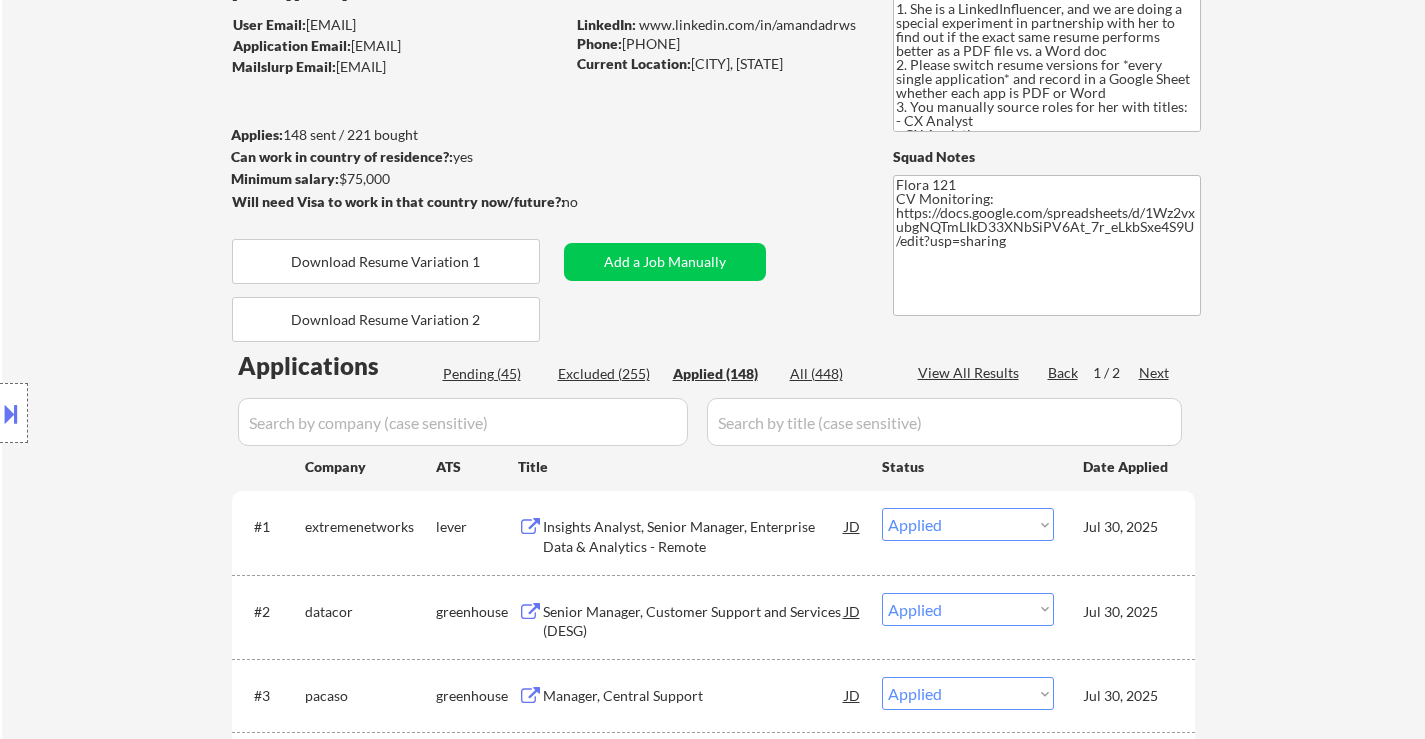 scroll, scrollTop: 200, scrollLeft: 0, axis: vertical 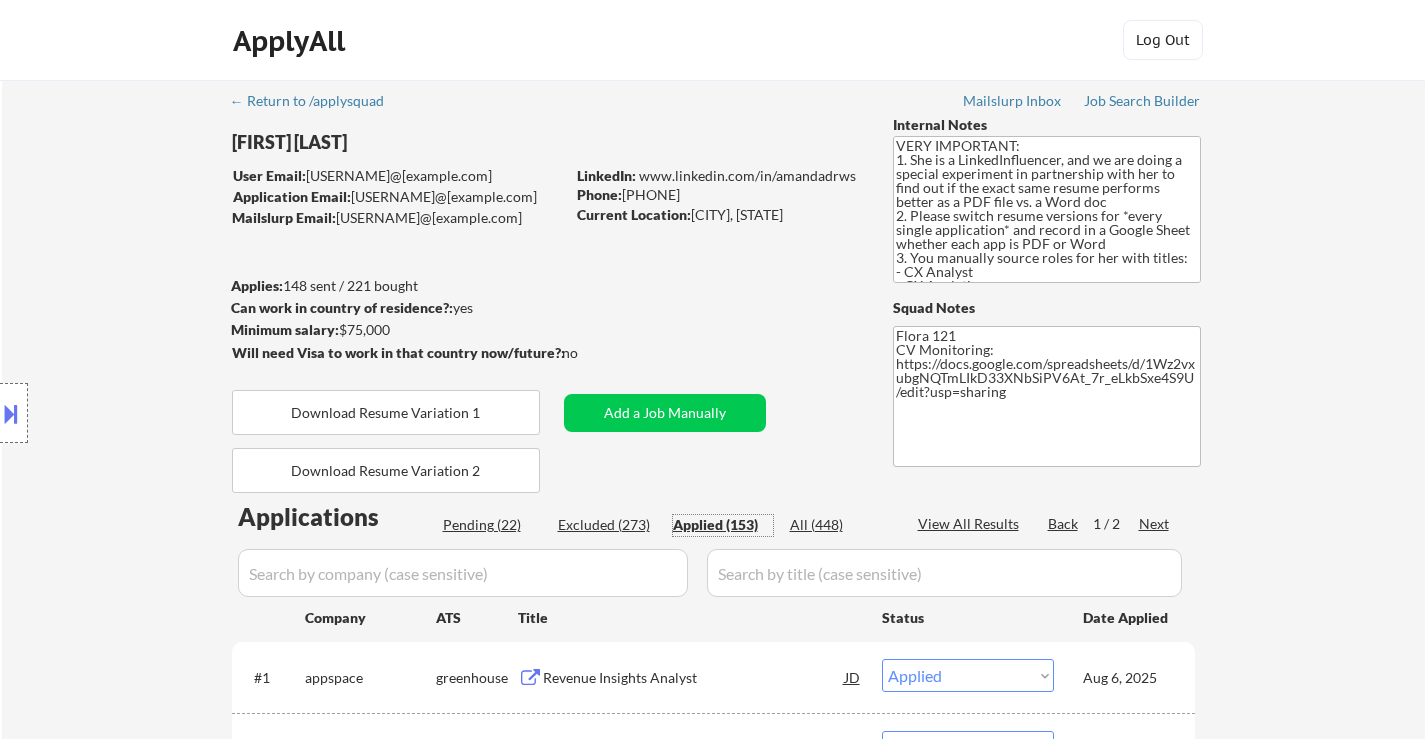 select on ""applied"" 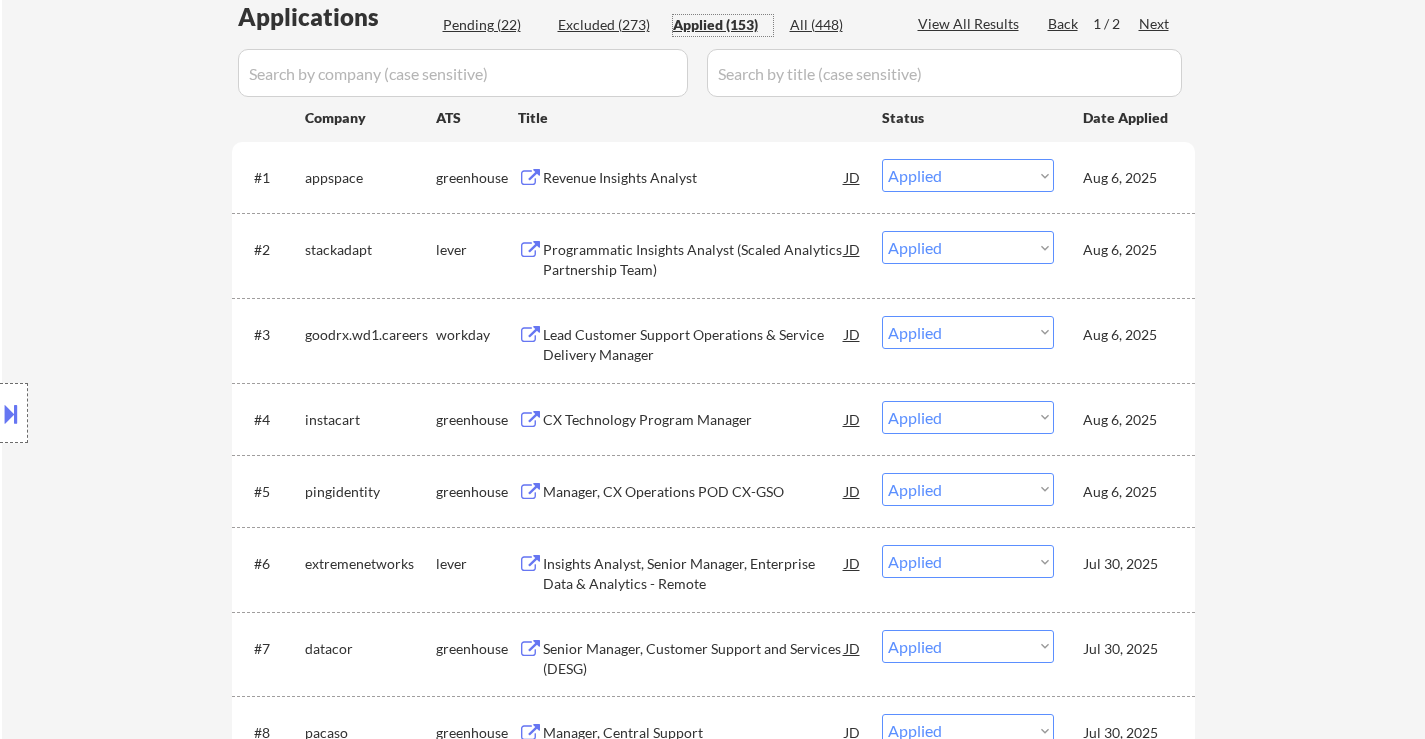 scroll, scrollTop: 400, scrollLeft: 0, axis: vertical 